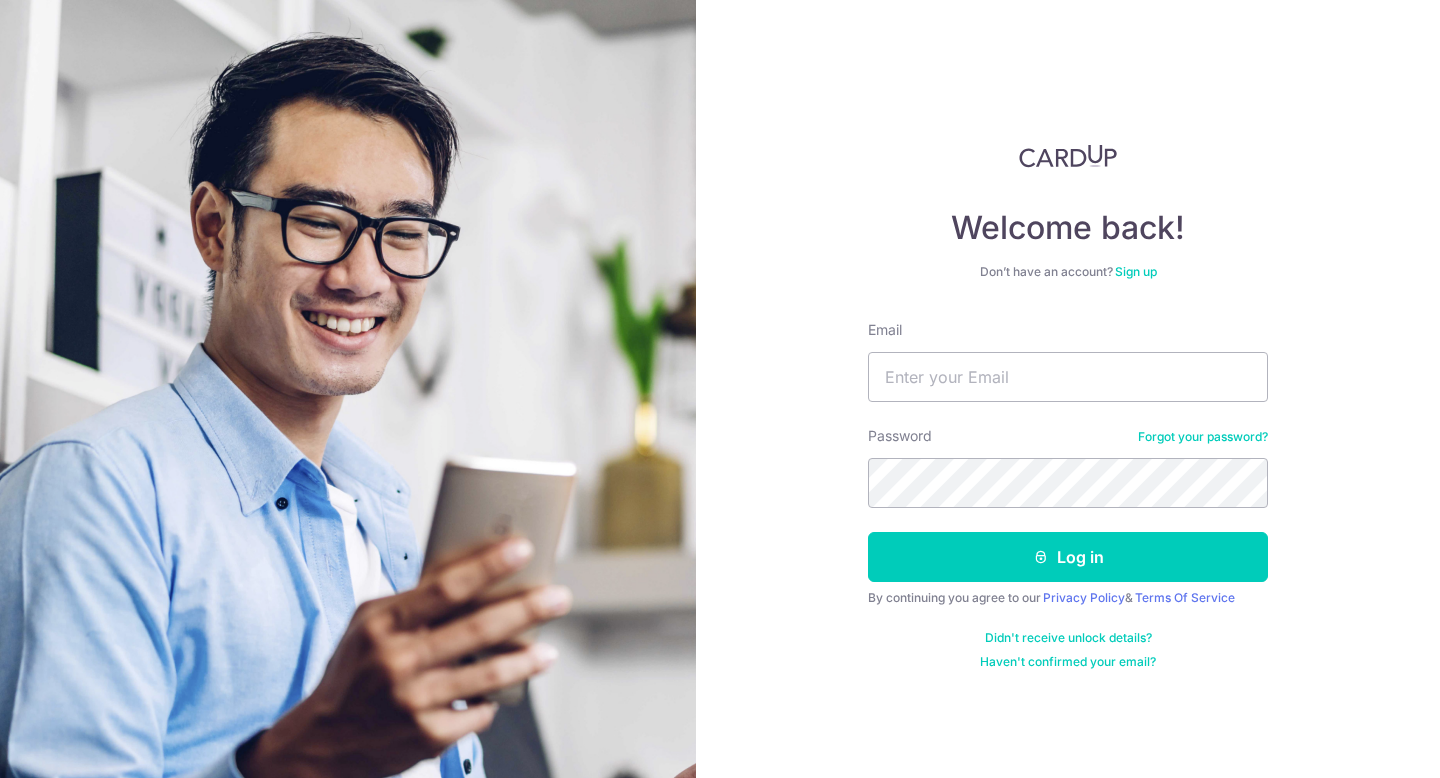 scroll, scrollTop: 0, scrollLeft: 0, axis: both 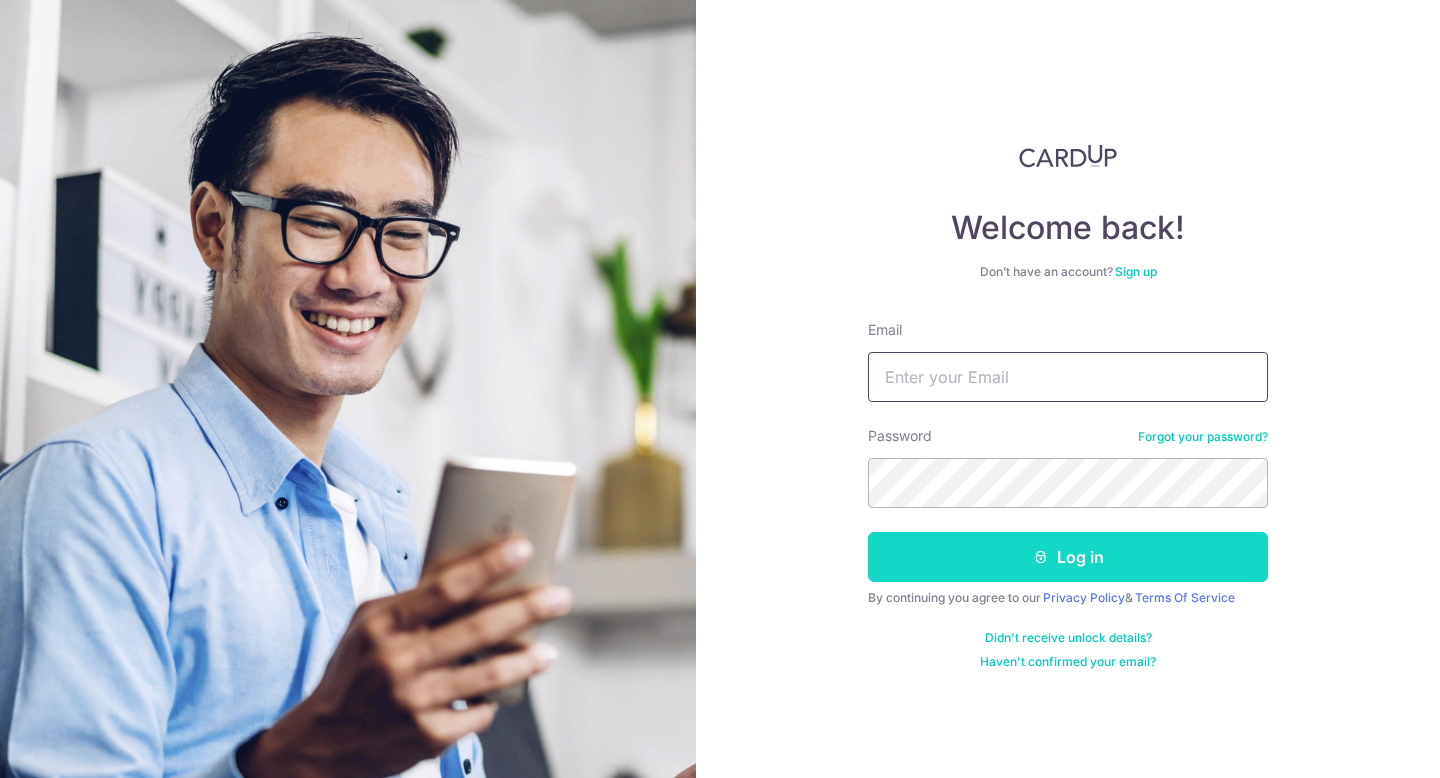 type on "limcheewan@example.com" 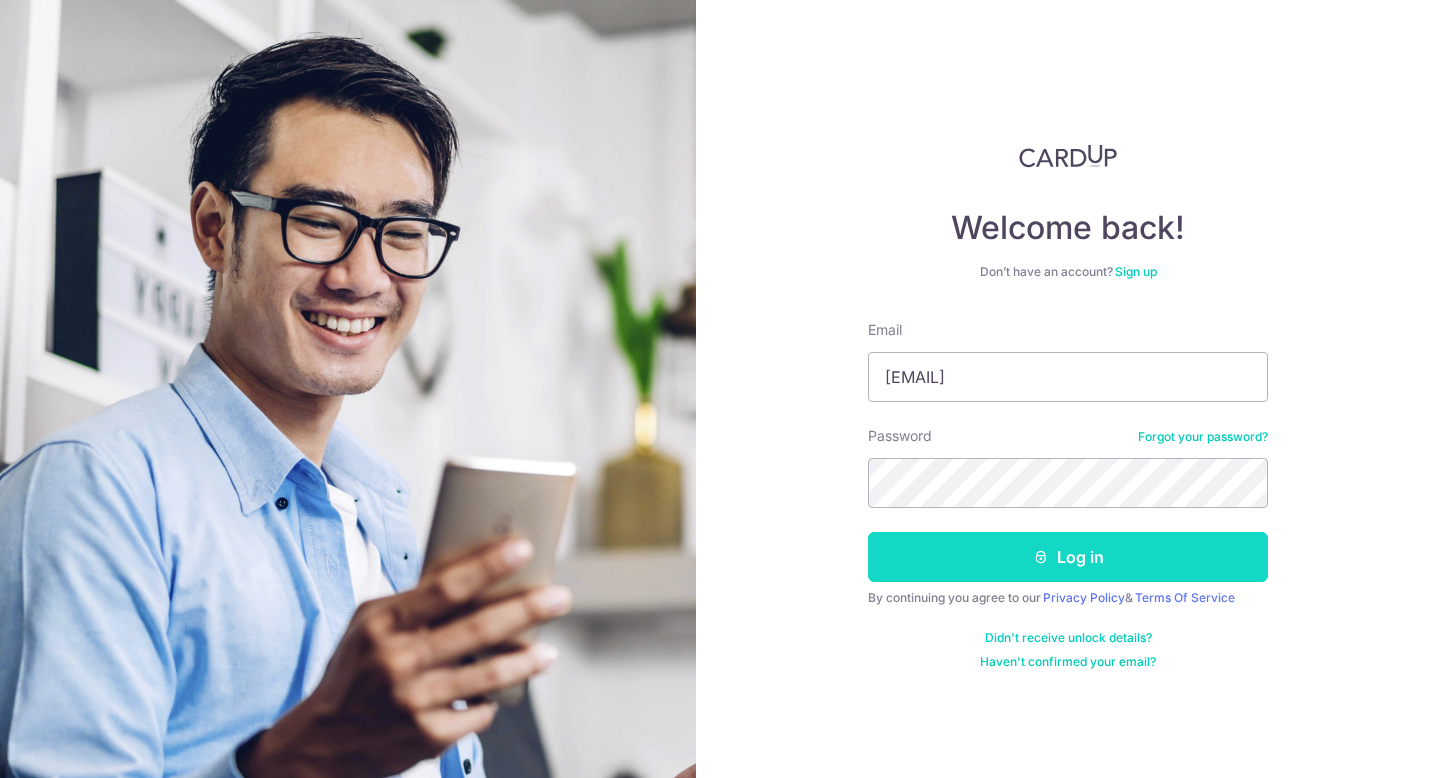click at bounding box center (1041, 557) 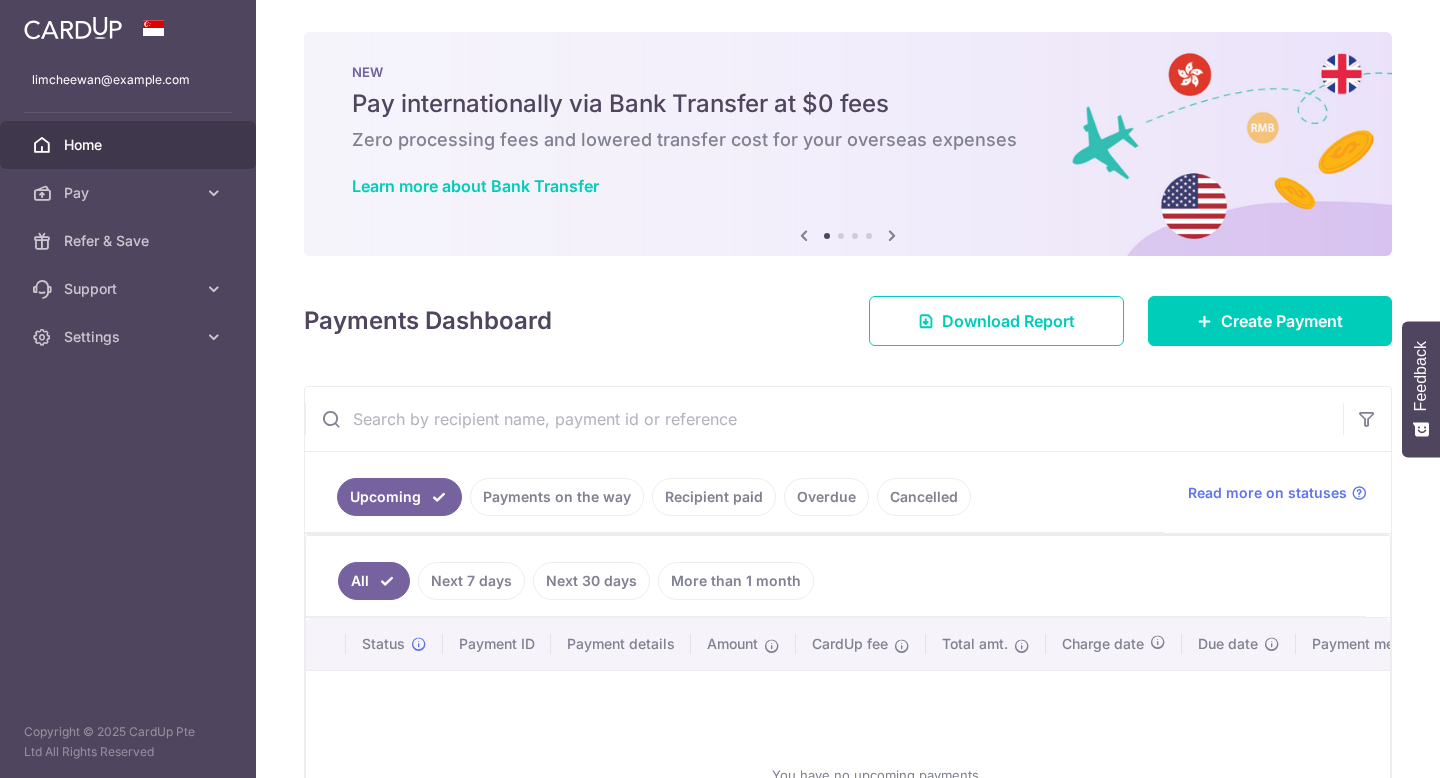 scroll, scrollTop: 0, scrollLeft: 0, axis: both 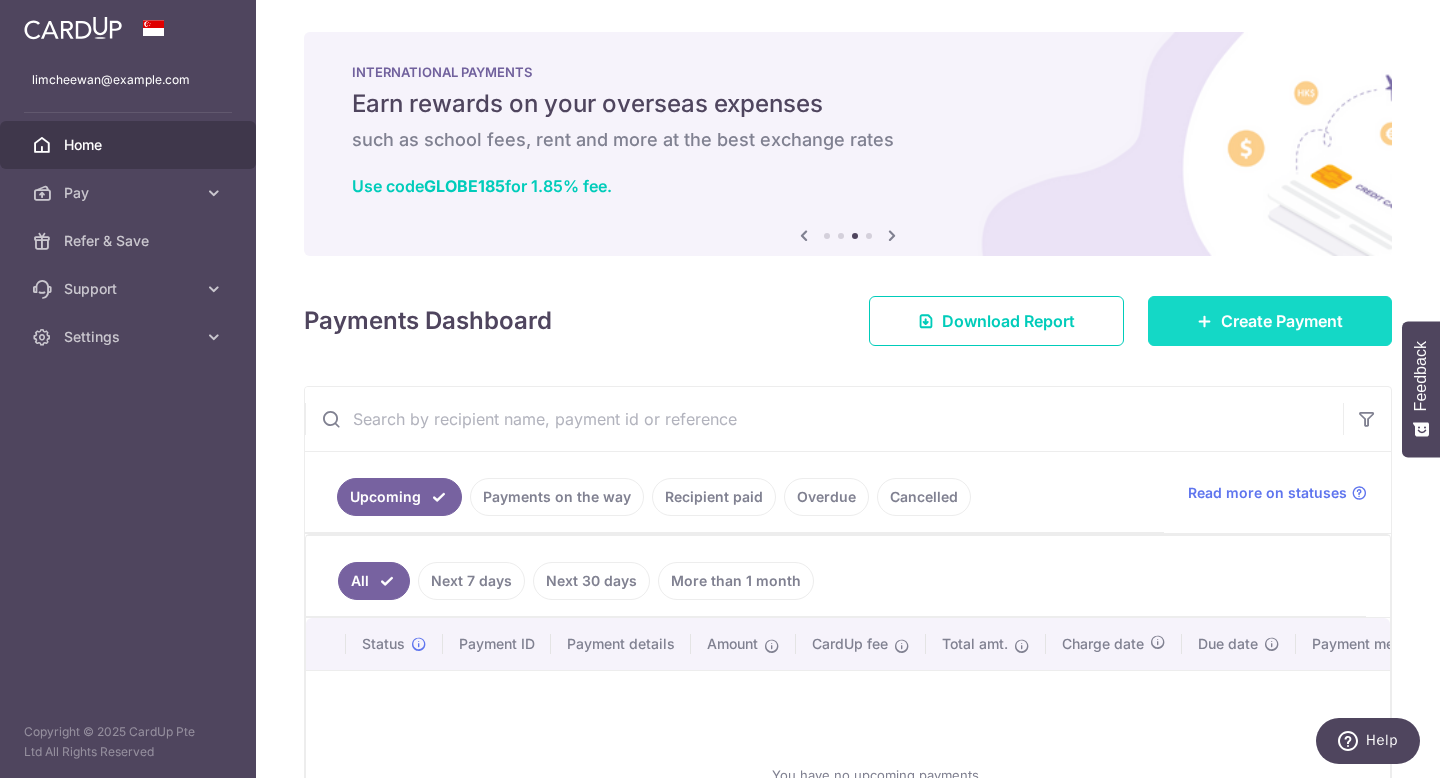 click on "Create Payment" at bounding box center [1270, 321] 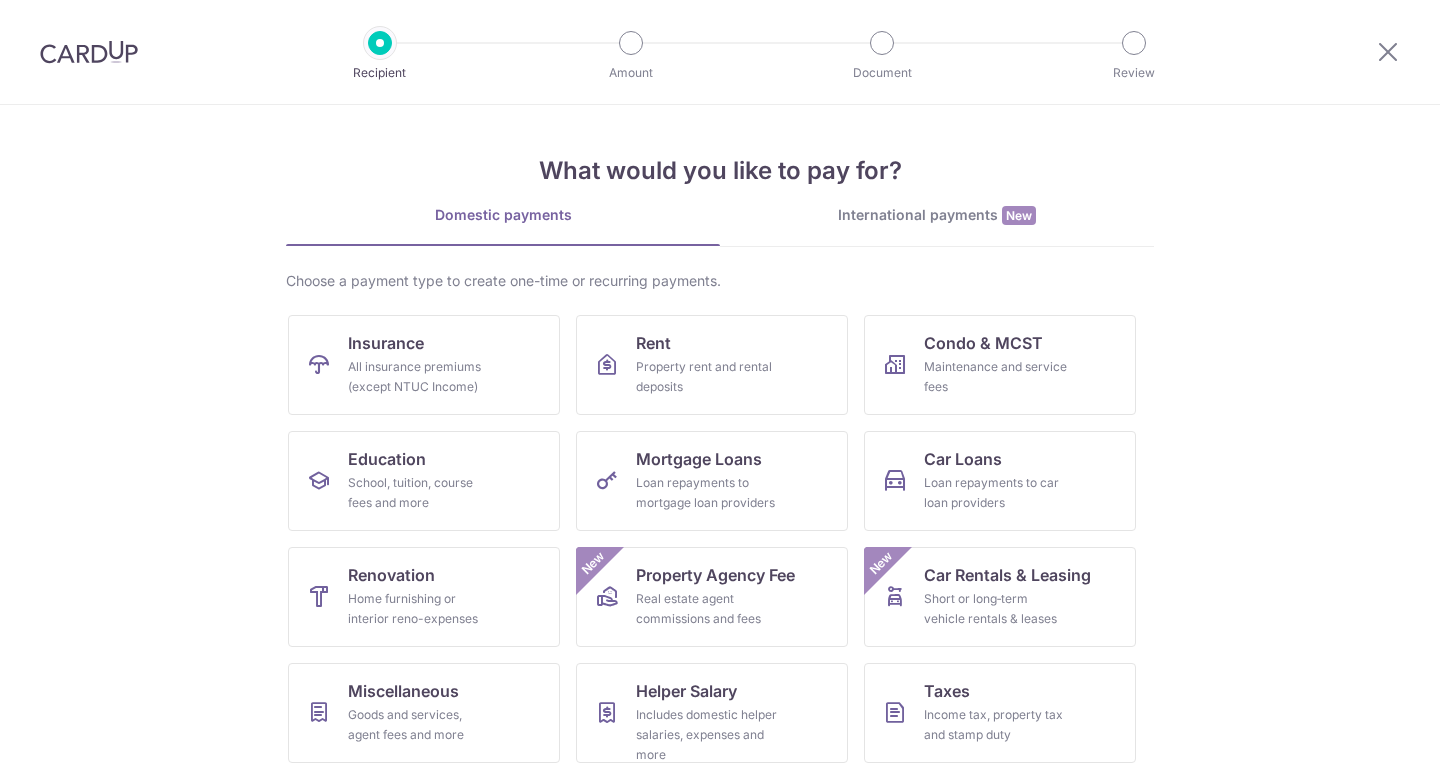 scroll, scrollTop: 0, scrollLeft: 0, axis: both 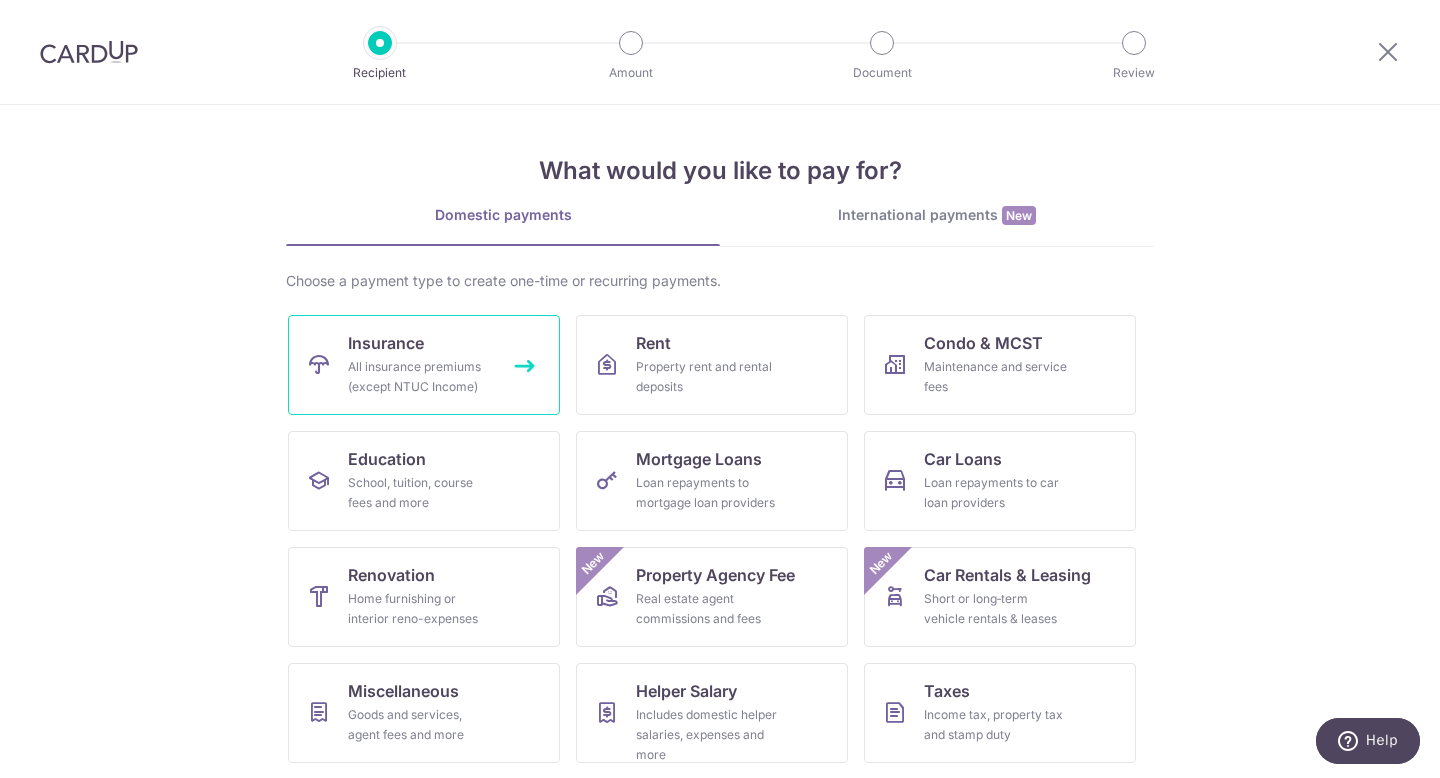 click on "Insurance All insurance premiums (except NTUC Income)" at bounding box center (424, 365) 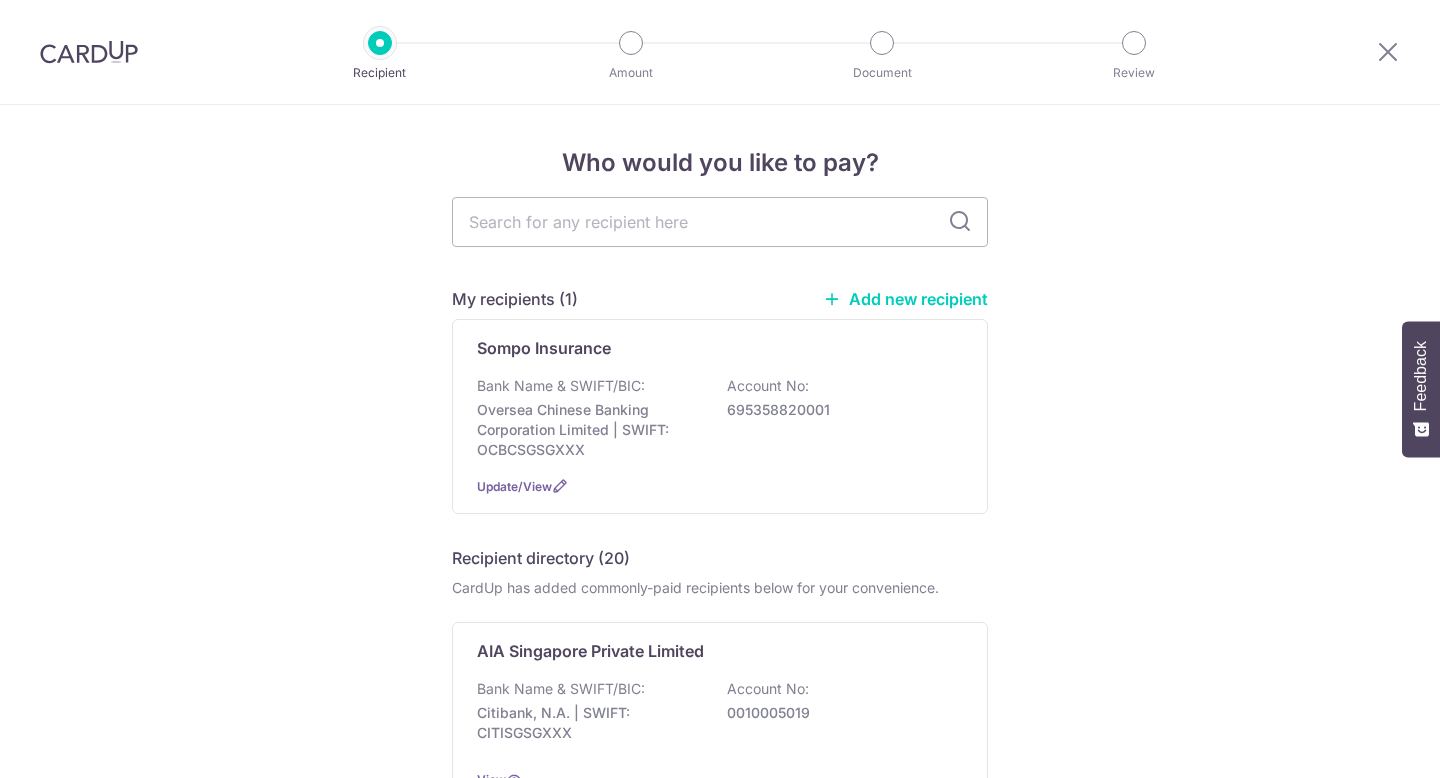 scroll, scrollTop: 0, scrollLeft: 0, axis: both 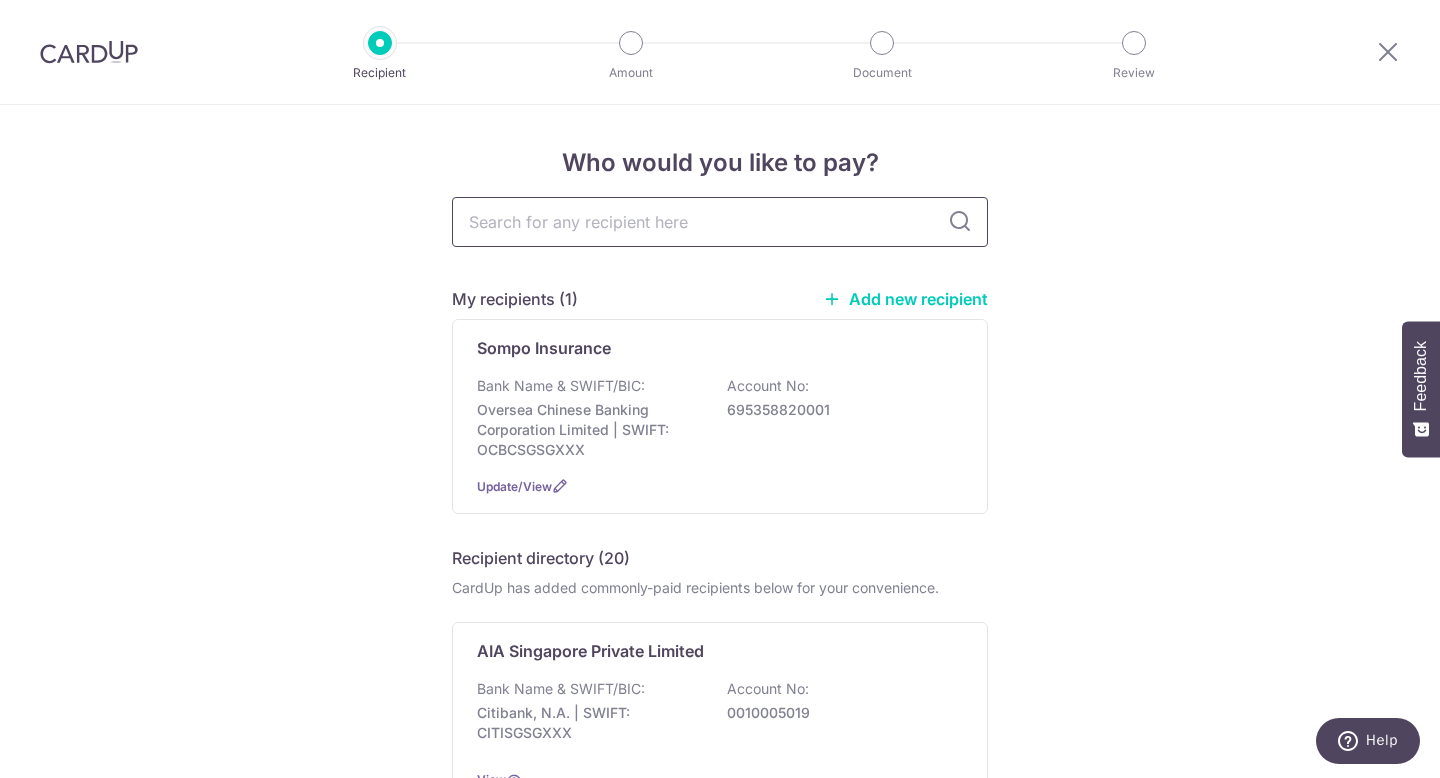 click at bounding box center (720, 222) 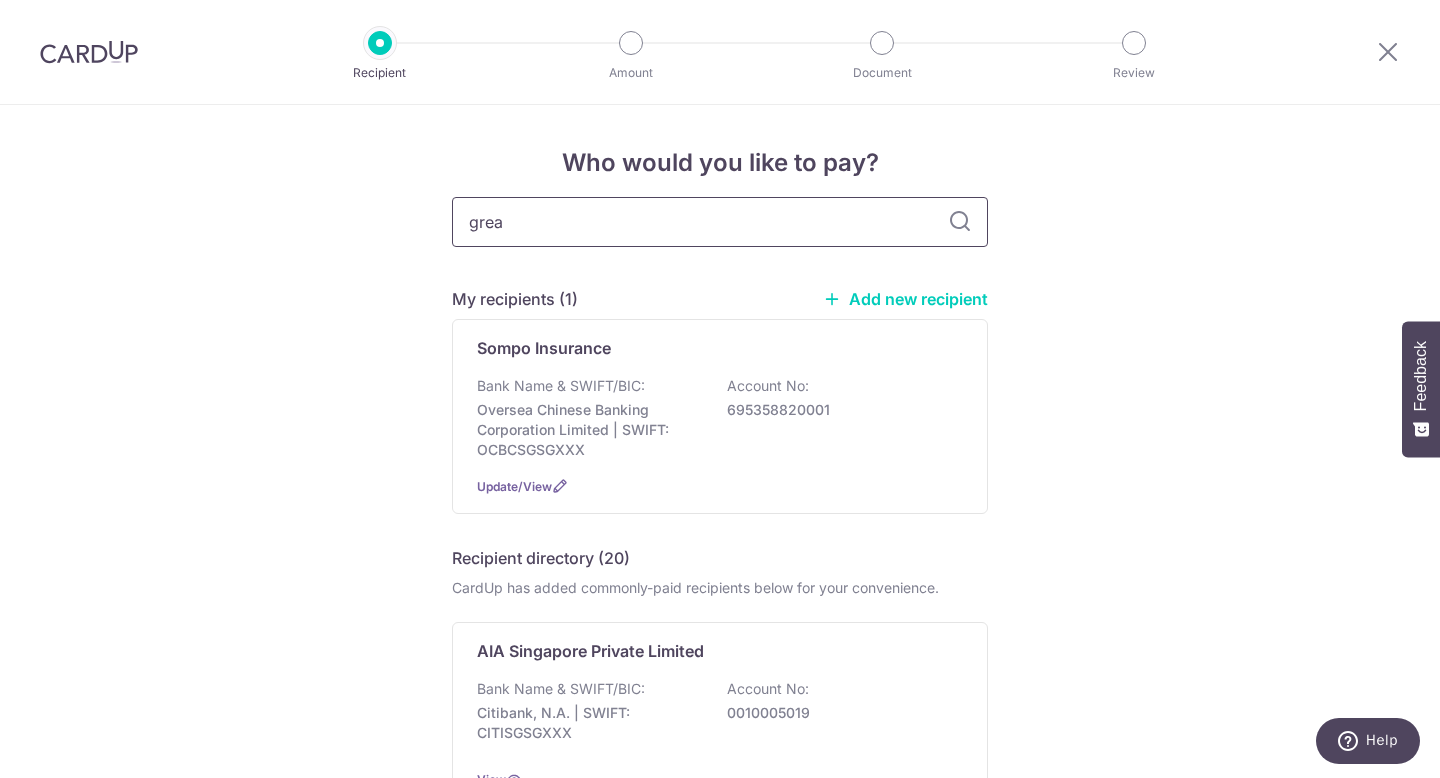 type on "great" 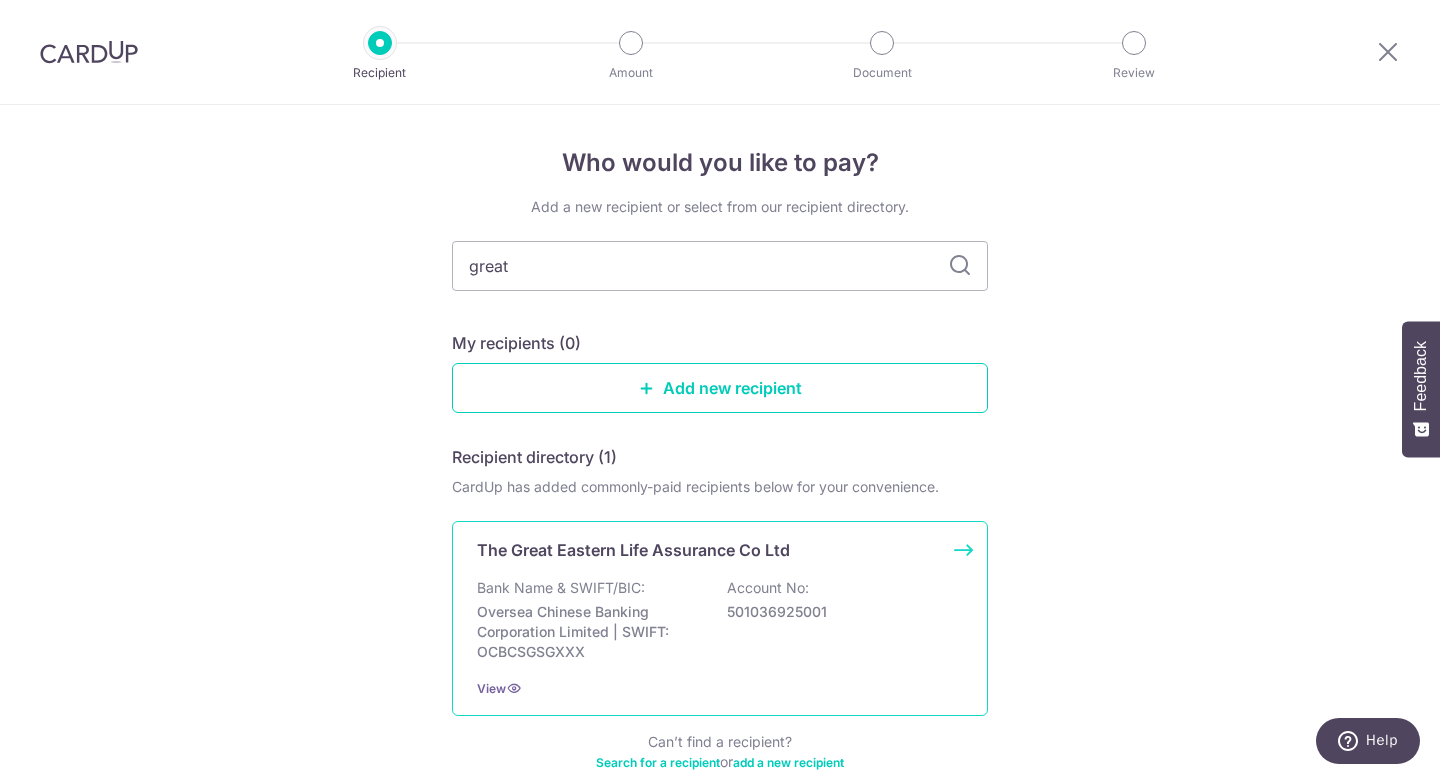 click on "The Great Eastern Life Assurance Co Ltd" at bounding box center (633, 550) 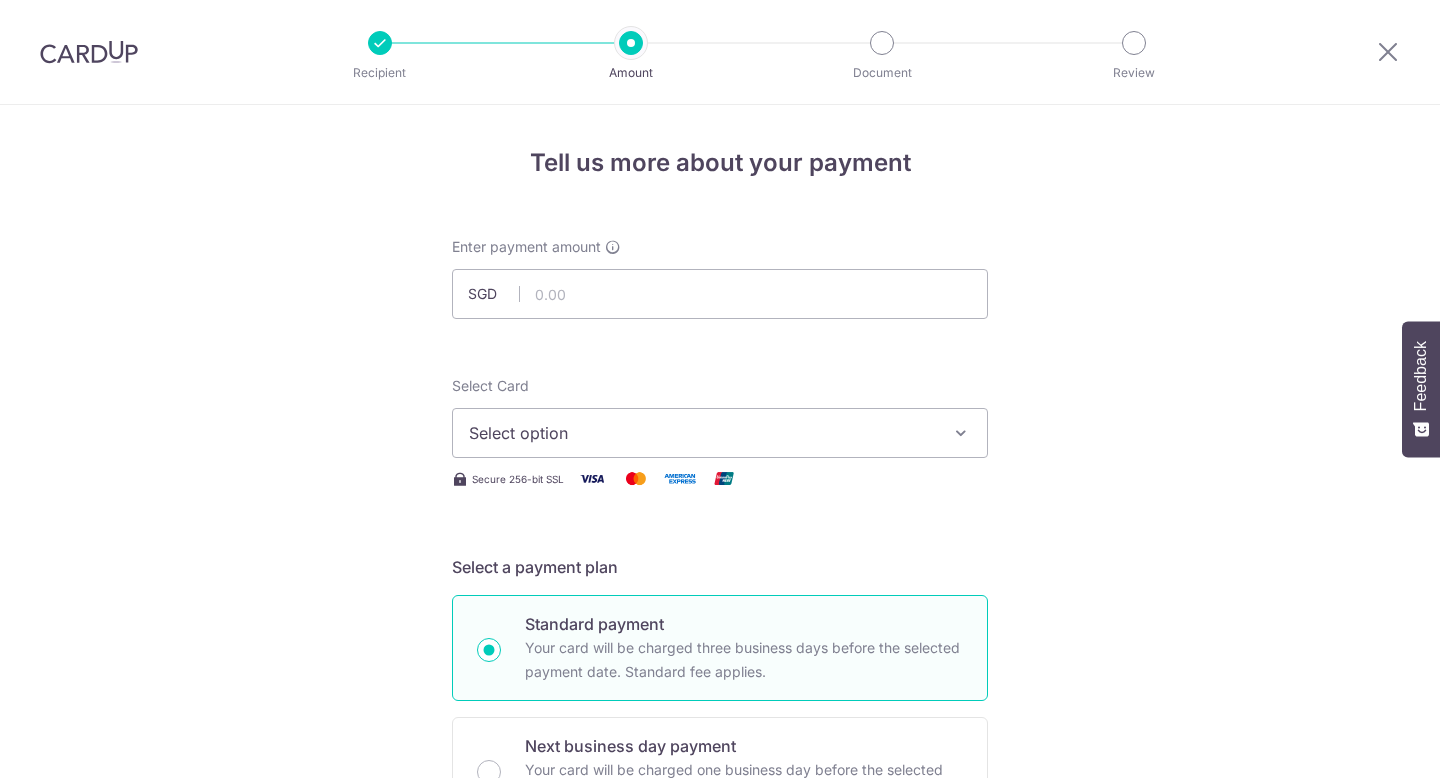 scroll, scrollTop: 0, scrollLeft: 0, axis: both 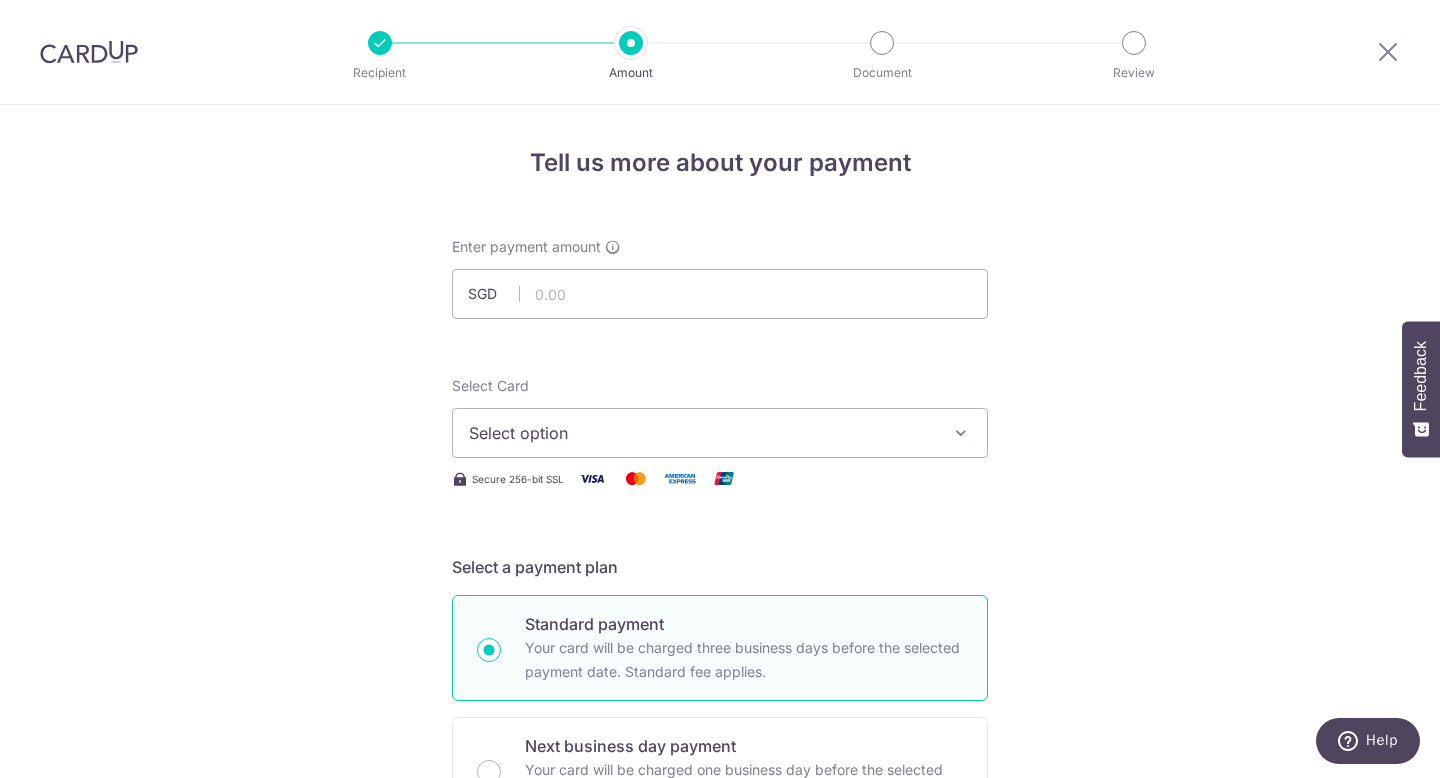 click on "Enter payment amount
SGD
Select Card
Select option
Add credit card
Your Cards
**** 2998
Secure 256-bit SSL
Text
New card details
Card
Secure 256-bit SSL" at bounding box center [720, 1028] 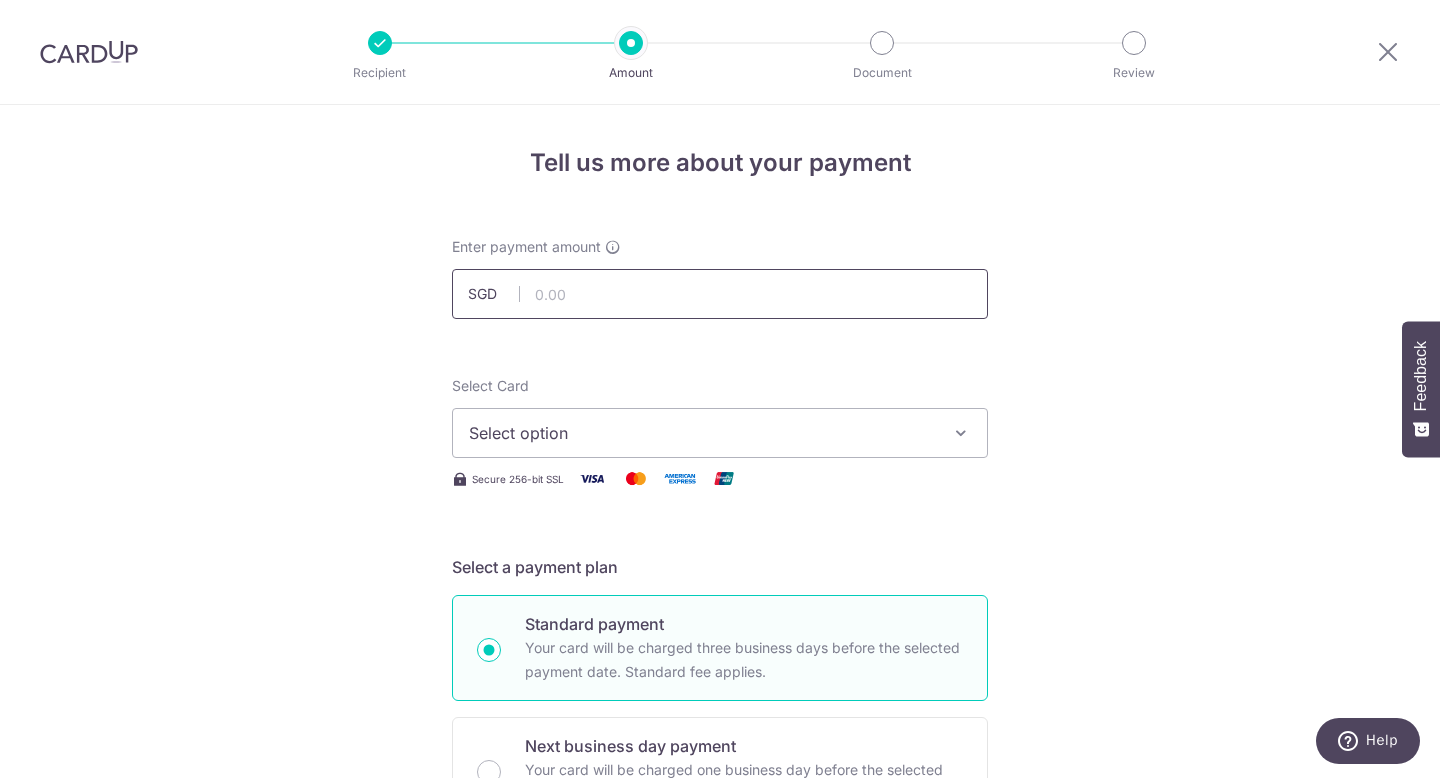 click at bounding box center (720, 294) 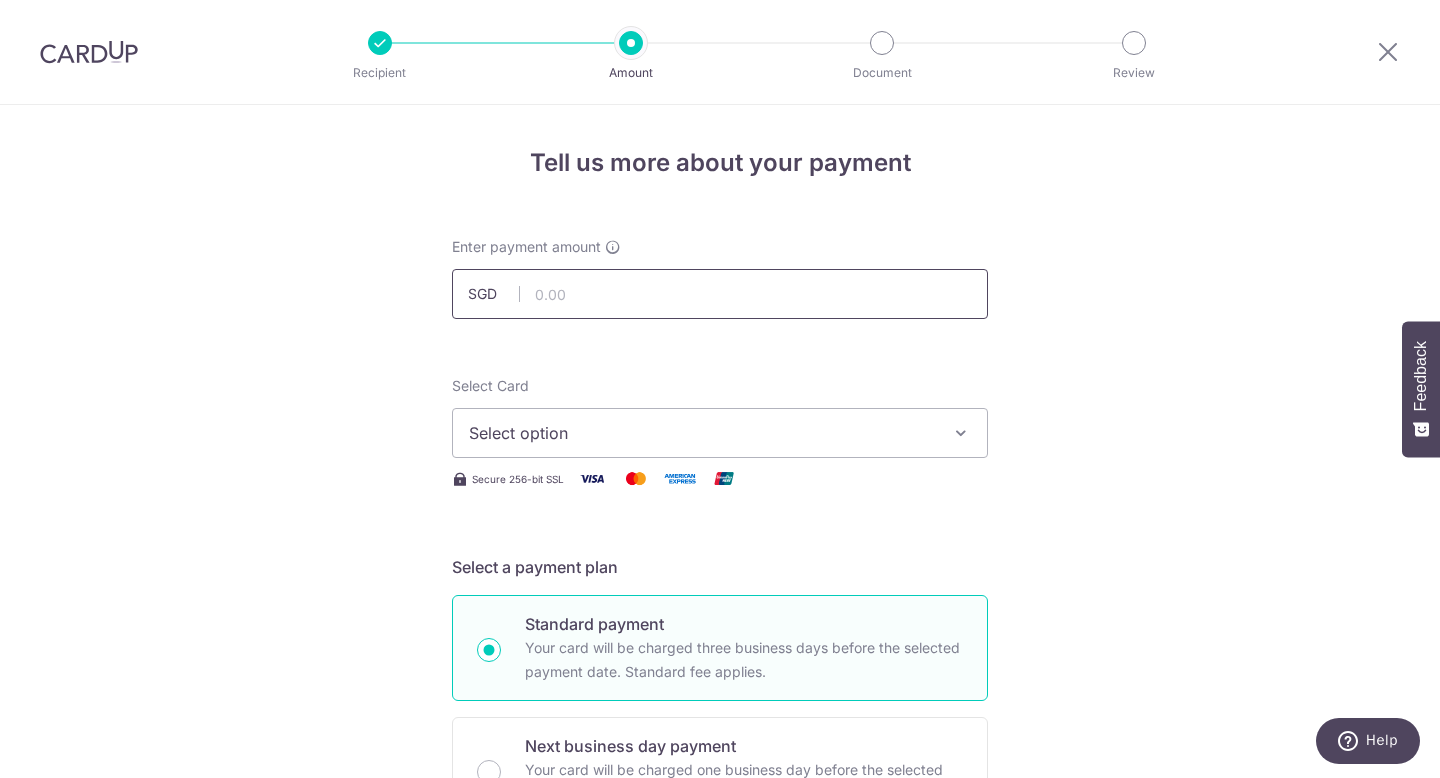 paste on "819.91" 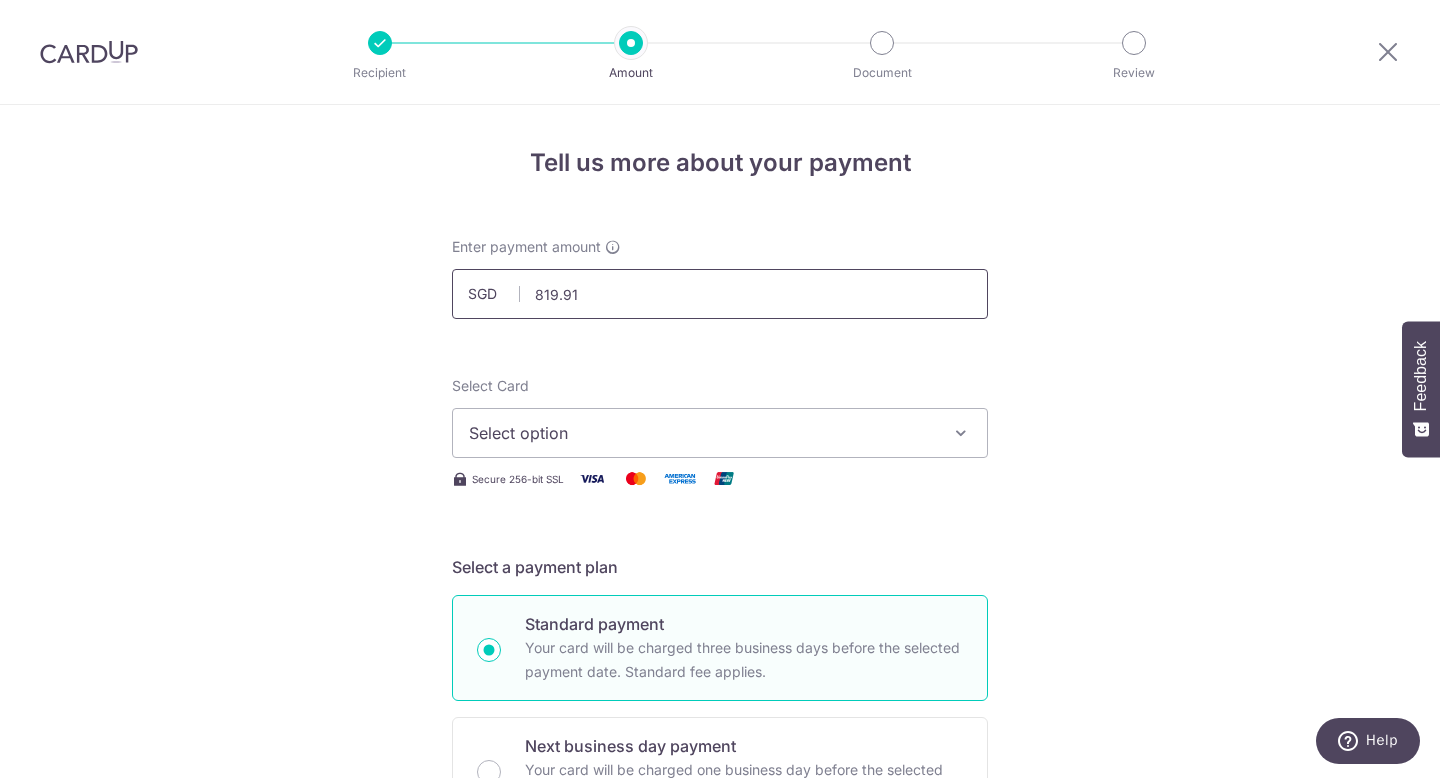 type on "819.91" 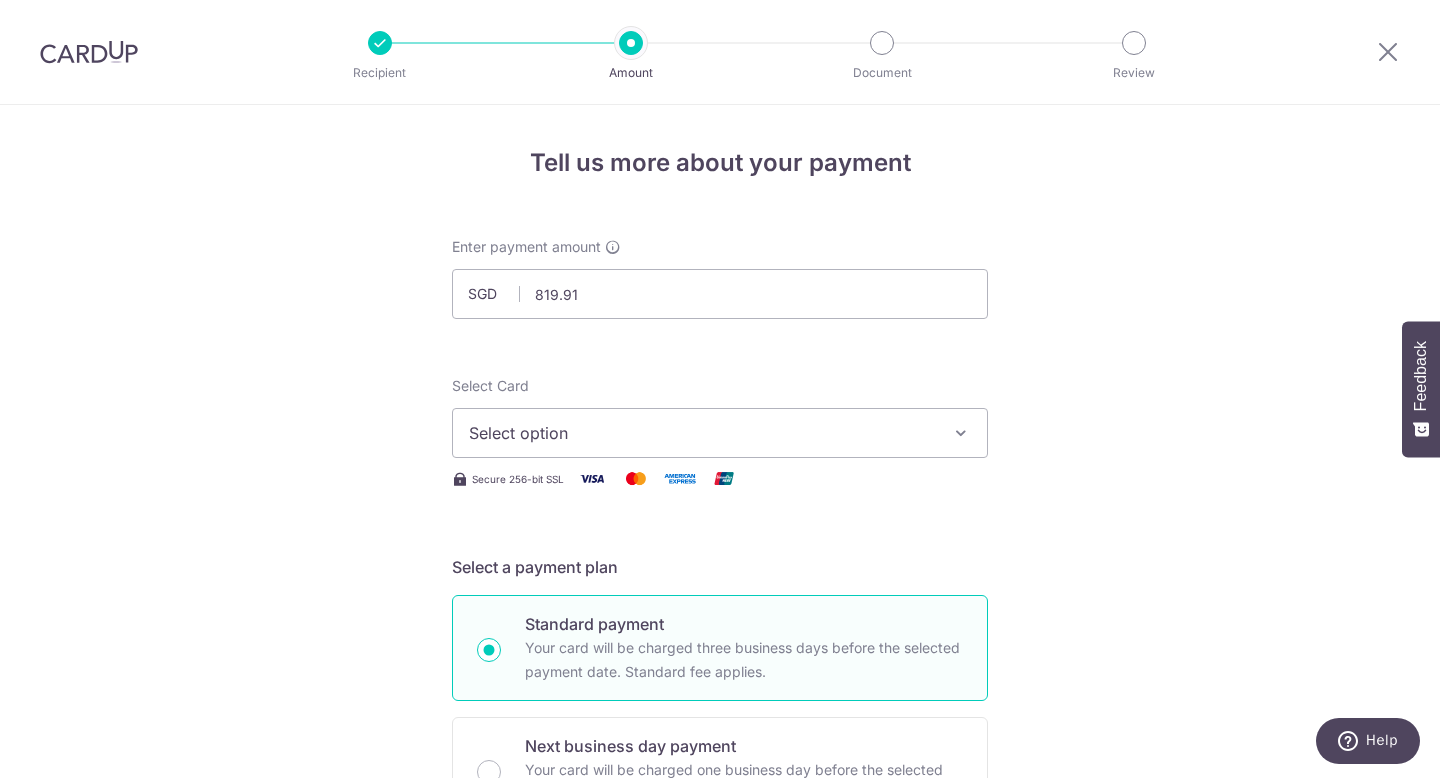 click on "Select option" at bounding box center [702, 433] 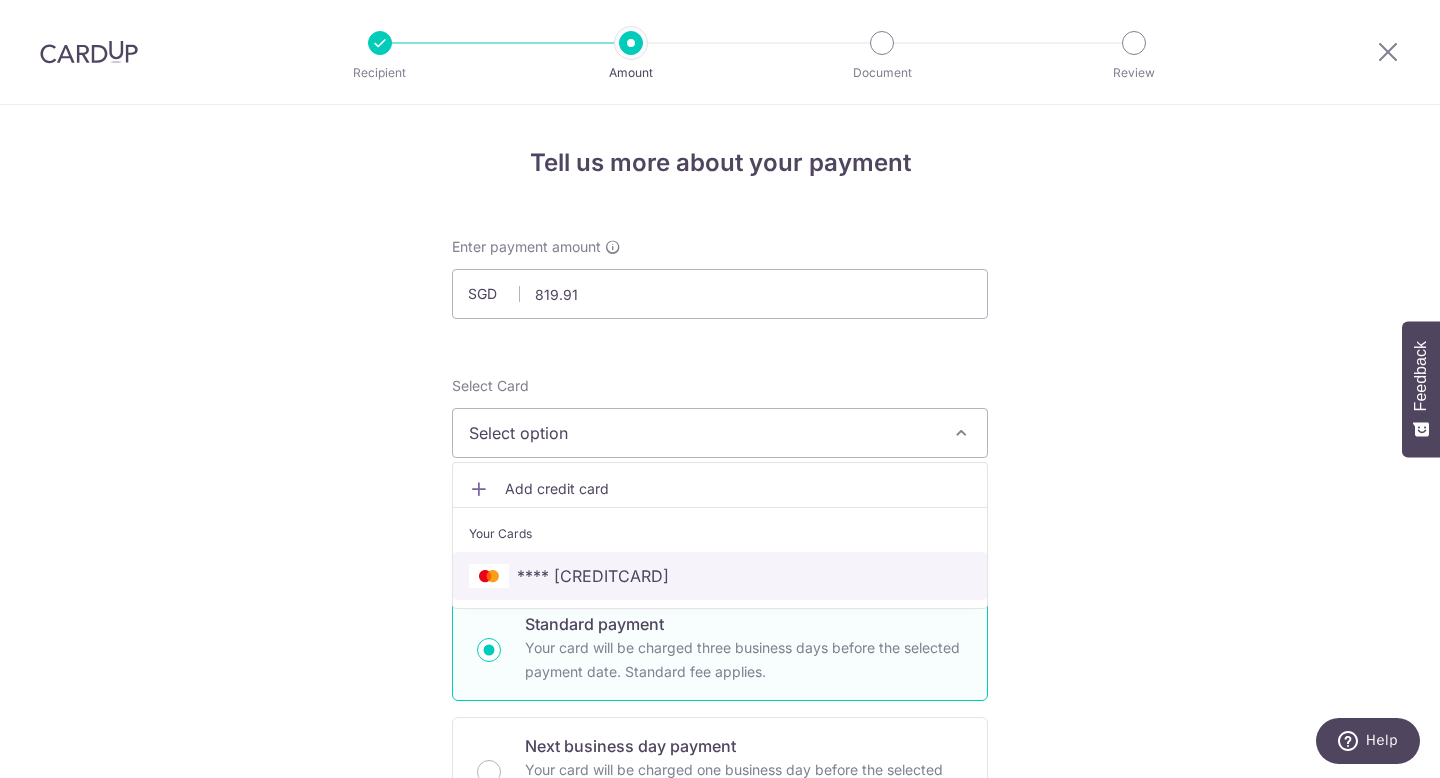click on "**** 2998" at bounding box center [720, 576] 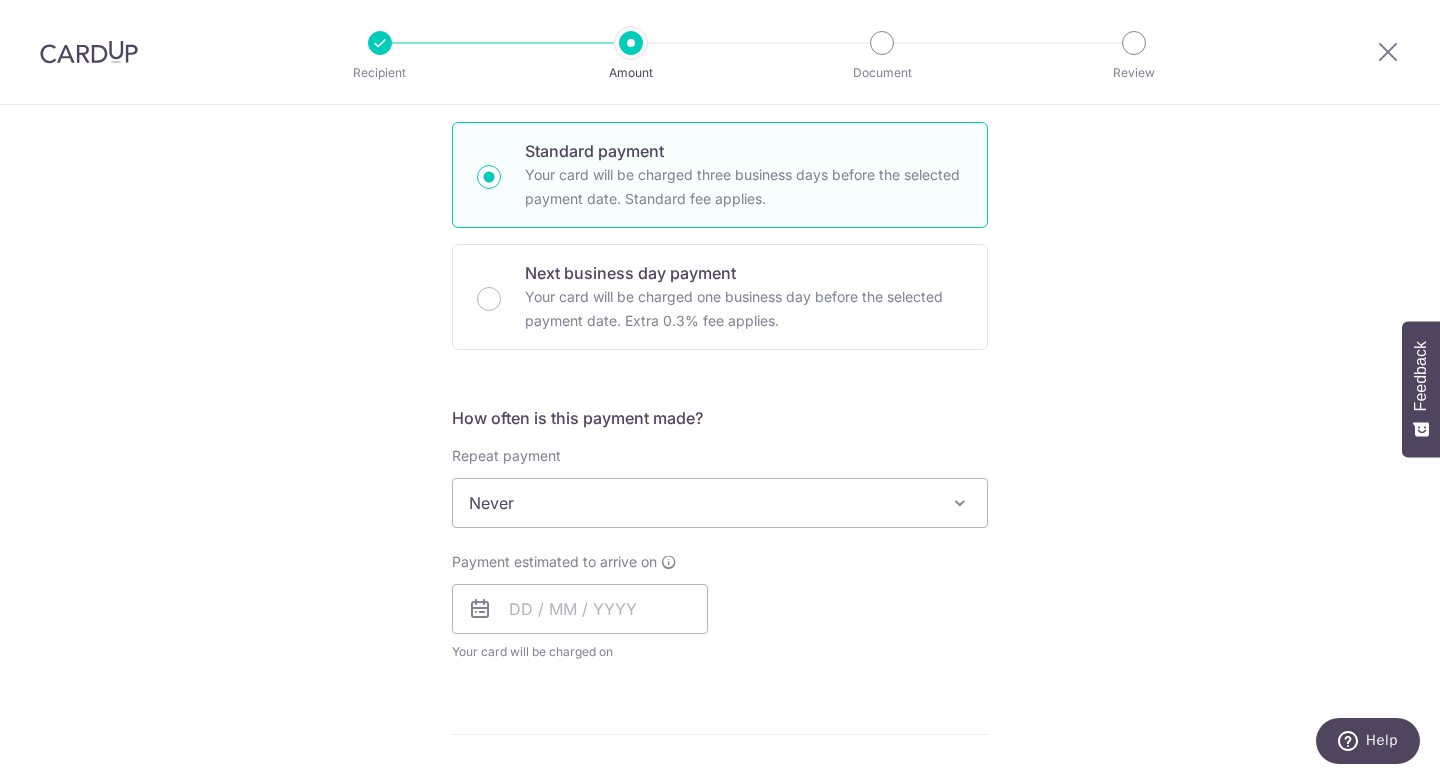 scroll, scrollTop: 481, scrollLeft: 0, axis: vertical 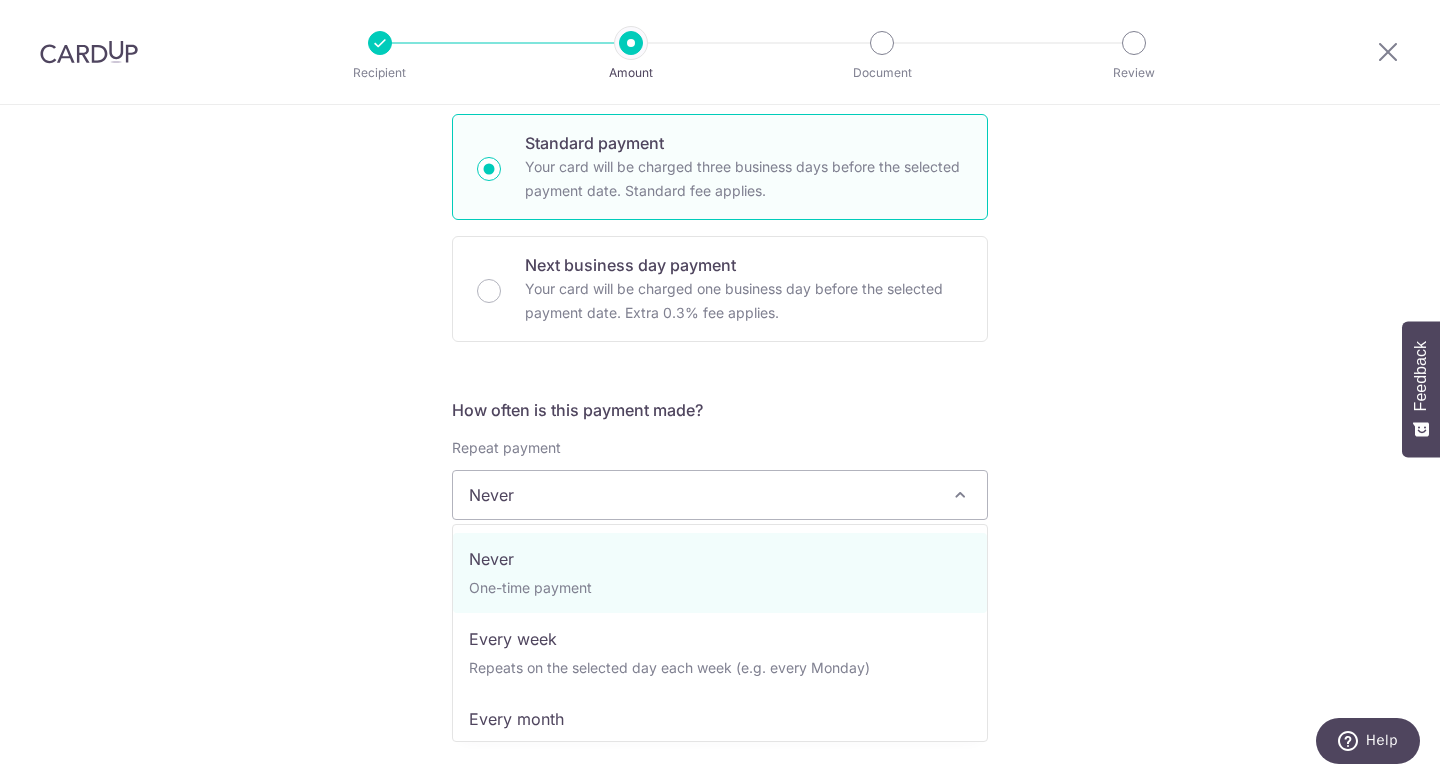 click on "Never" at bounding box center (720, 495) 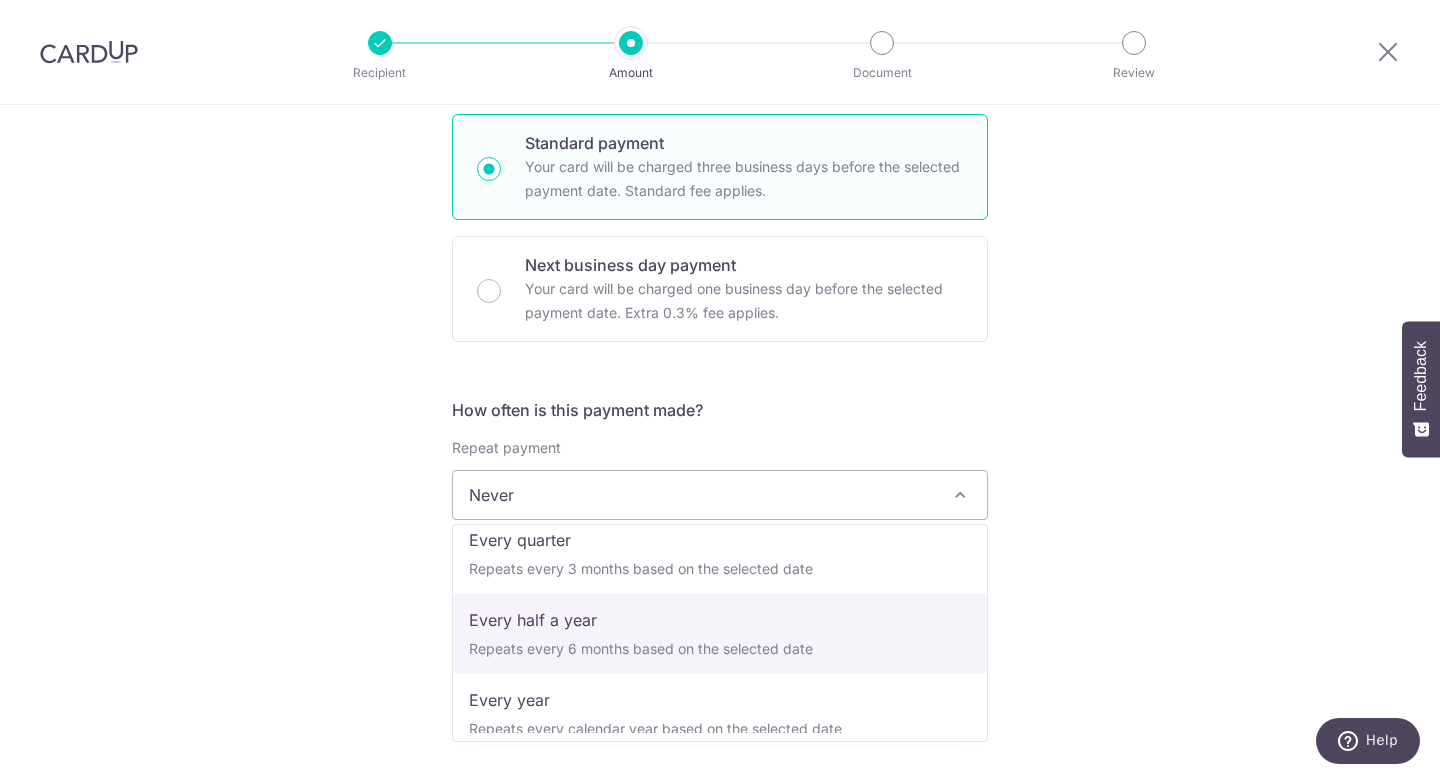 scroll, scrollTop: 280, scrollLeft: 0, axis: vertical 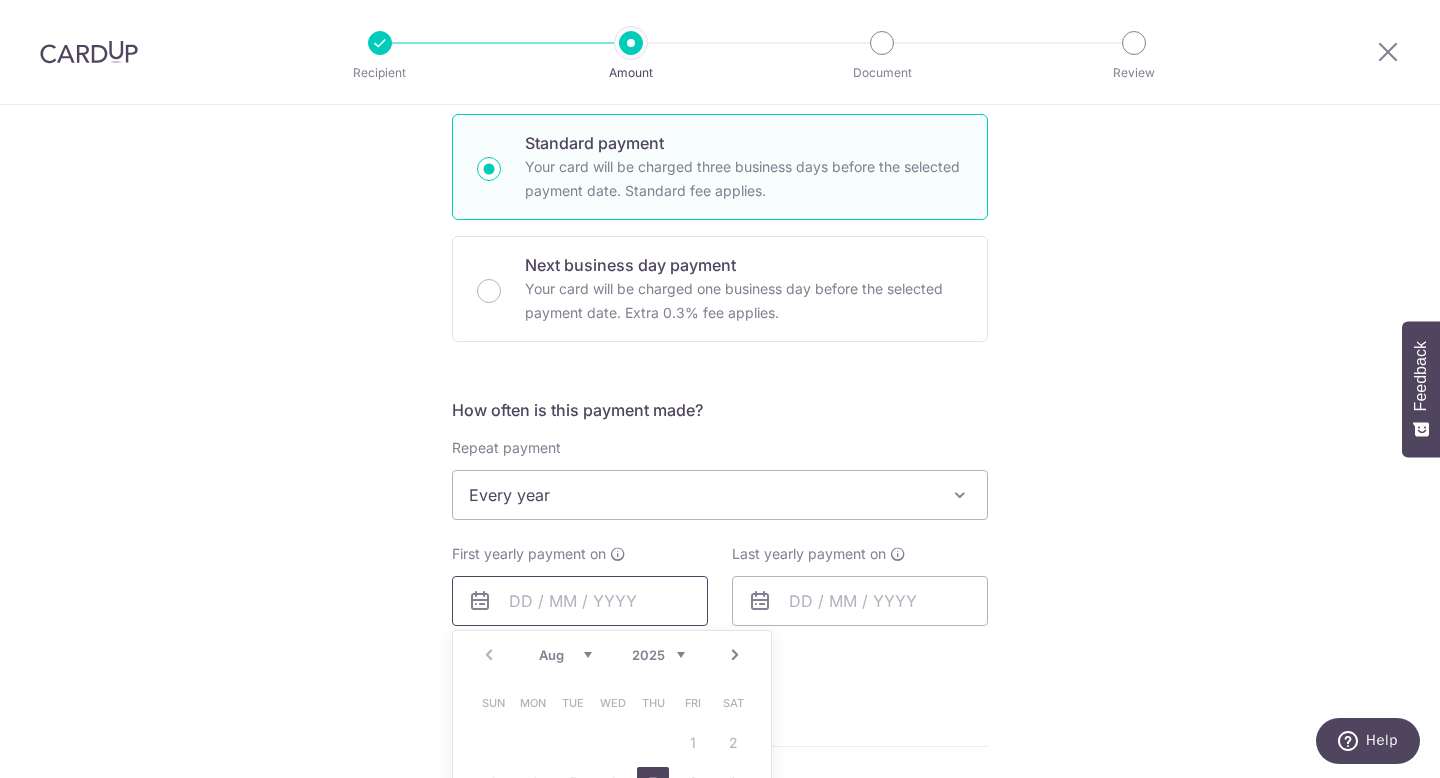click at bounding box center [580, 601] 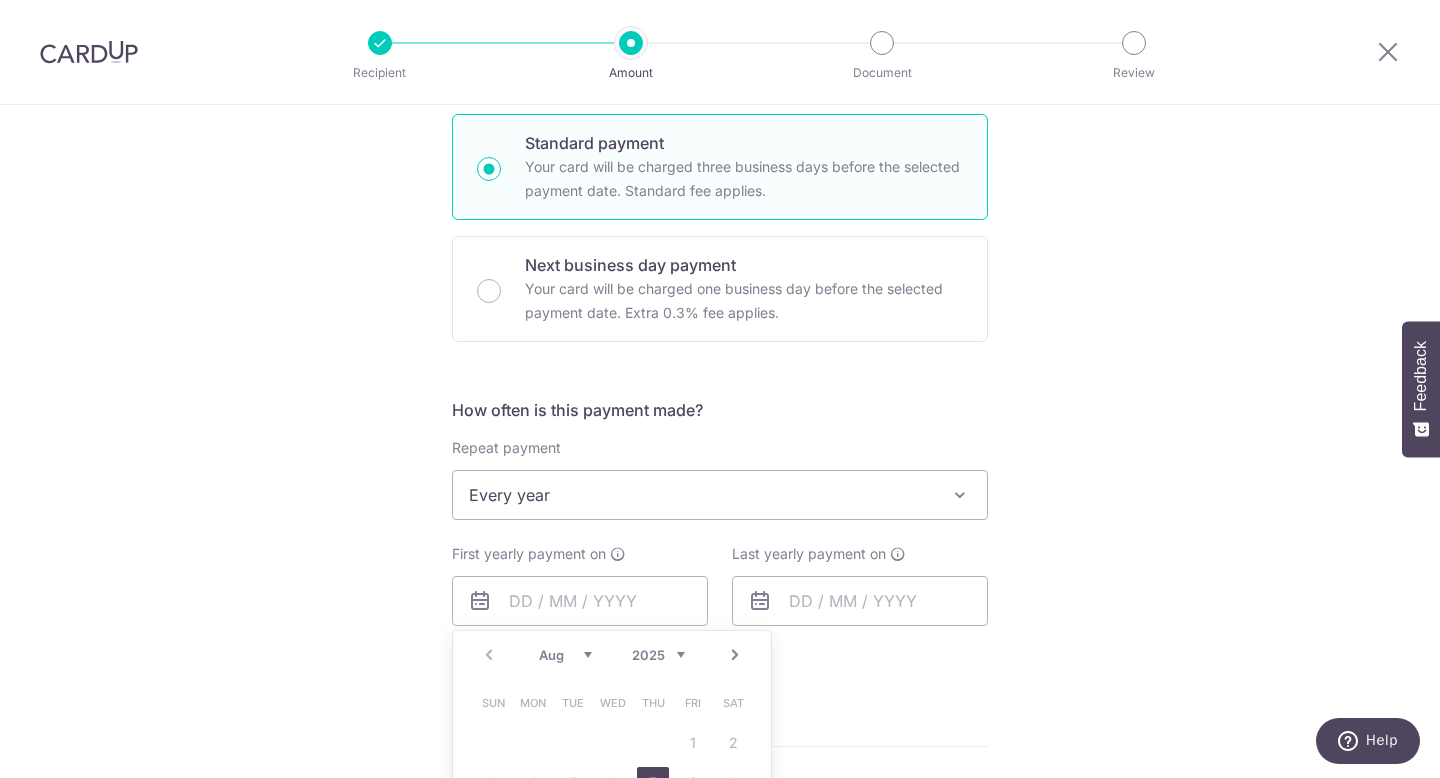 click on "Every year" at bounding box center [720, 495] 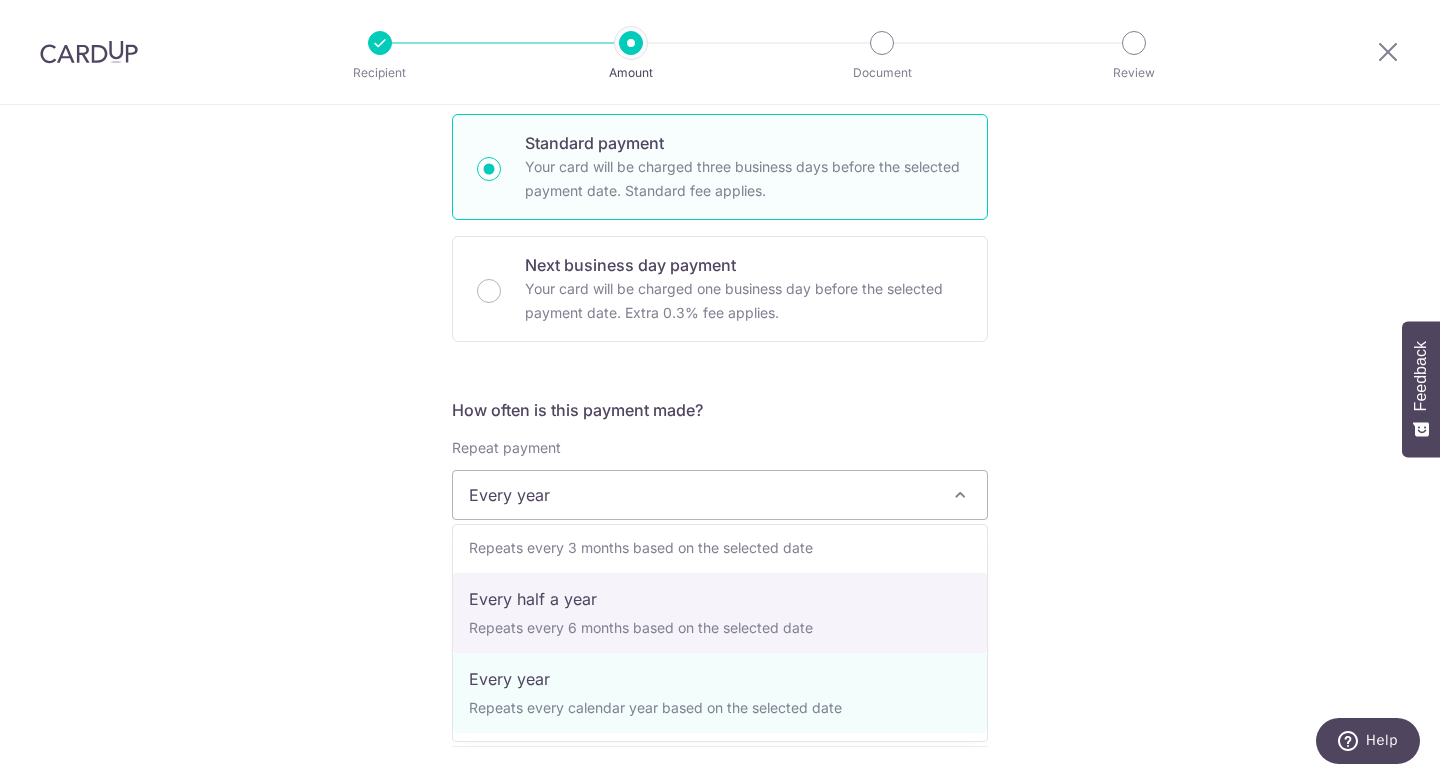 scroll, scrollTop: 0, scrollLeft: 0, axis: both 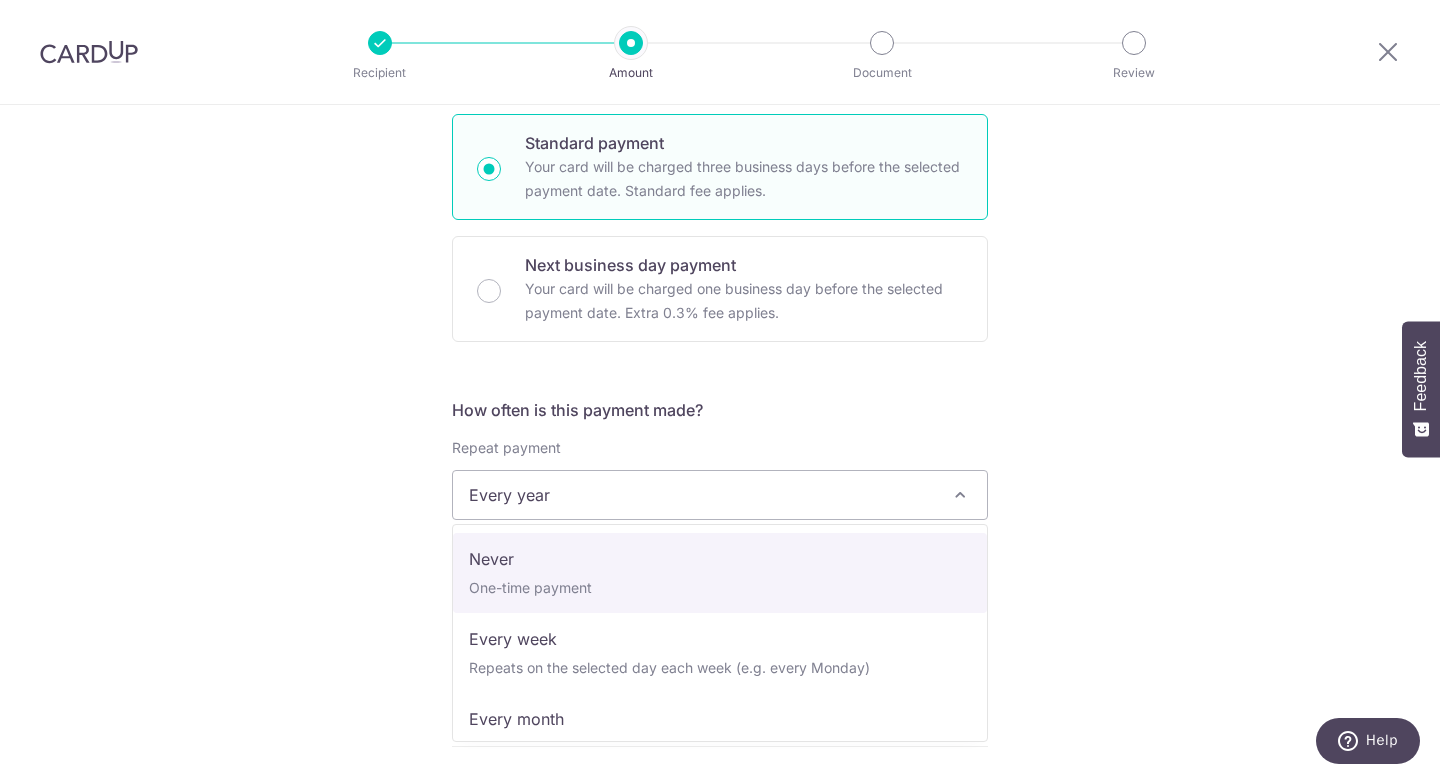 select on "1" 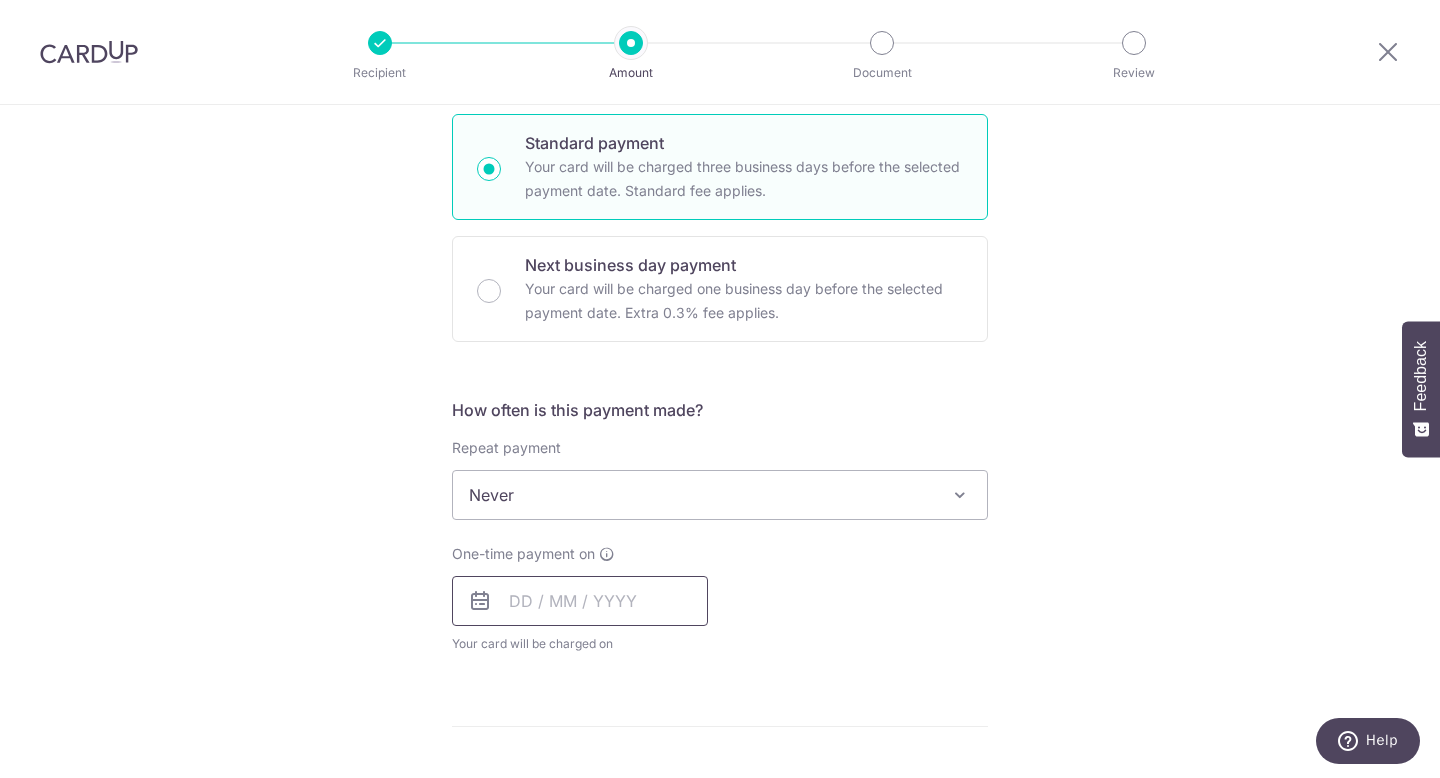 click at bounding box center [580, 601] 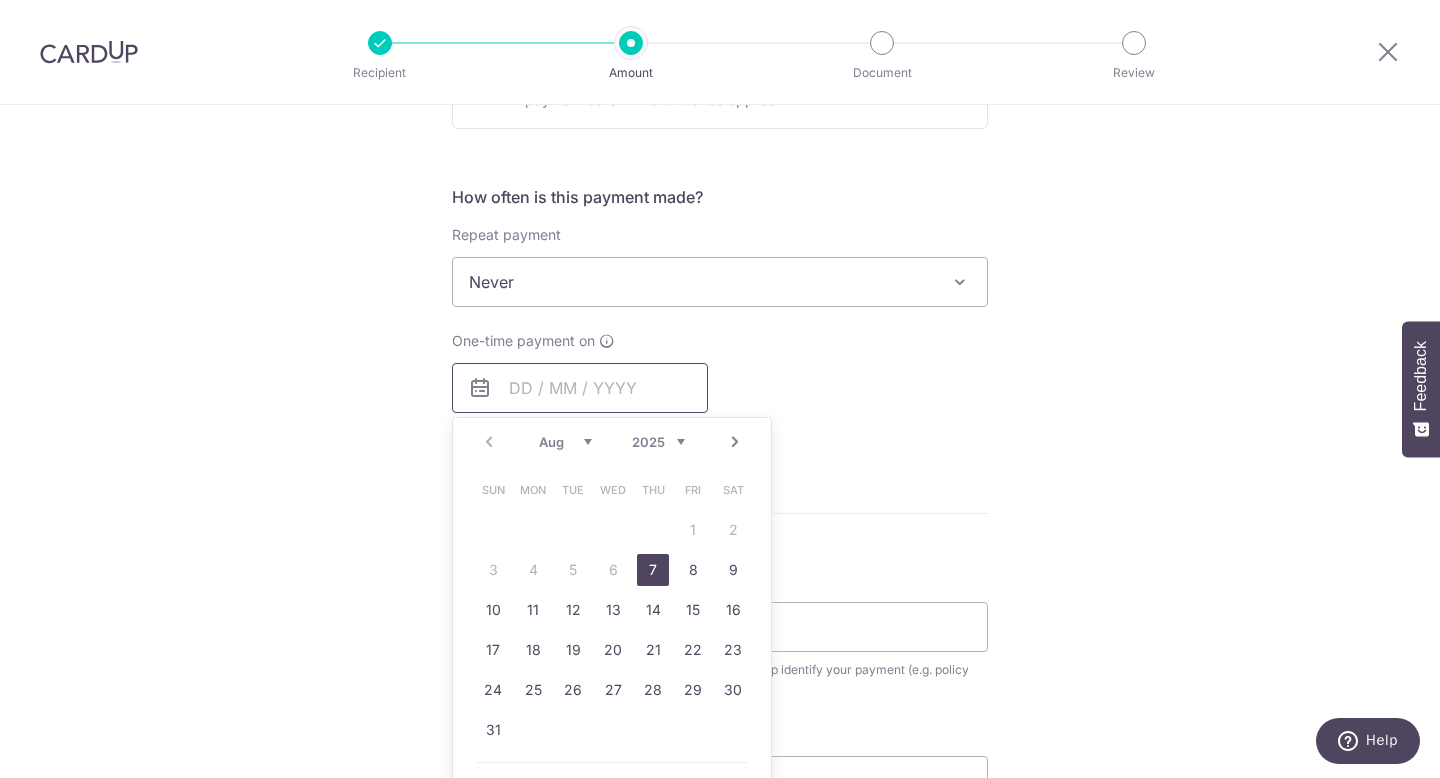 scroll, scrollTop: 695, scrollLeft: 0, axis: vertical 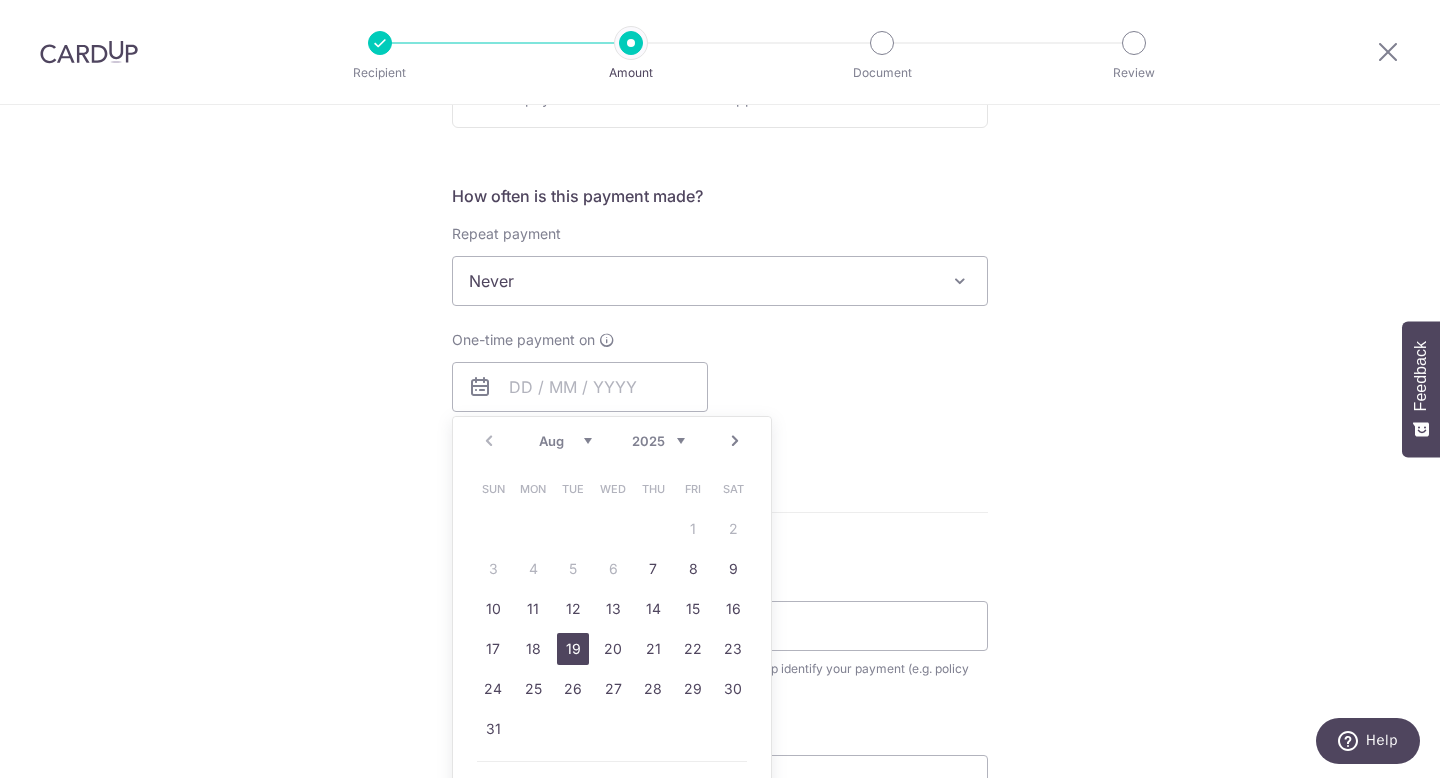 click on "19" at bounding box center (573, 649) 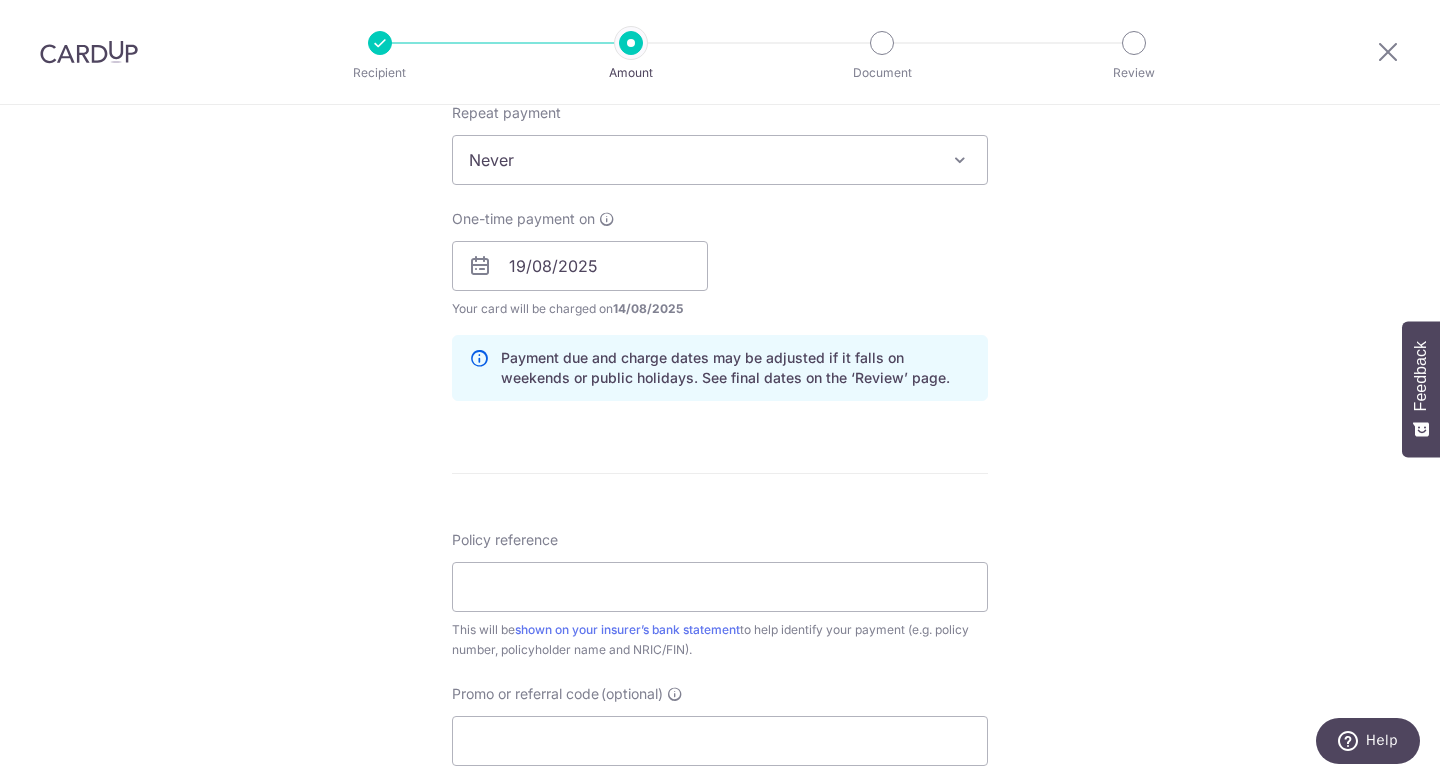 scroll, scrollTop: 823, scrollLeft: 0, axis: vertical 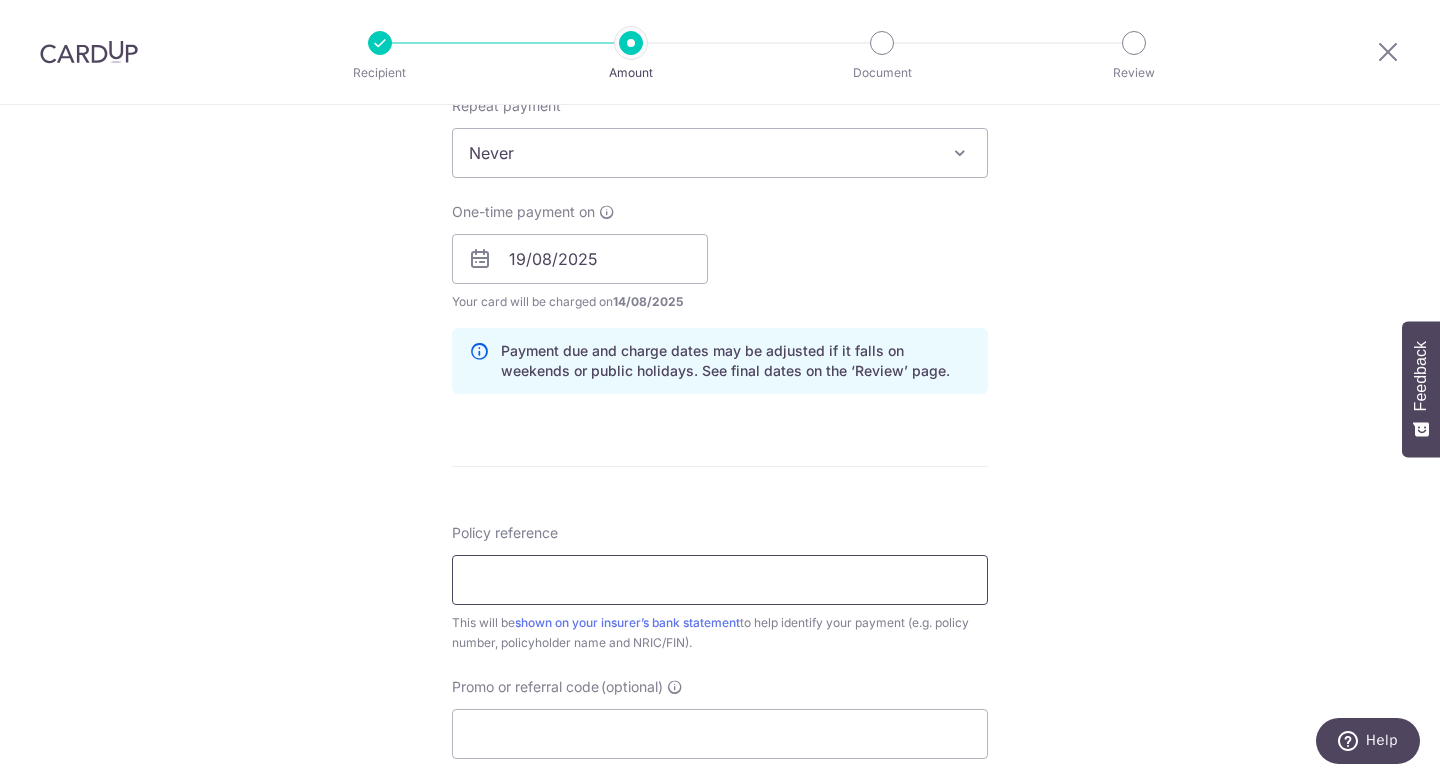 click on "Policy reference" at bounding box center (720, 580) 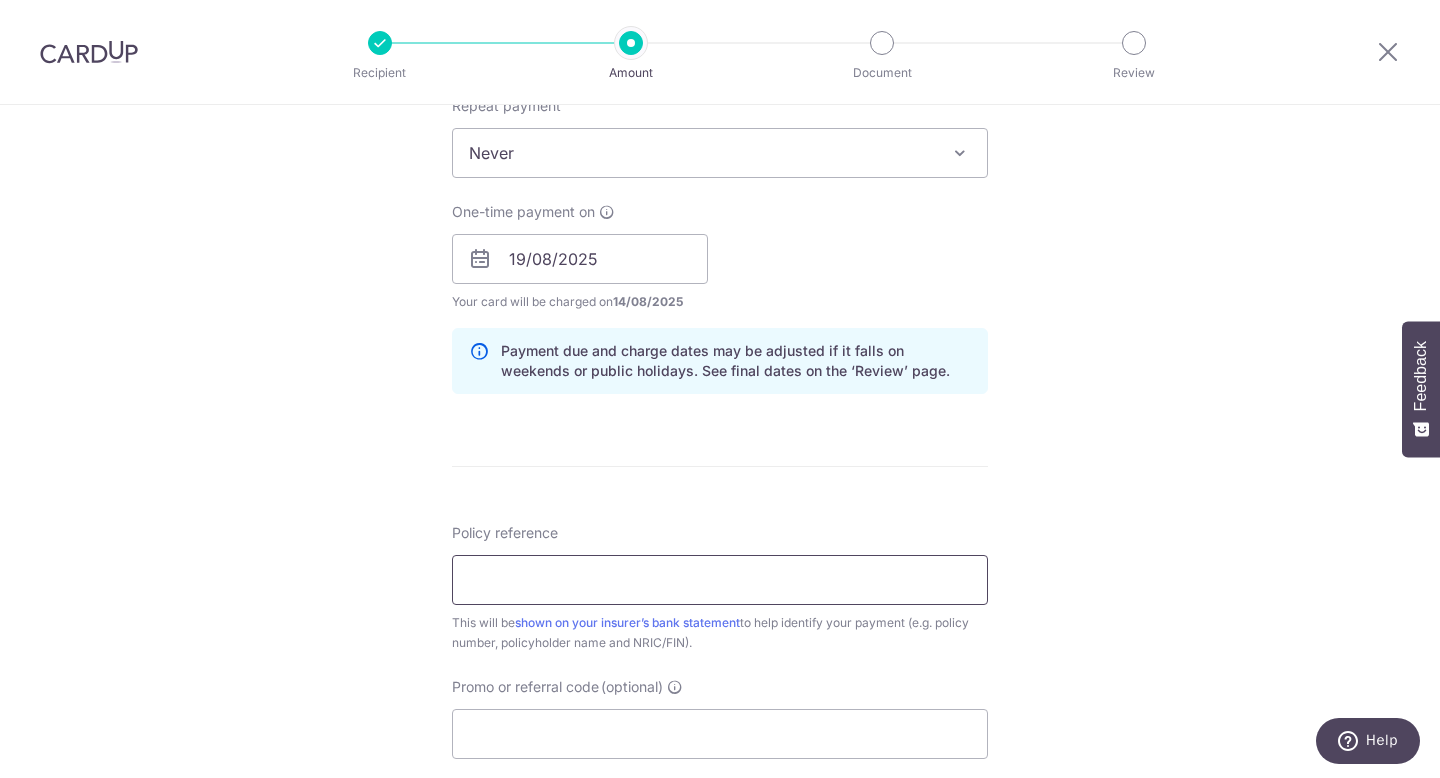 paste on "0086502624" 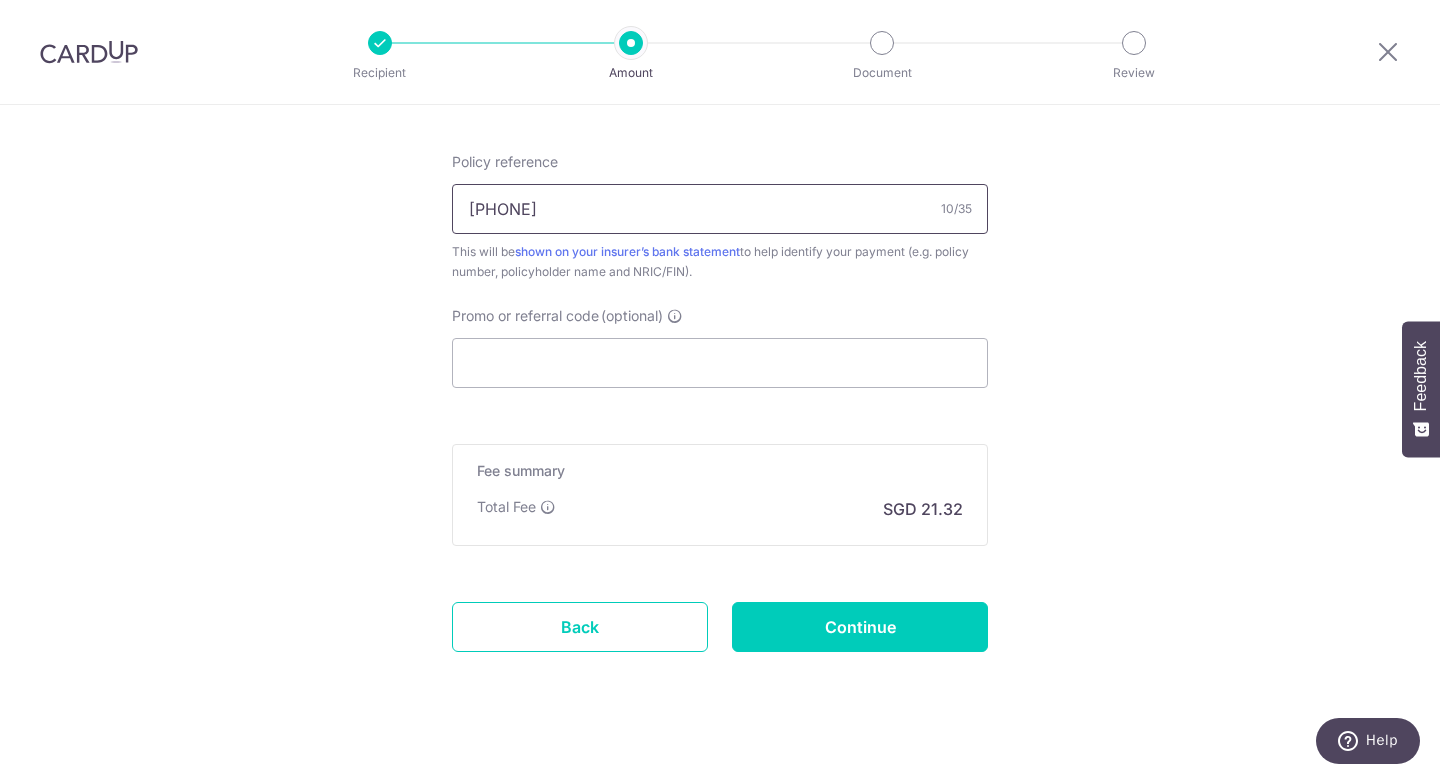 scroll, scrollTop: 1218, scrollLeft: 0, axis: vertical 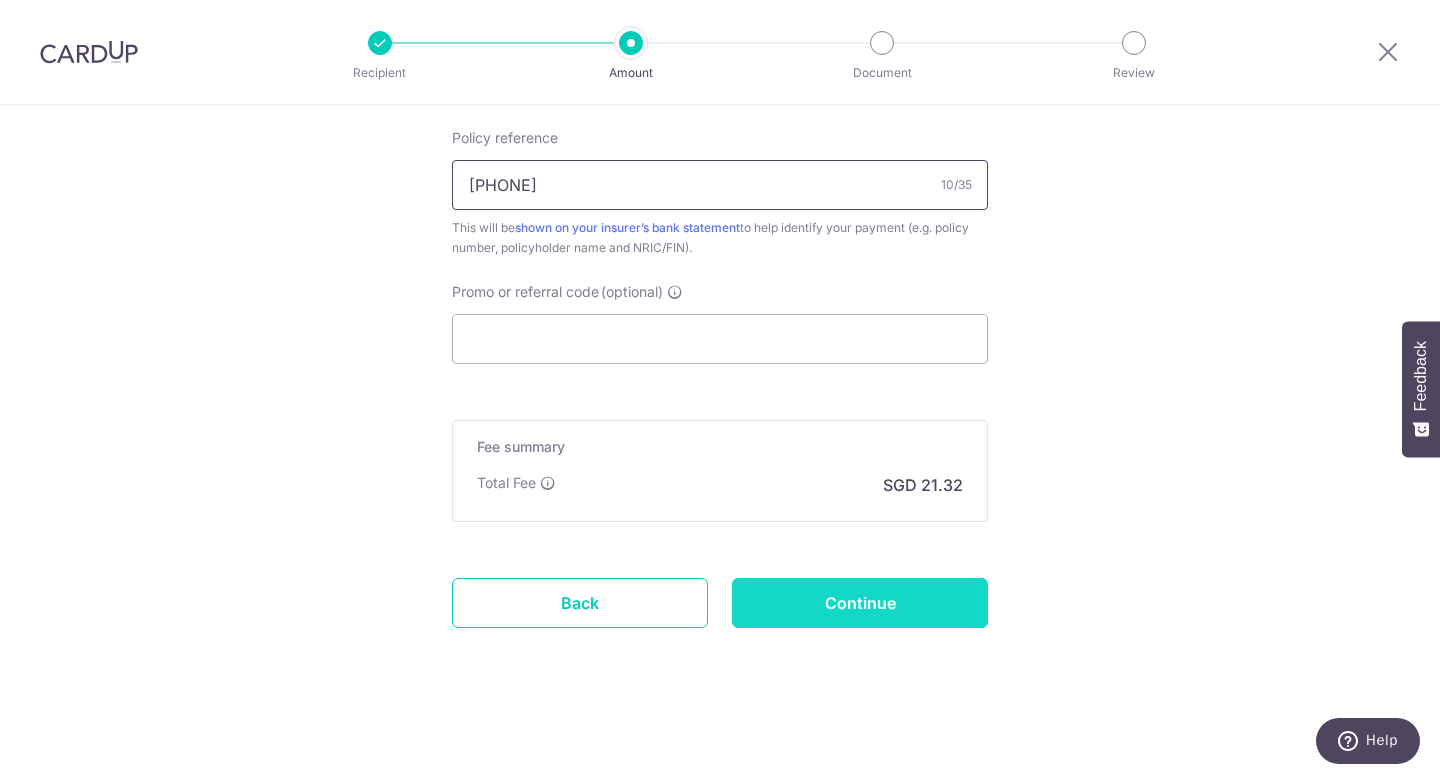 type on "0086502624" 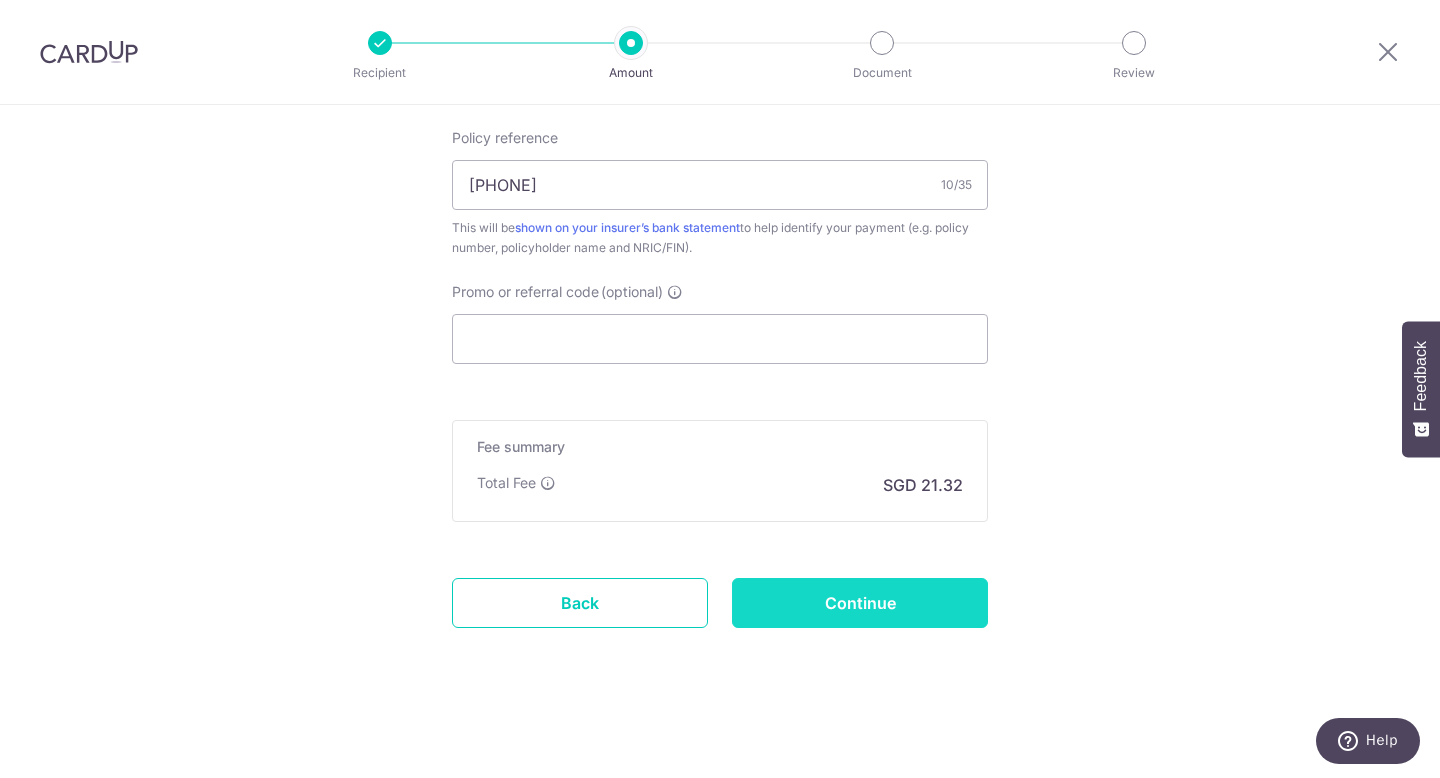 click on "Continue" at bounding box center (860, 603) 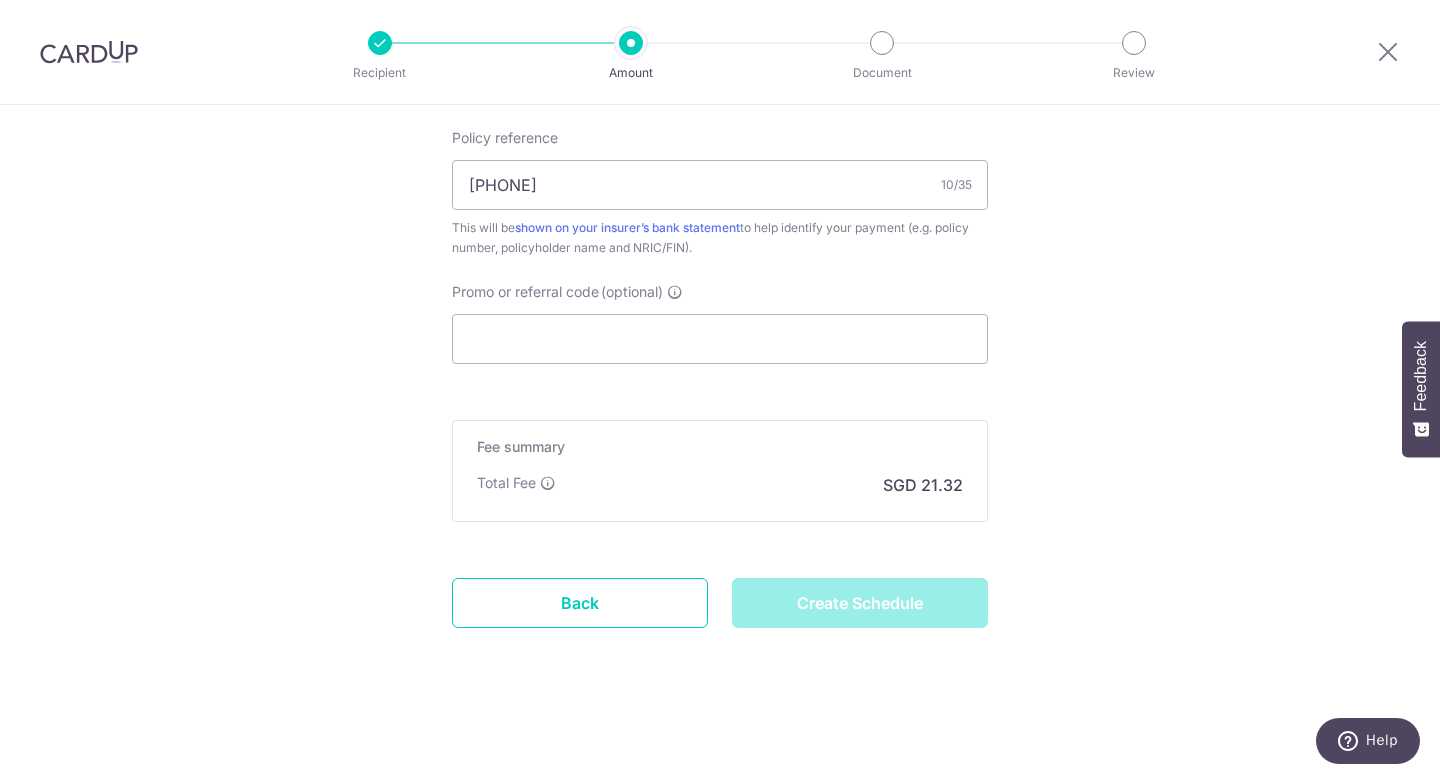 scroll, scrollTop: 1206, scrollLeft: 0, axis: vertical 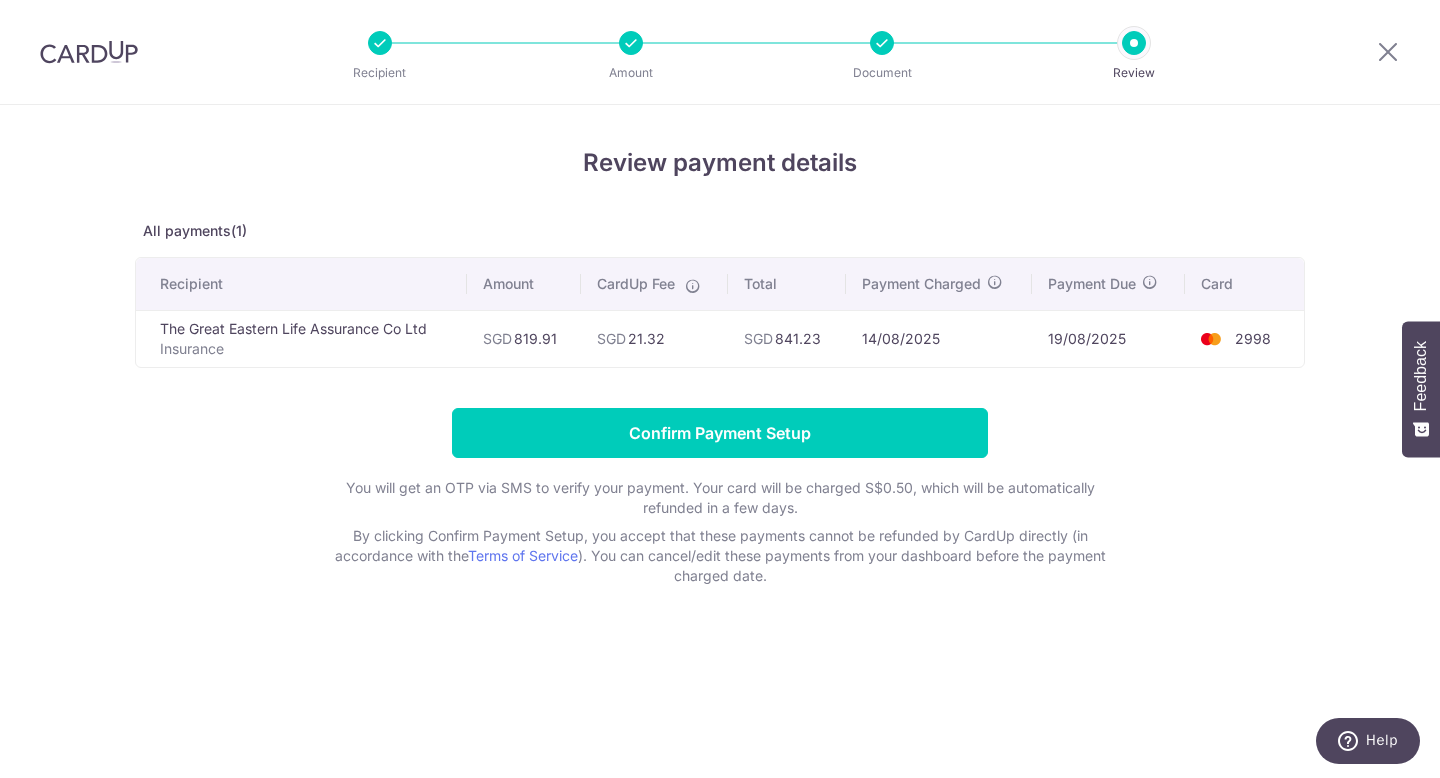 click at bounding box center (882, 43) 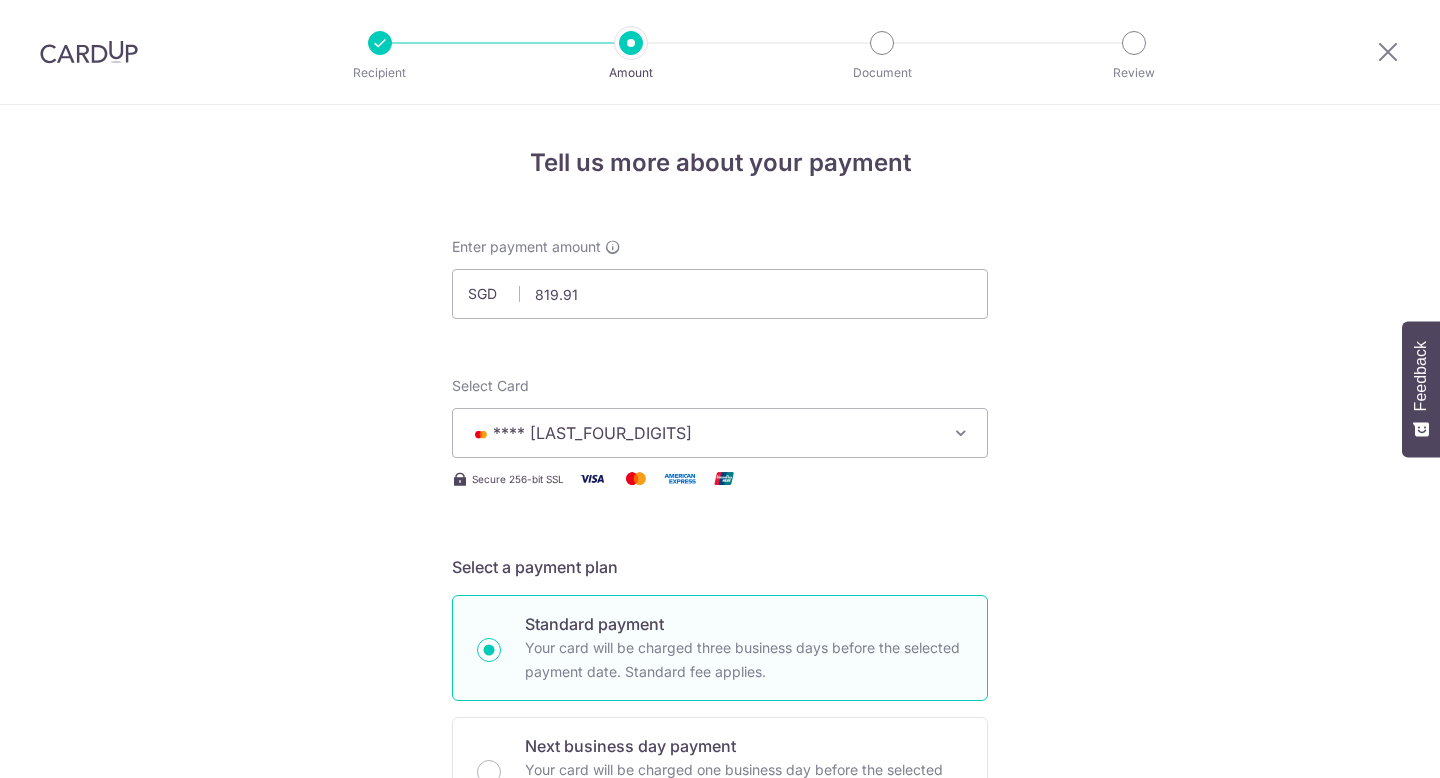 scroll, scrollTop: 0, scrollLeft: 0, axis: both 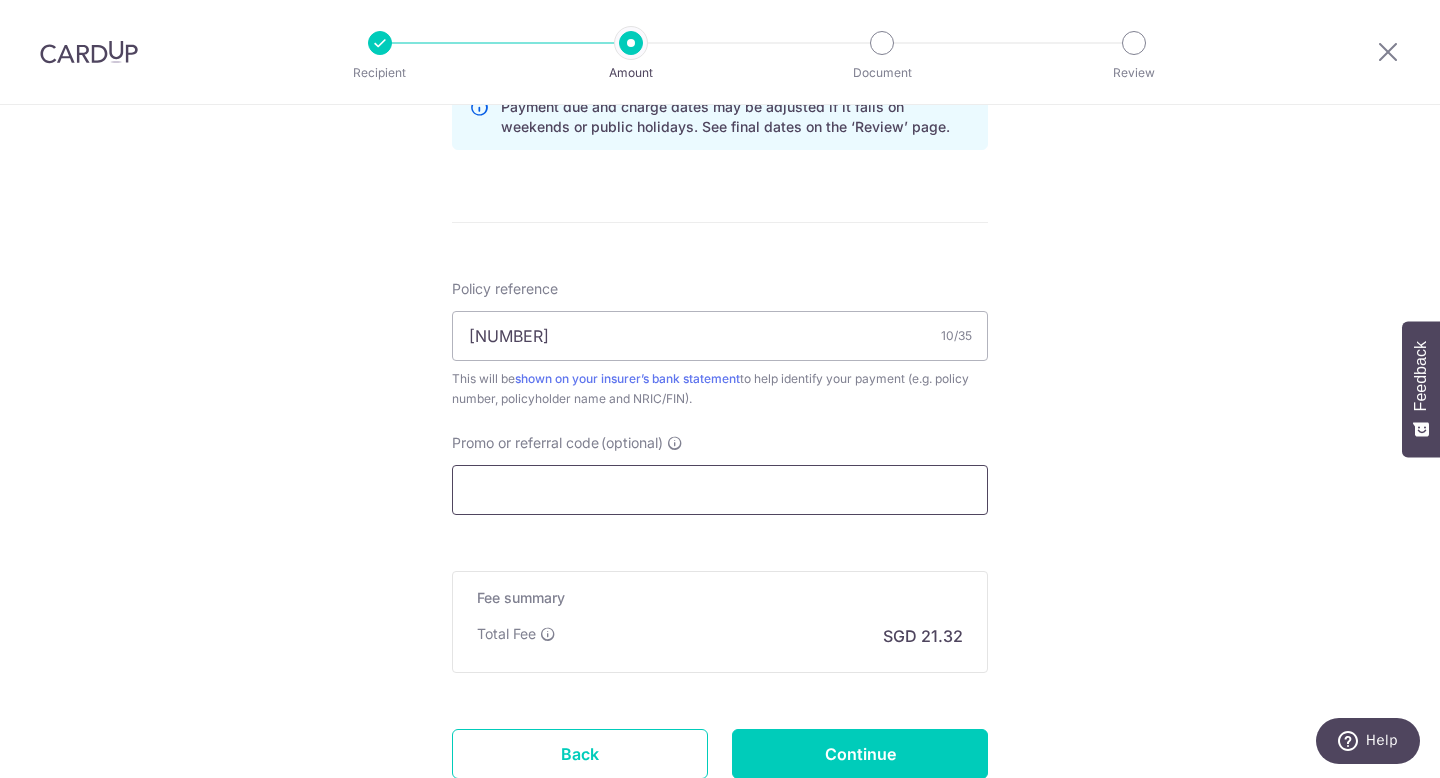 click on "Promo or referral code
(optional)" at bounding box center (720, 490) 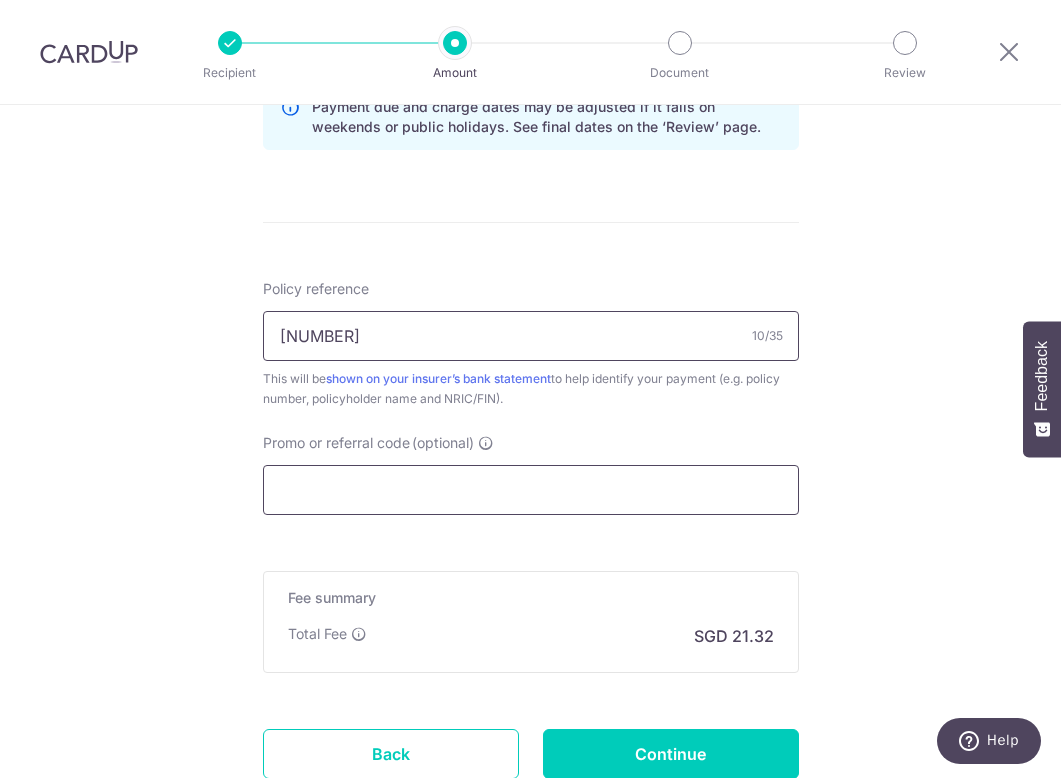 paste on "OFF225" 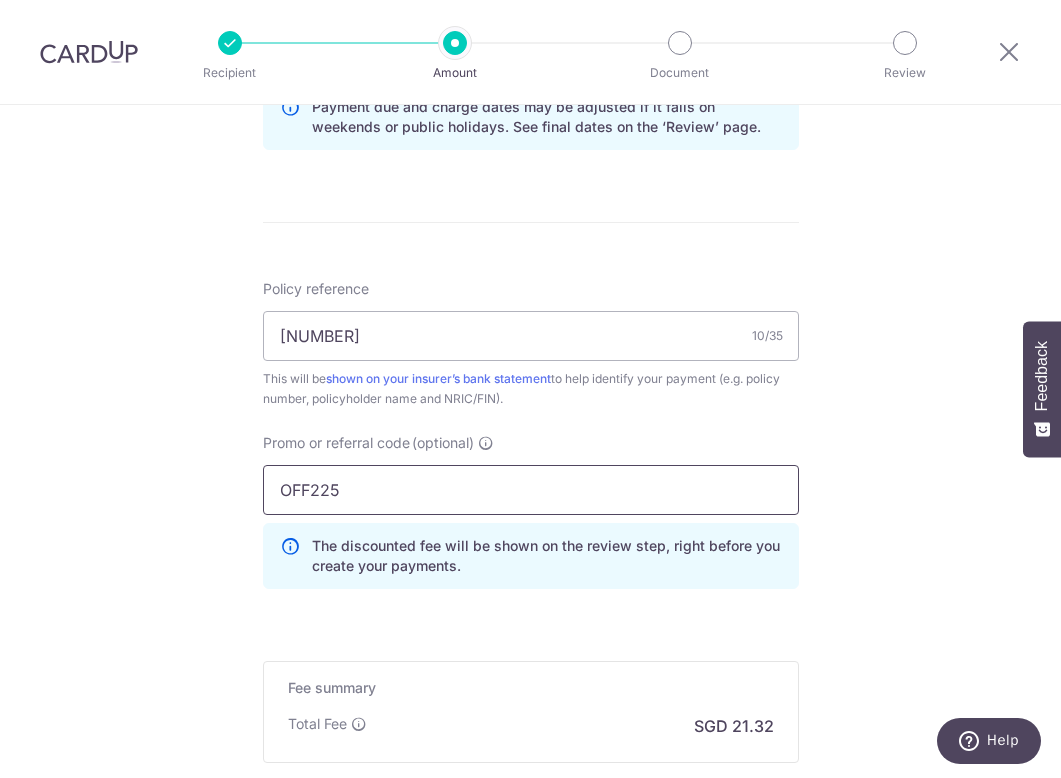 type on "OFF225" 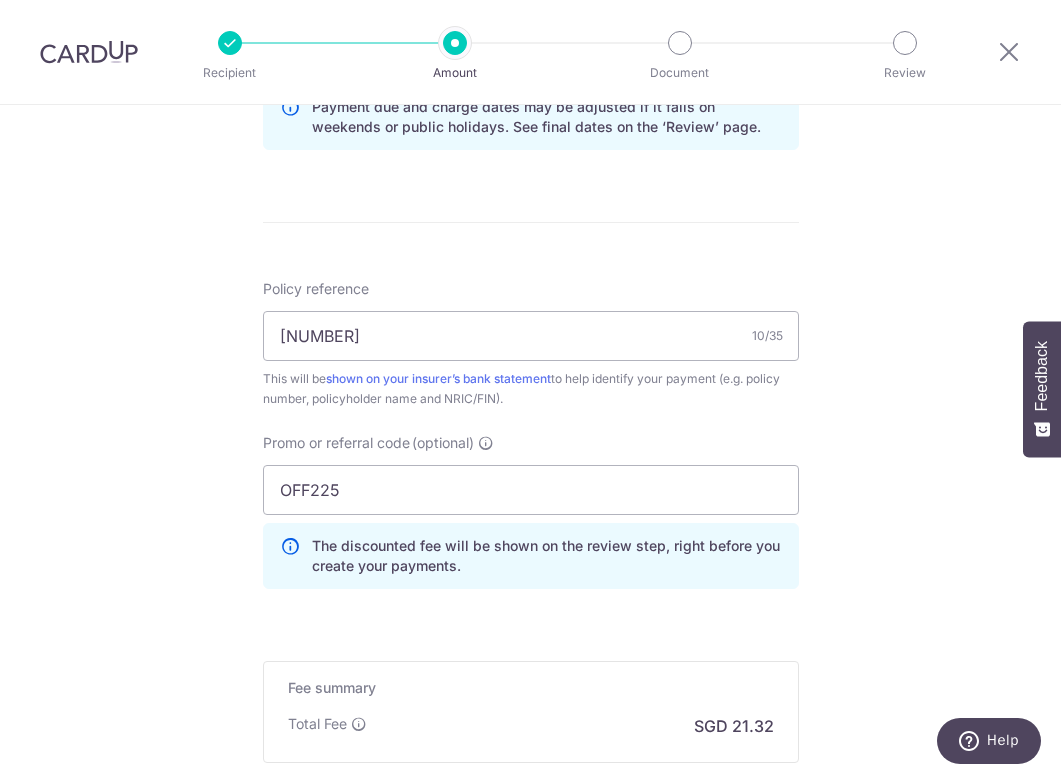 click on "Tell us more about your payment
Enter payment amount
SGD
819.91
819.91
Select Card
**** 2998
Add credit card
Your Cards
**** 2998
Secure 256-bit SSL
Text
New card details
Card
Secure 256-bit SSL" at bounding box center (530, 28) 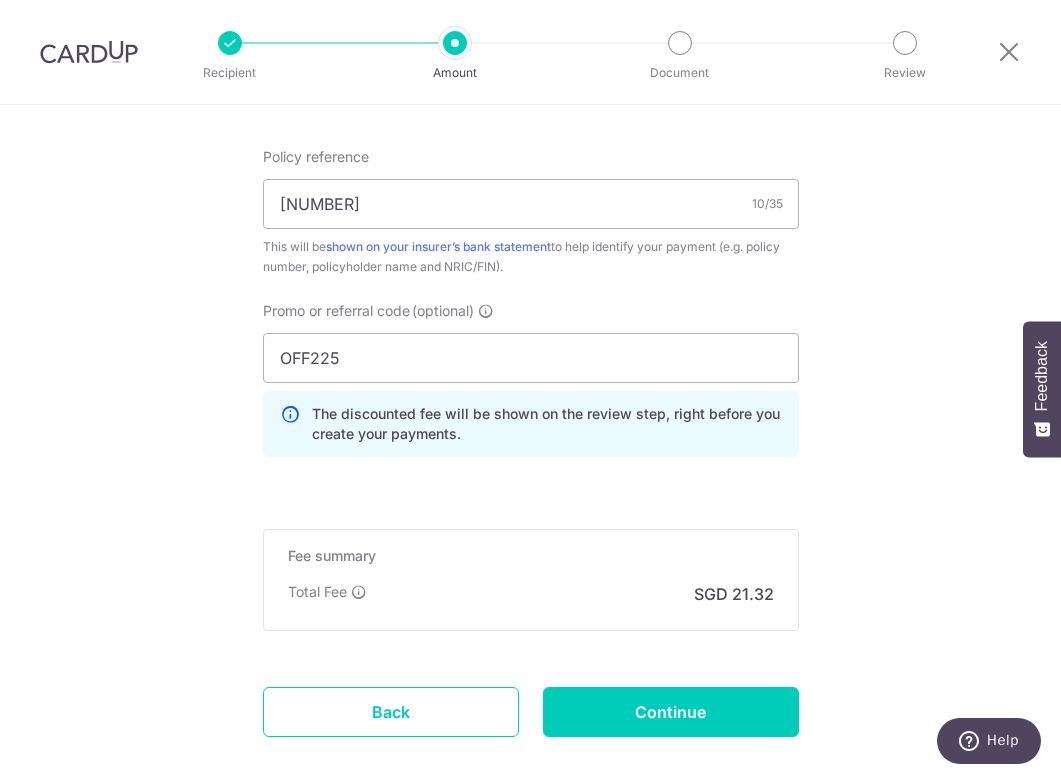 scroll, scrollTop: 1198, scrollLeft: 0, axis: vertical 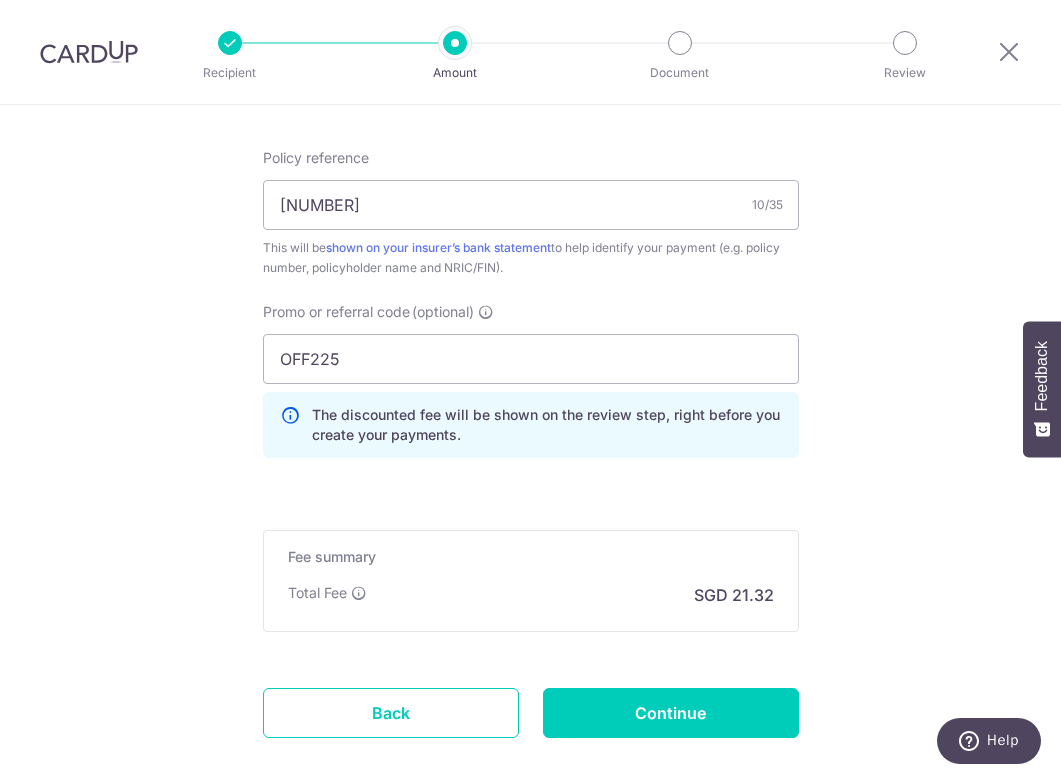 click on "Total Fee
SGD 21.32" at bounding box center [531, 595] 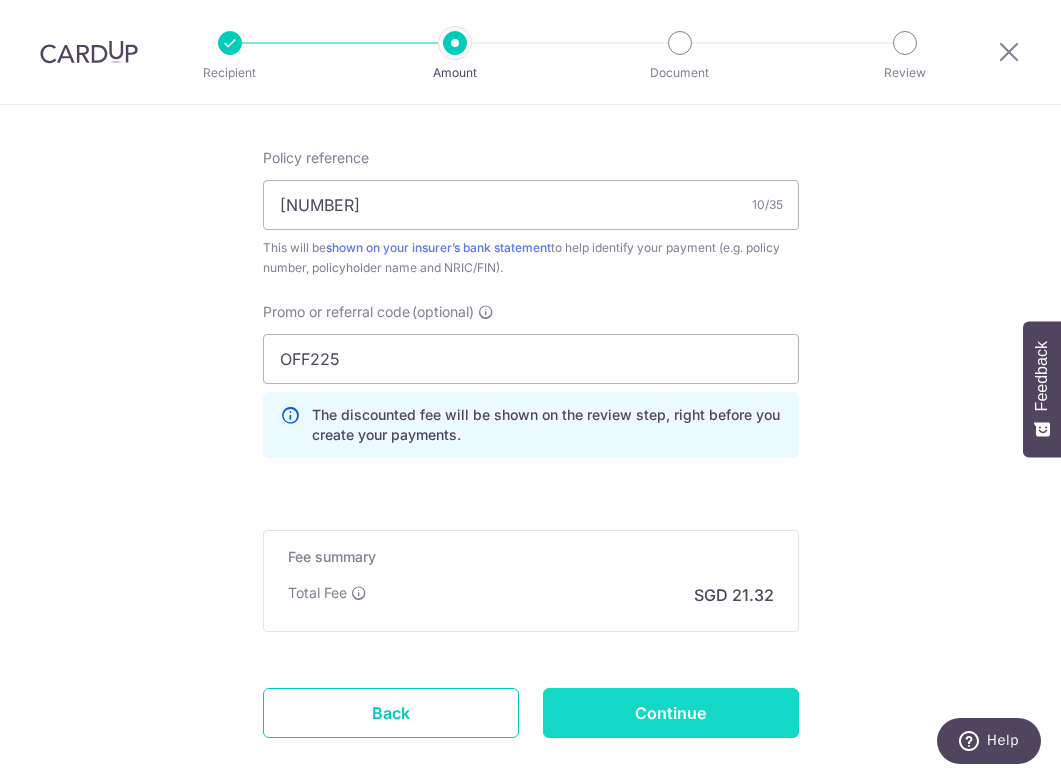 click on "Continue" at bounding box center (671, 713) 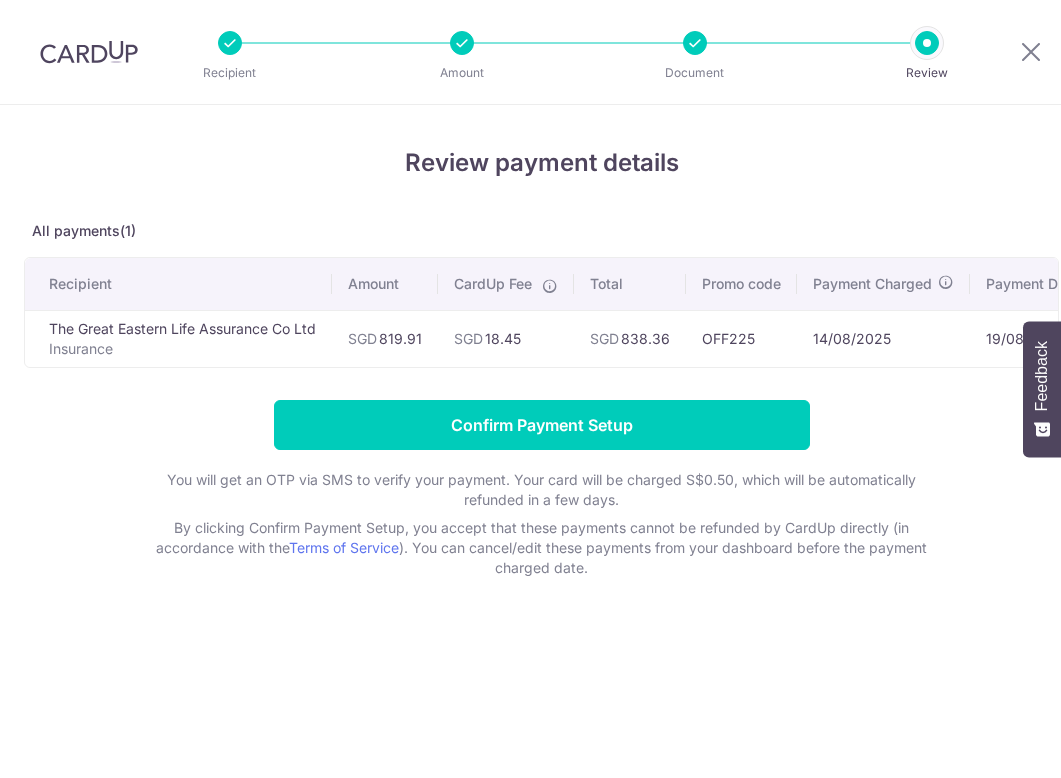scroll, scrollTop: 0, scrollLeft: 0, axis: both 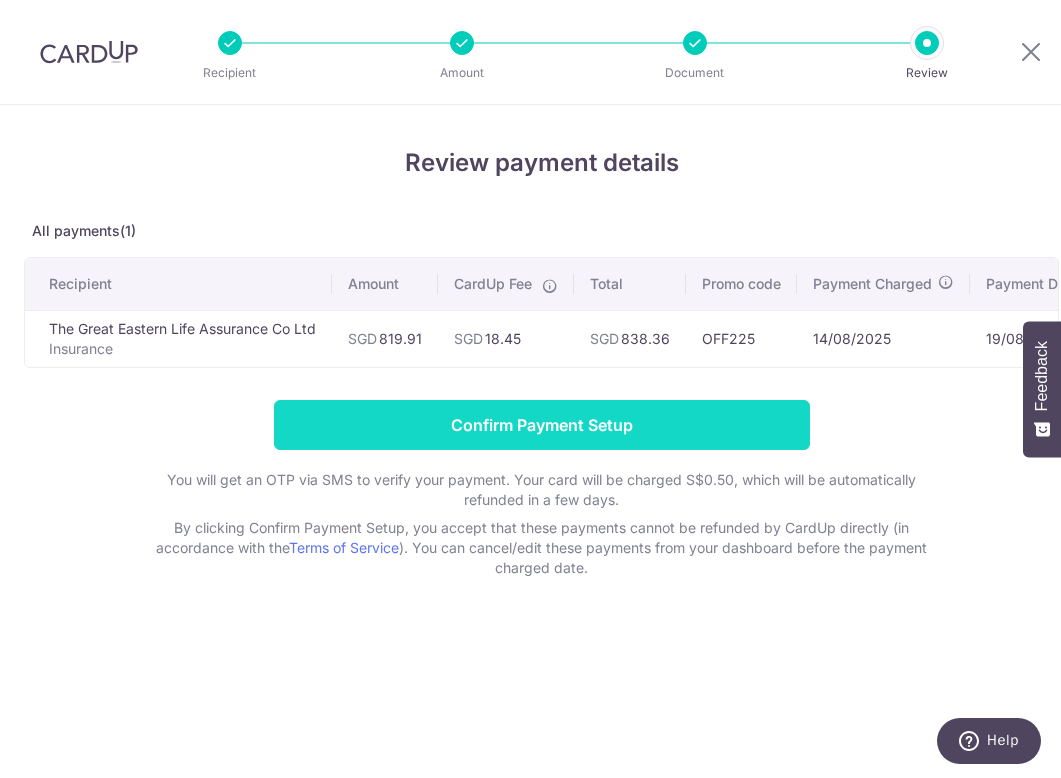 click on "Confirm Payment Setup" at bounding box center [542, 425] 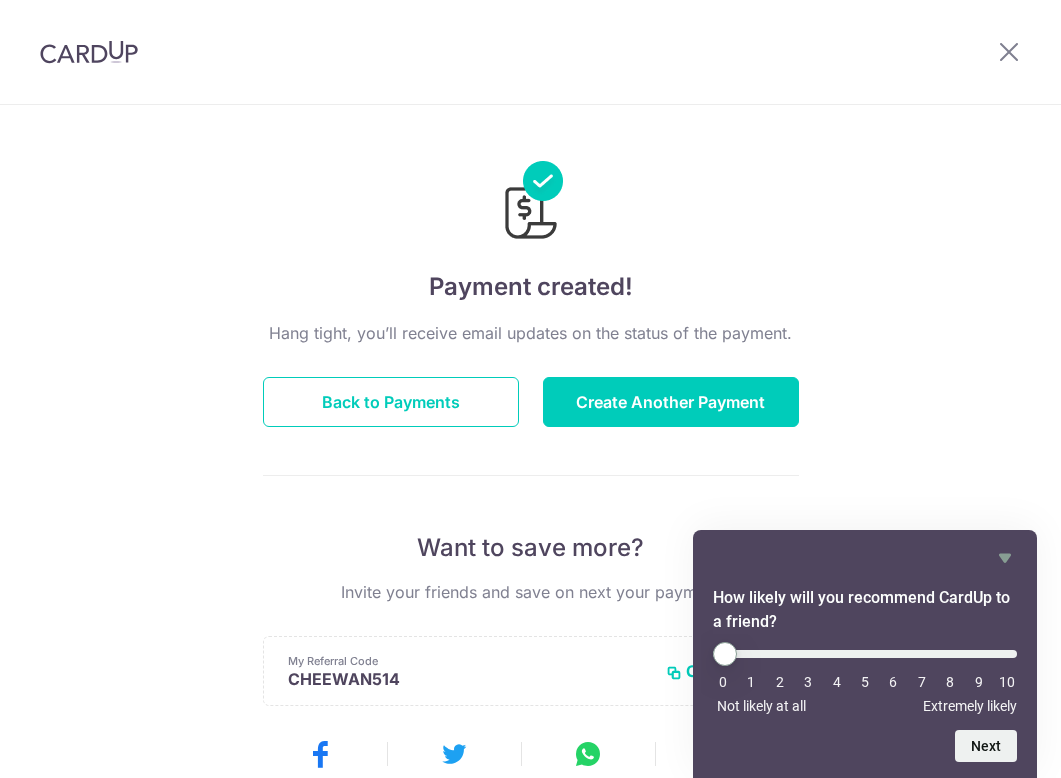scroll, scrollTop: 0, scrollLeft: 0, axis: both 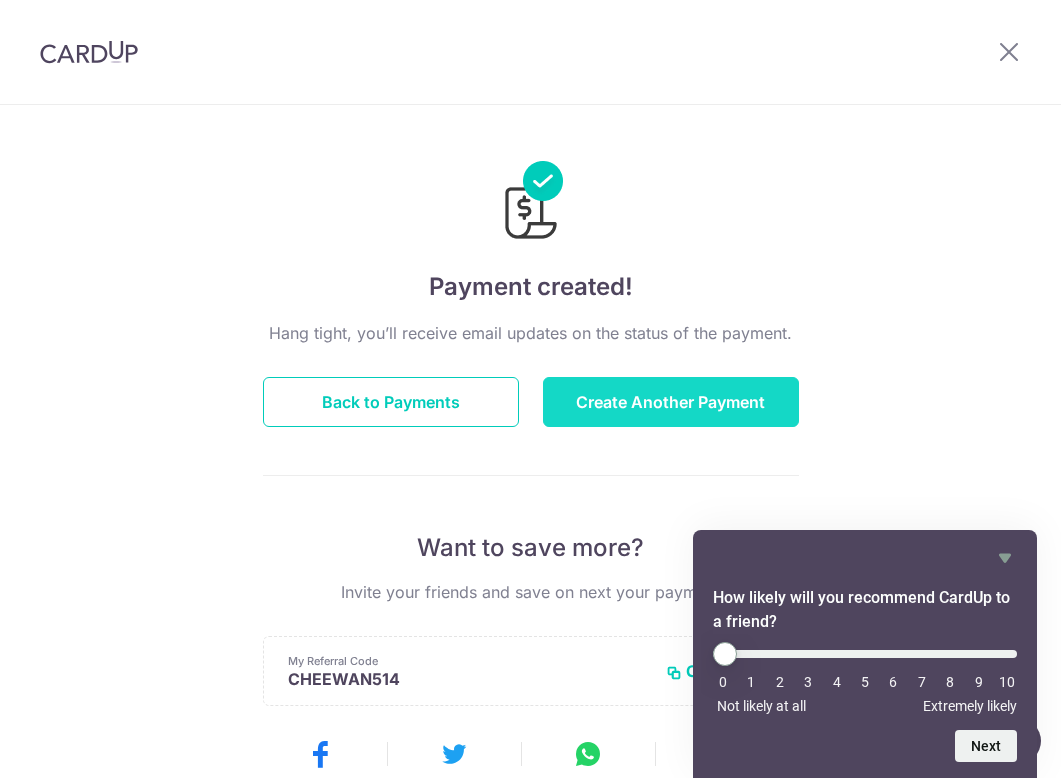 click on "Create Another Payment" at bounding box center [671, 402] 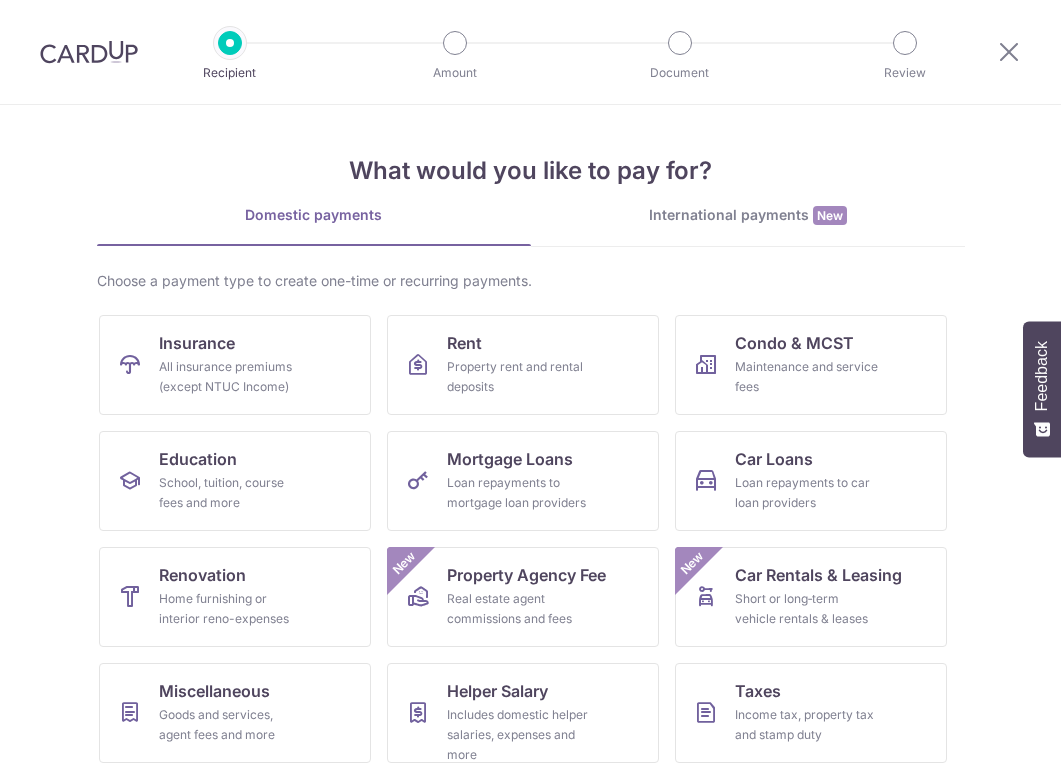 scroll, scrollTop: 0, scrollLeft: 0, axis: both 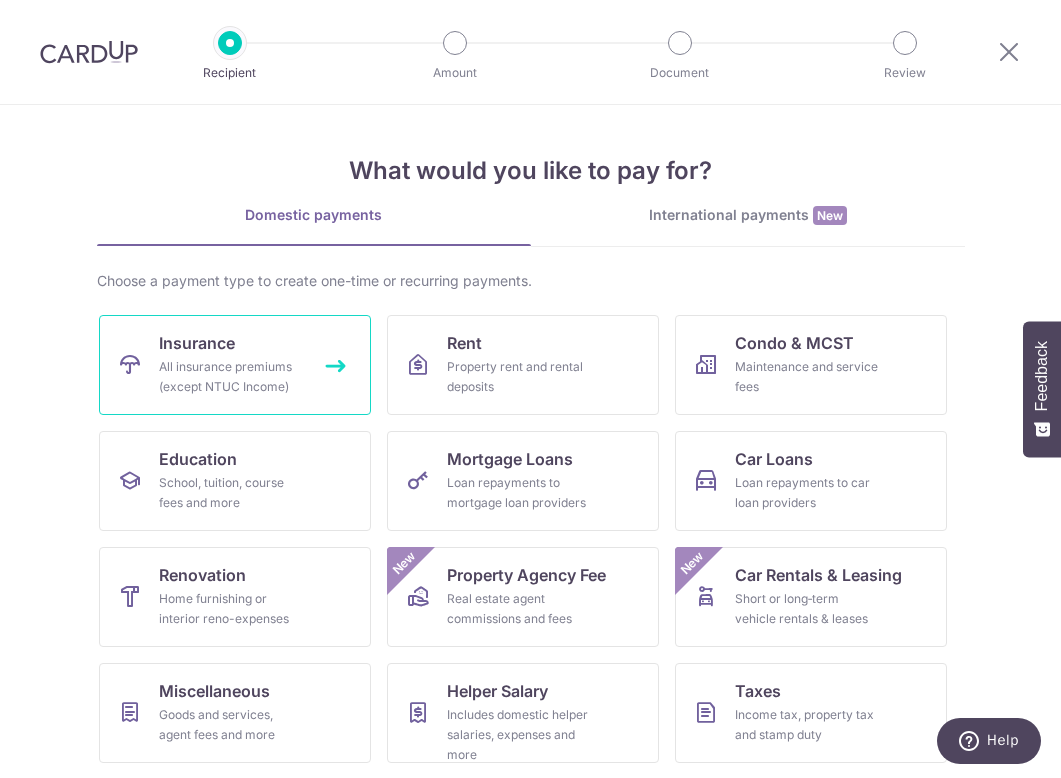 click on "All insurance premiums (except NTUC Income)" at bounding box center (231, 377) 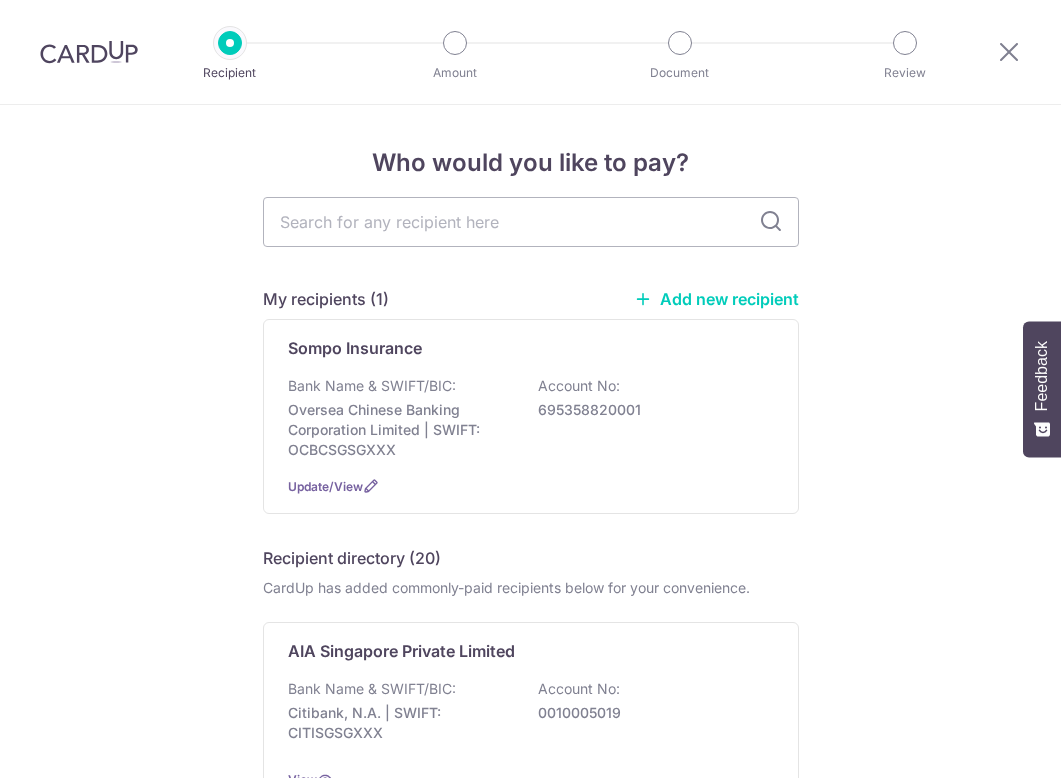 scroll, scrollTop: 0, scrollLeft: 0, axis: both 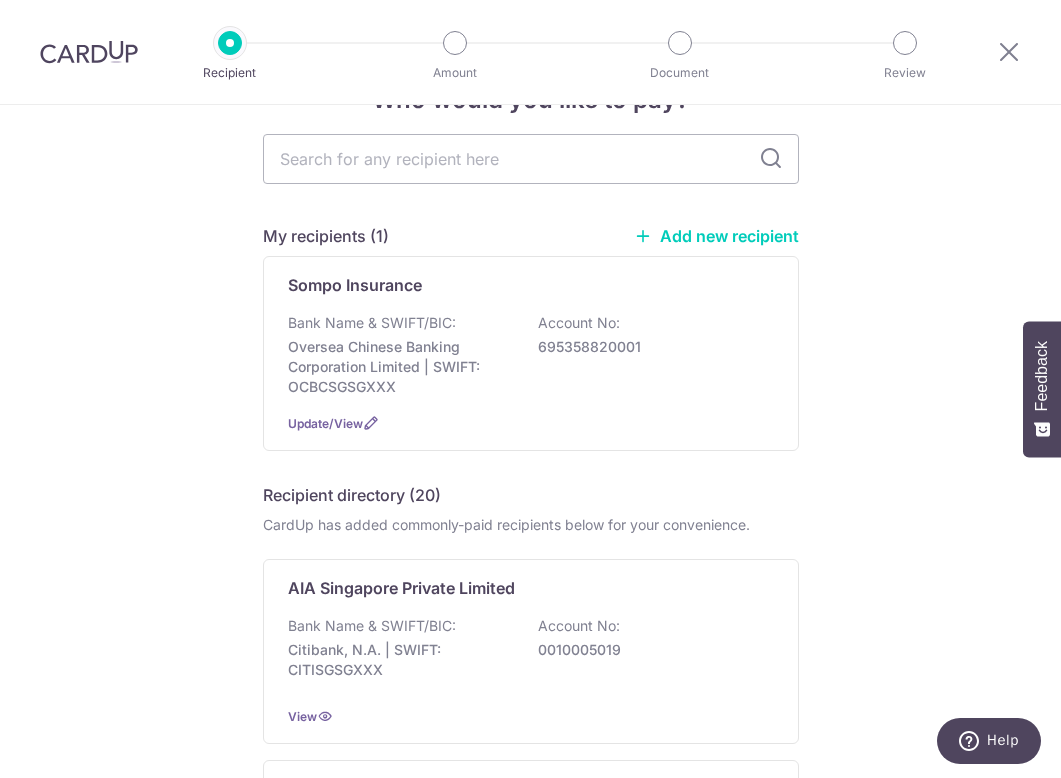 click on "Add new recipient" at bounding box center [716, 236] 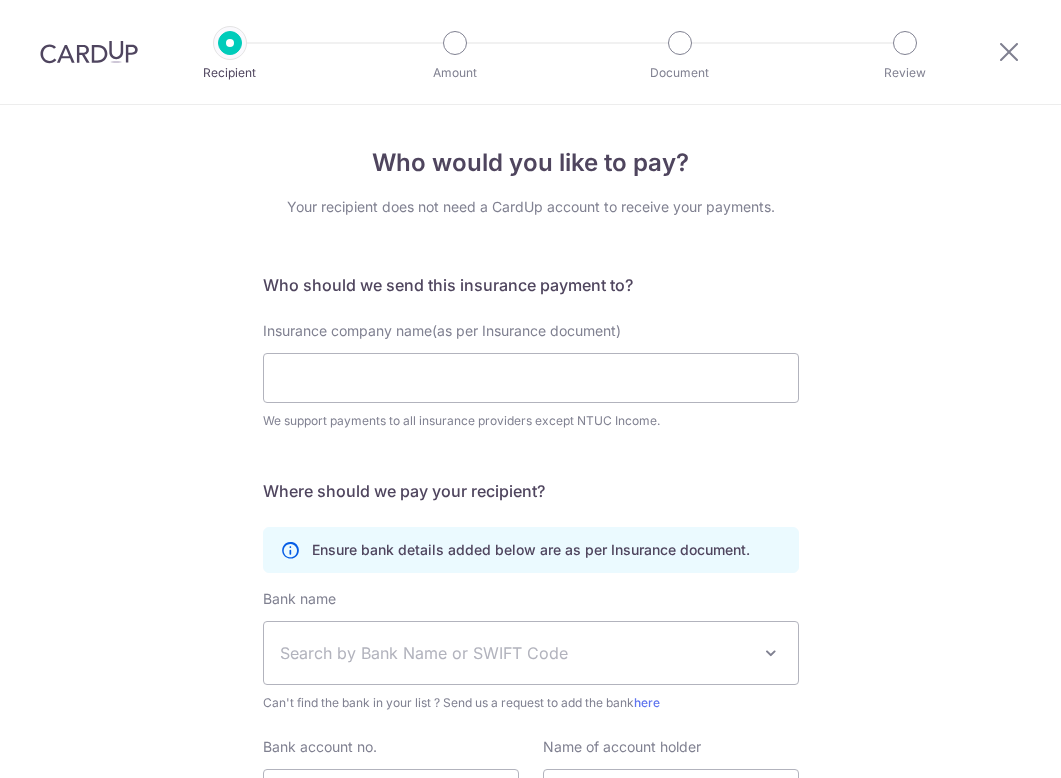 scroll, scrollTop: 0, scrollLeft: 0, axis: both 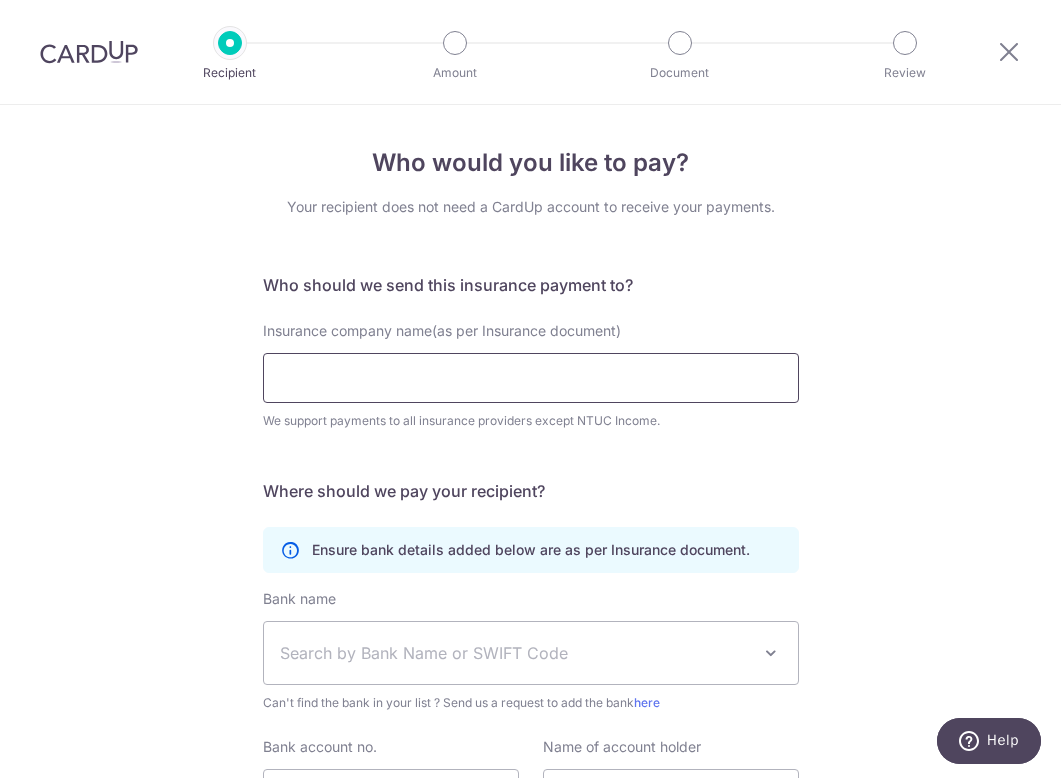 click on "Insurance company name(as per Insurance document)" at bounding box center [531, 378] 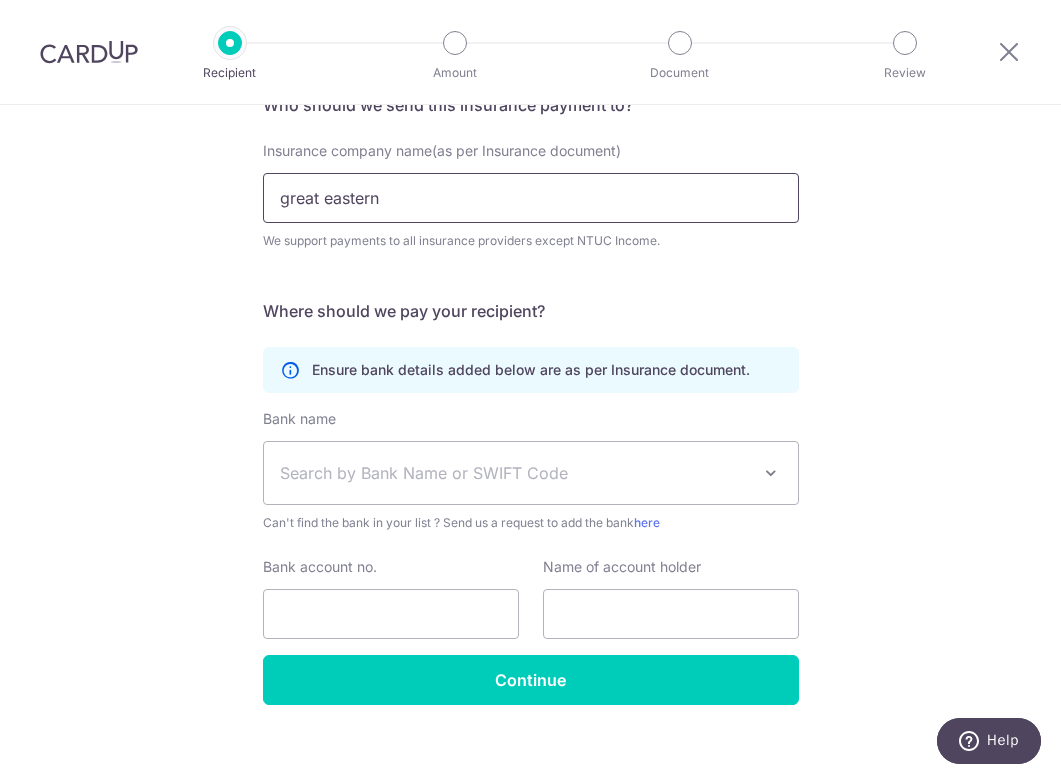 scroll, scrollTop: 201, scrollLeft: 0, axis: vertical 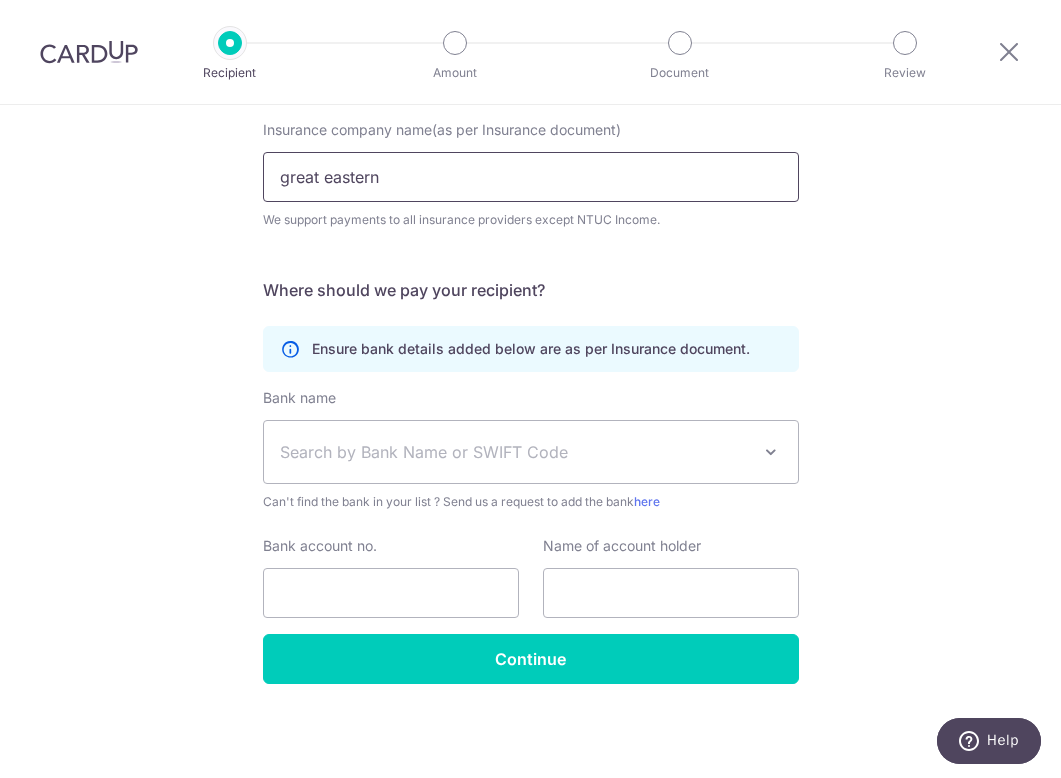 type on "great eastern" 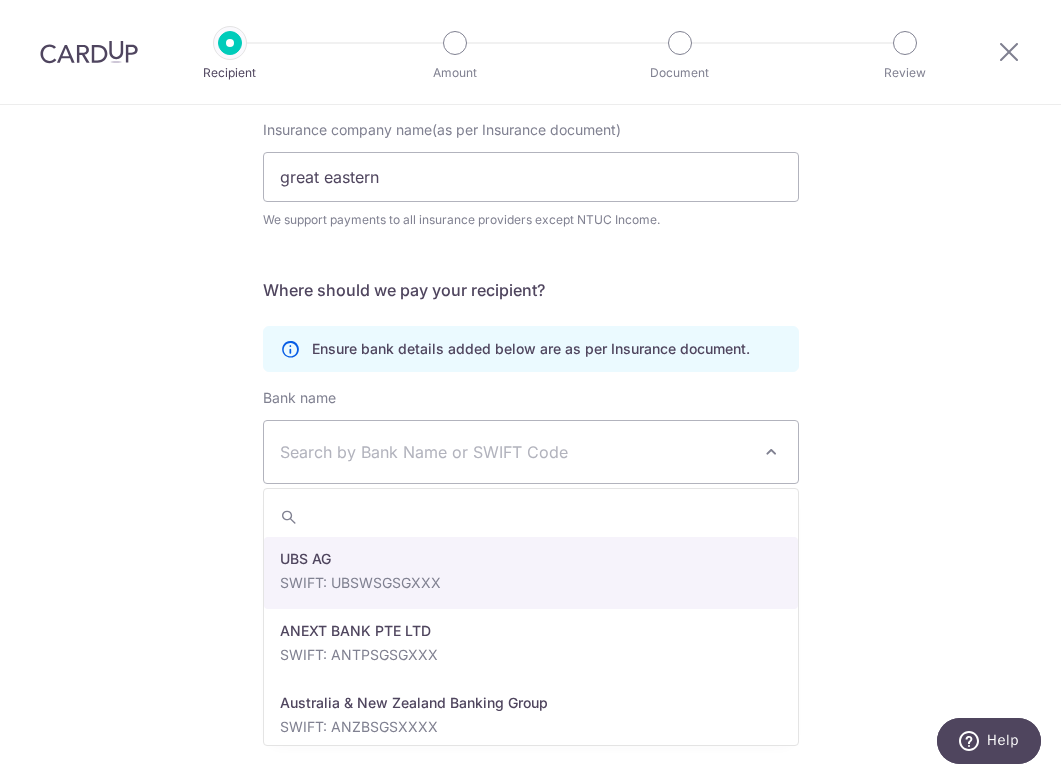 click on "Search by Bank Name or SWIFT Code" at bounding box center (515, 452) 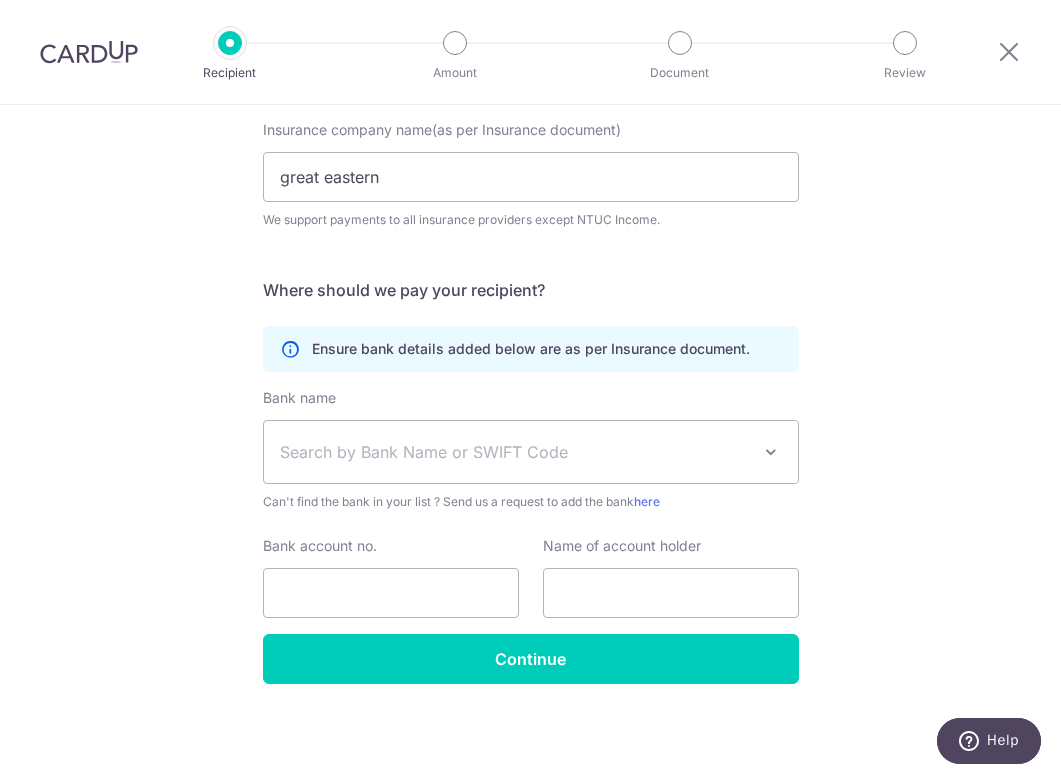 click on "Who would you like to pay?
Your recipient does not need a CardUp account to receive your payments.
Who should we send this insurance payment to?
Insurance company name(as per Insurance document)
great eastern
We support payments to all insurance providers except NTUC Income.
Translation missing: en.no key
URL
Telephone
Where should we pay your recipient?
Ensure bank details added below are as per Insurance document." at bounding box center (530, 341) 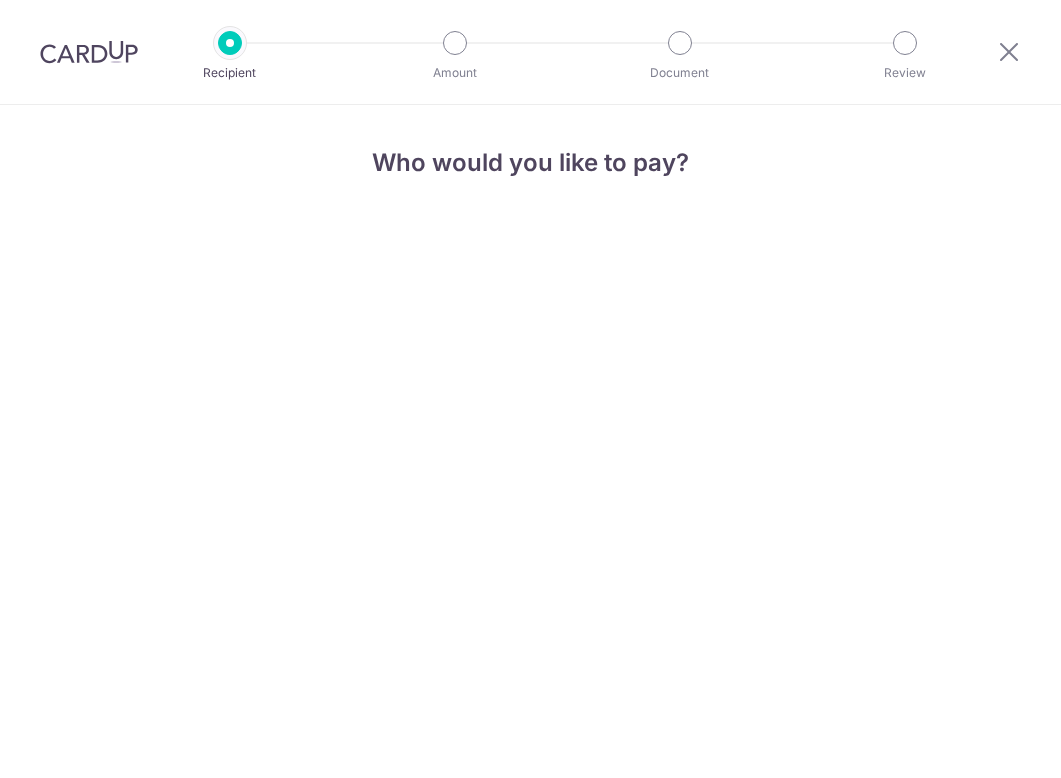 scroll, scrollTop: 0, scrollLeft: 0, axis: both 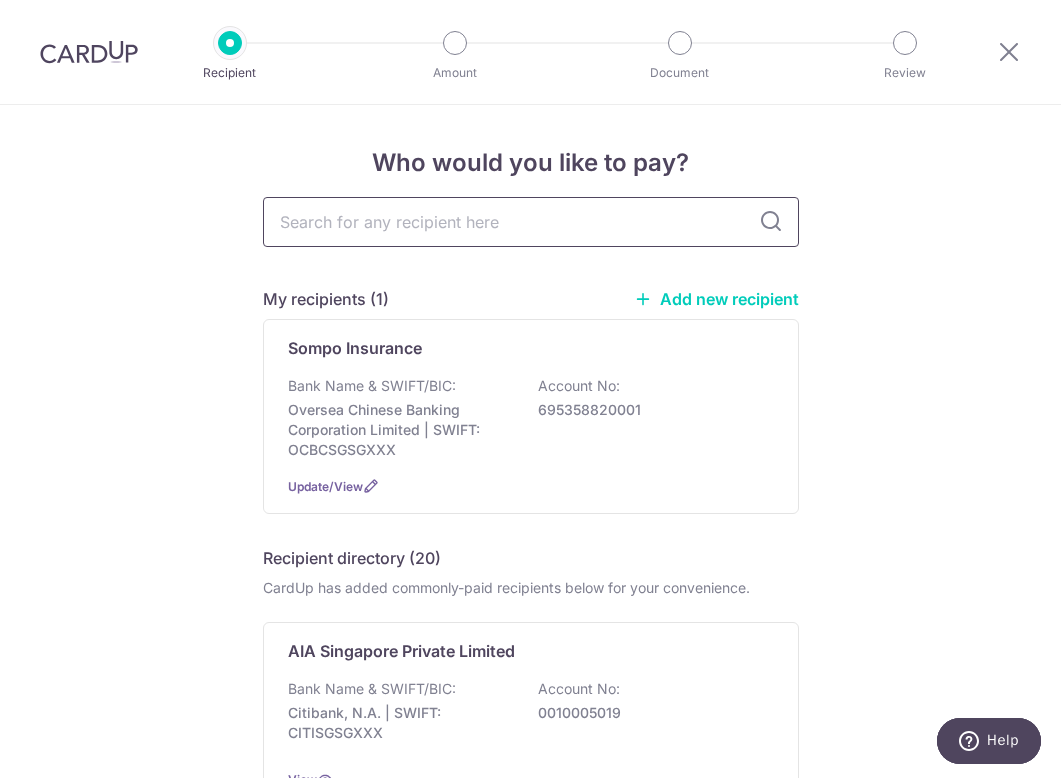 click at bounding box center [531, 222] 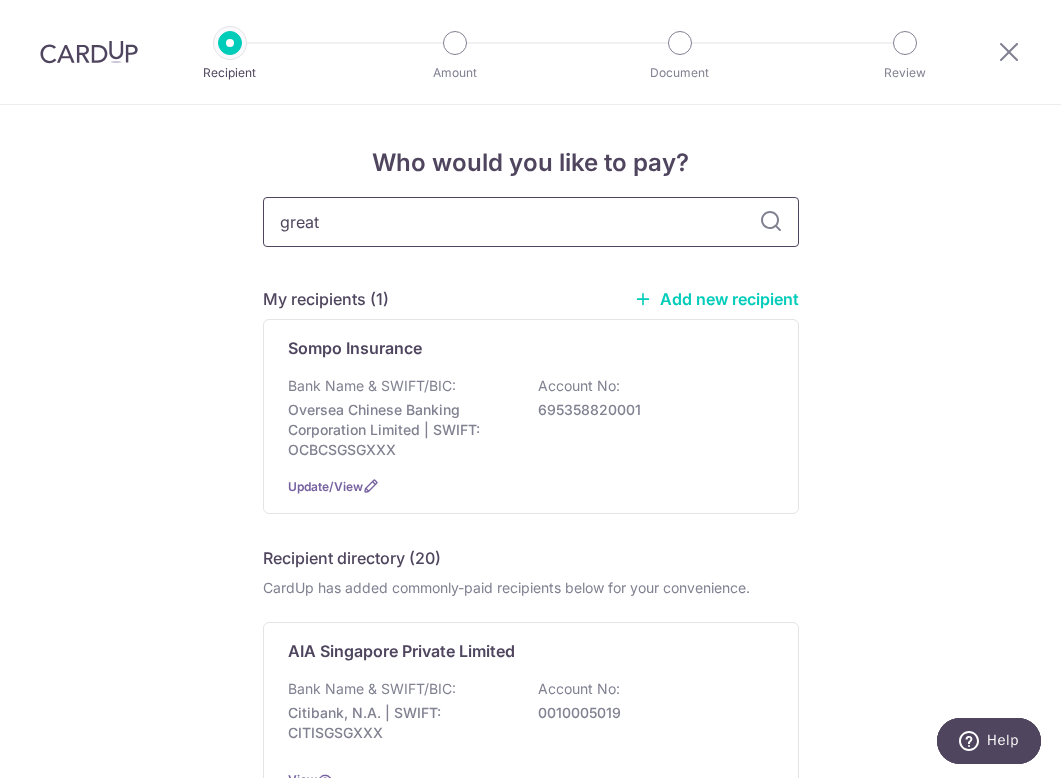 type on "great" 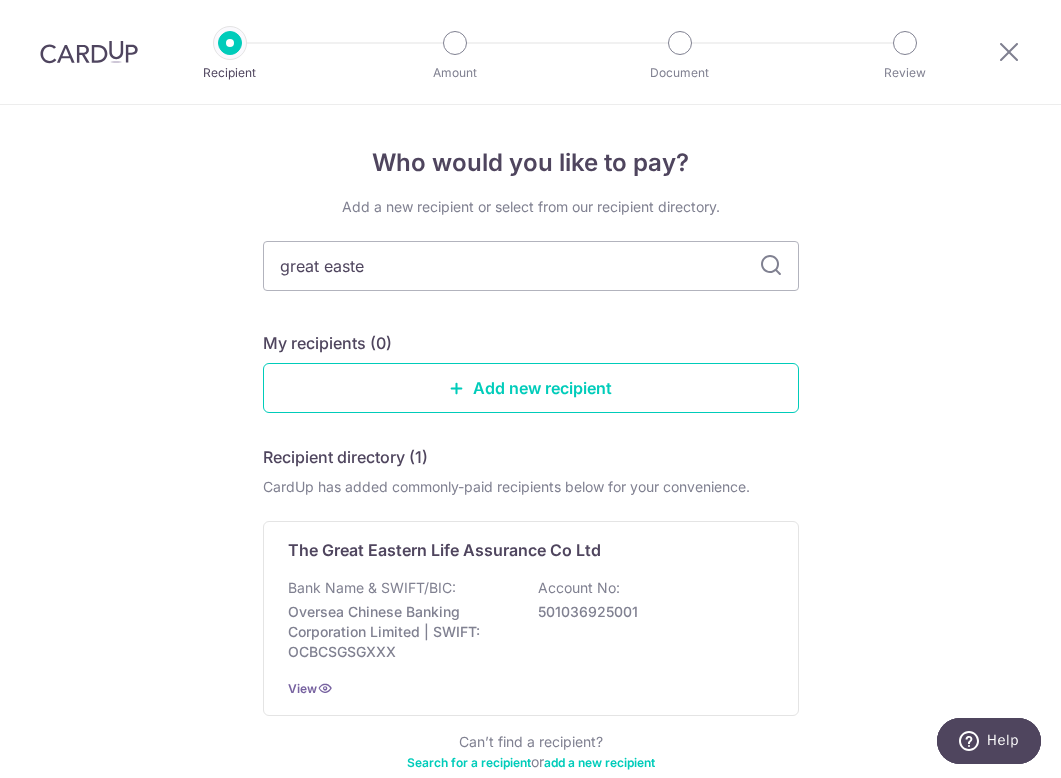 type on "great easter" 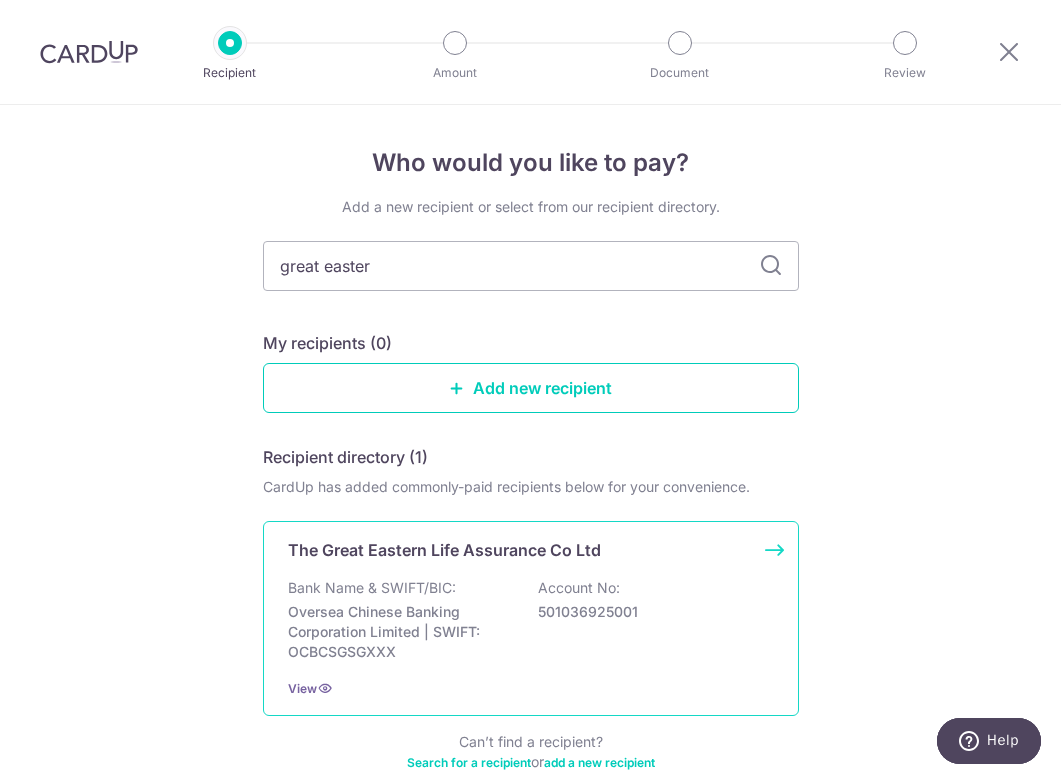 click on "The Great Eastern Life Assurance Co Ltd" at bounding box center [444, 550] 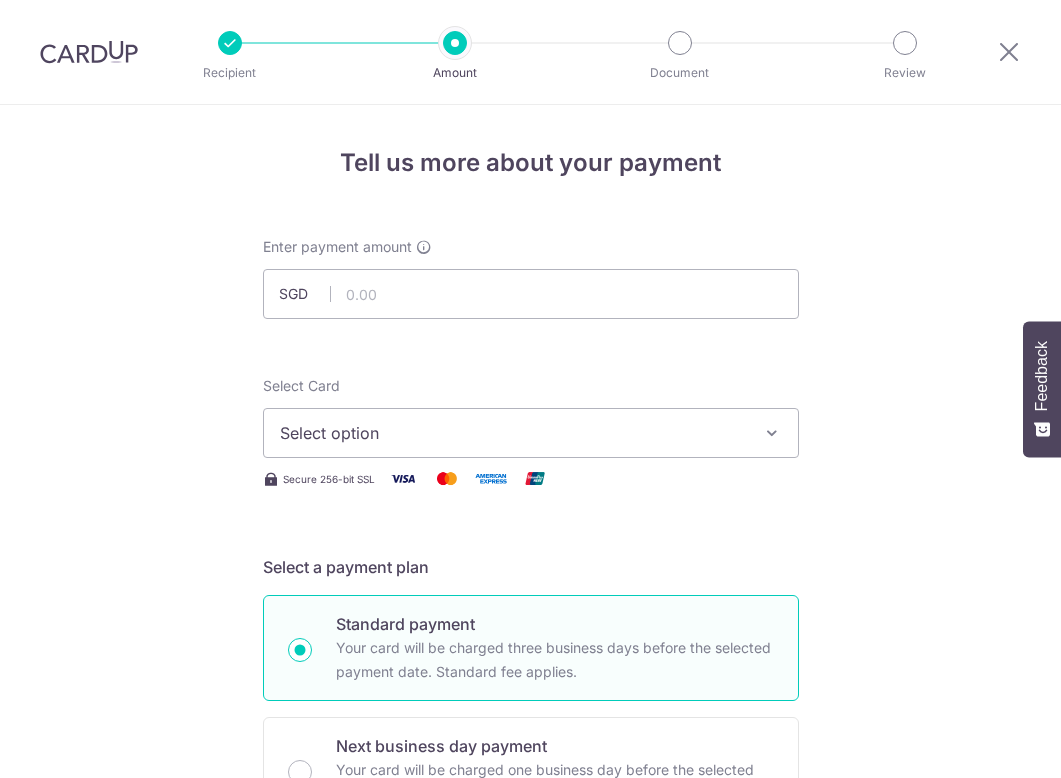 scroll, scrollTop: 0, scrollLeft: 0, axis: both 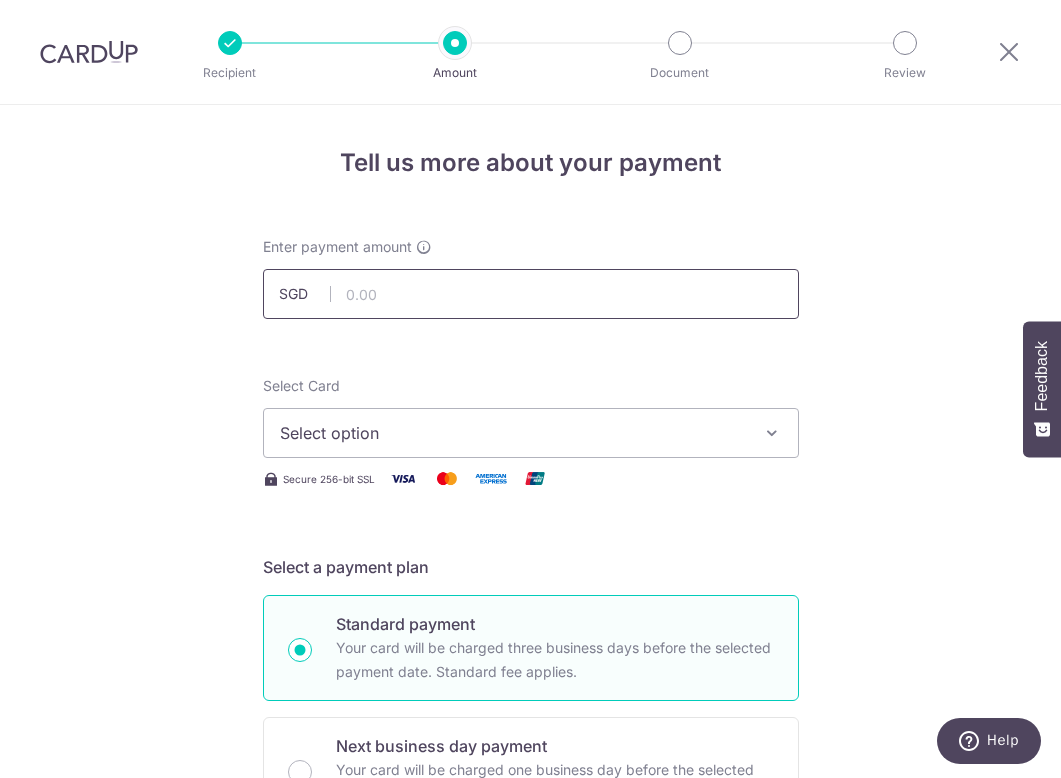 click at bounding box center (531, 294) 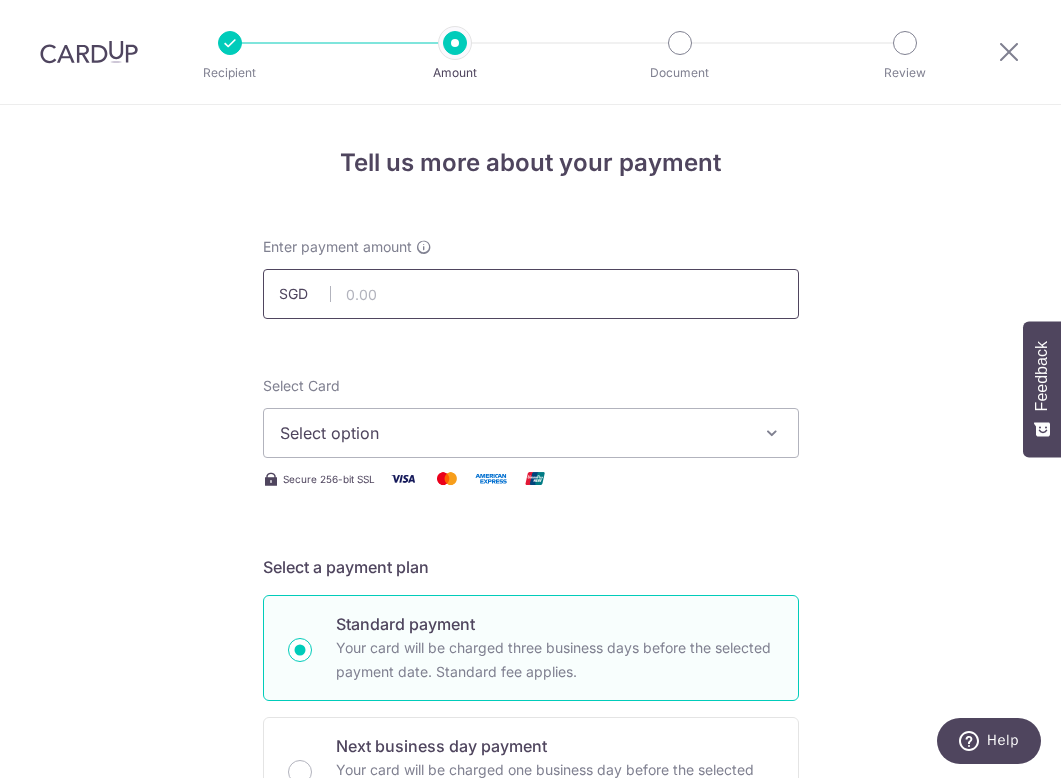paste on "OFF225" 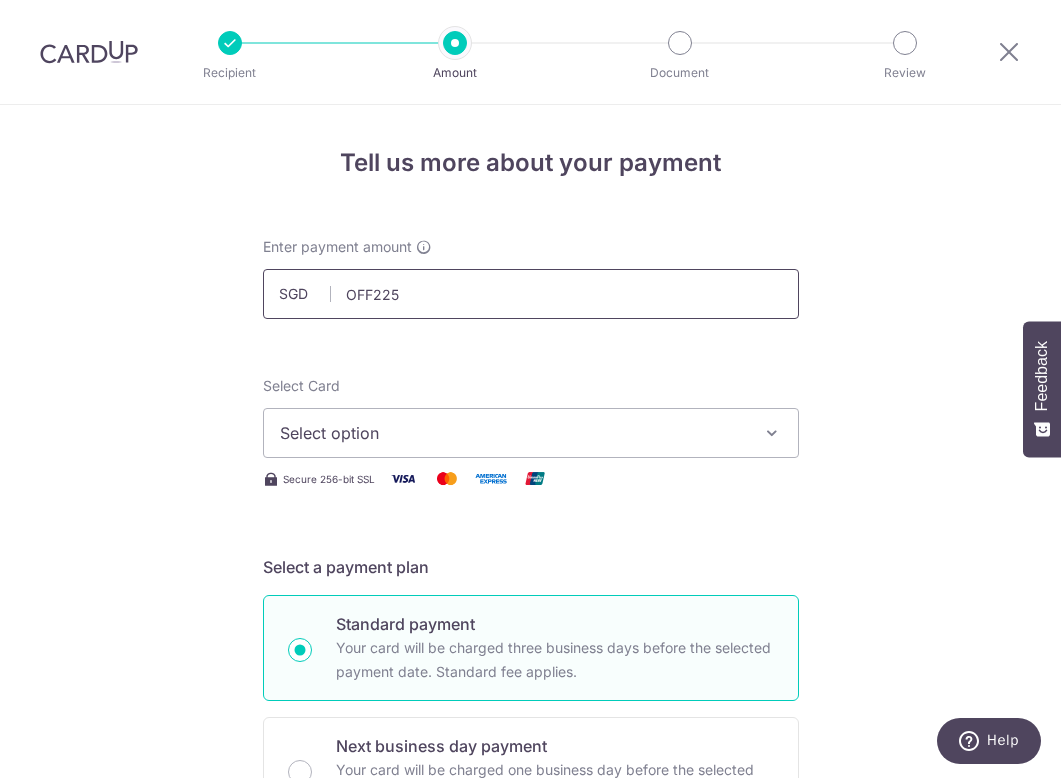 drag, startPoint x: 421, startPoint y: 303, endPoint x: 304, endPoint y: 290, distance: 117.72001 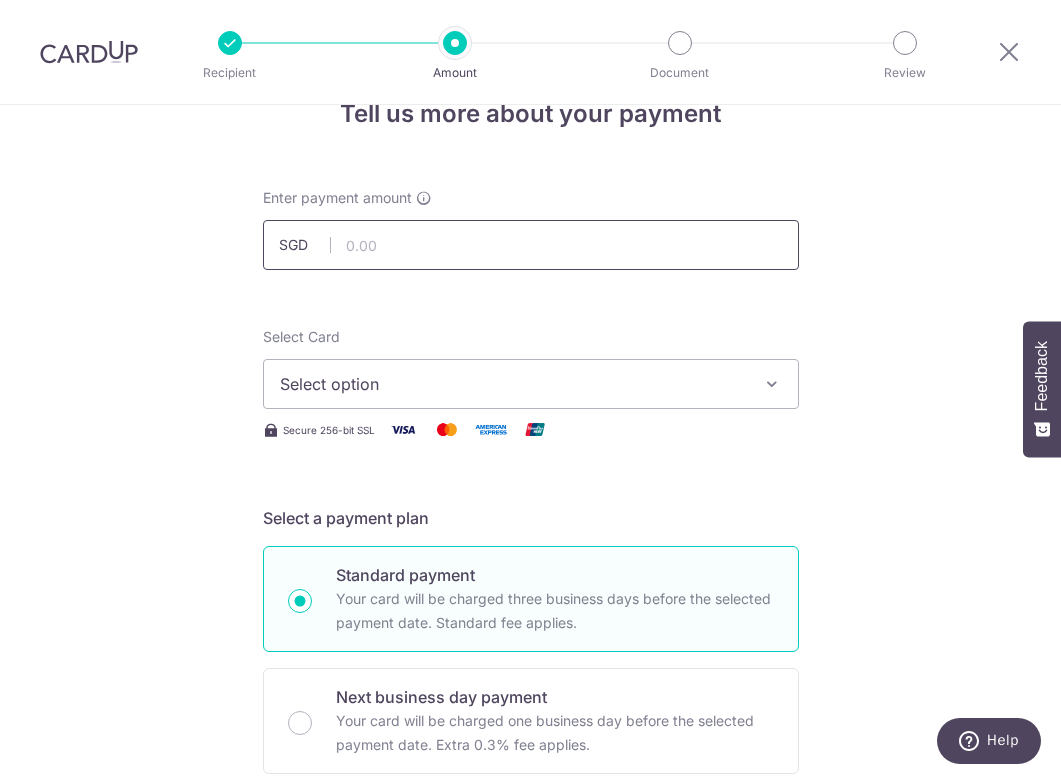 scroll, scrollTop: 0, scrollLeft: 0, axis: both 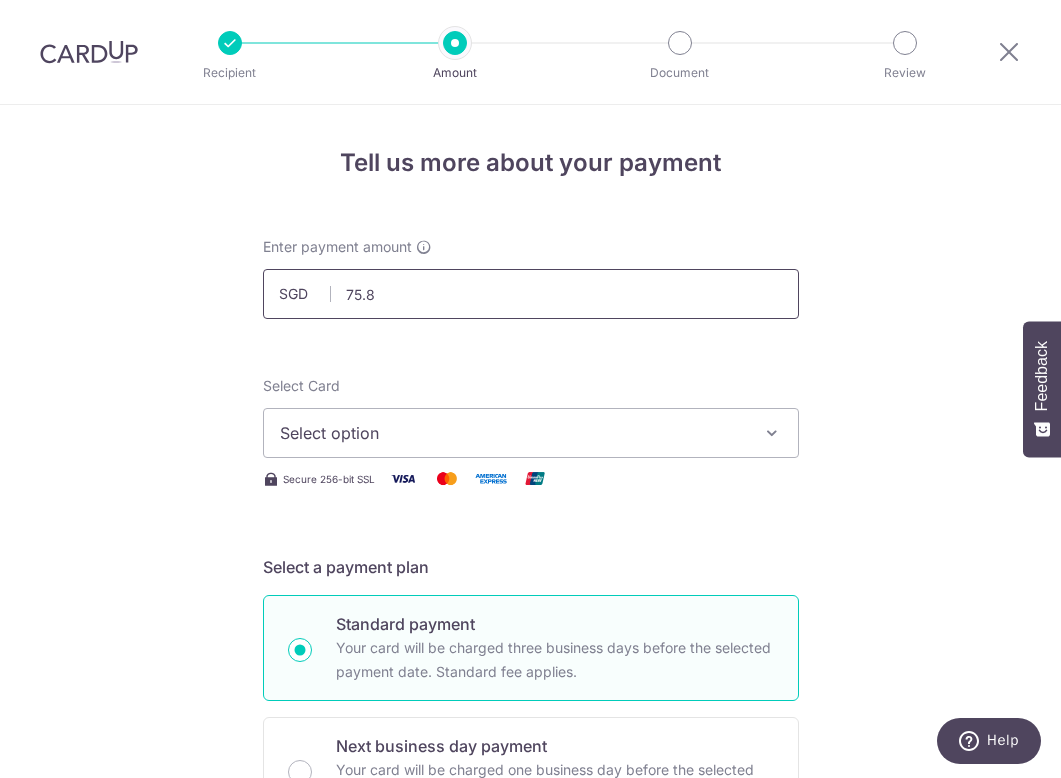 type on "75.82" 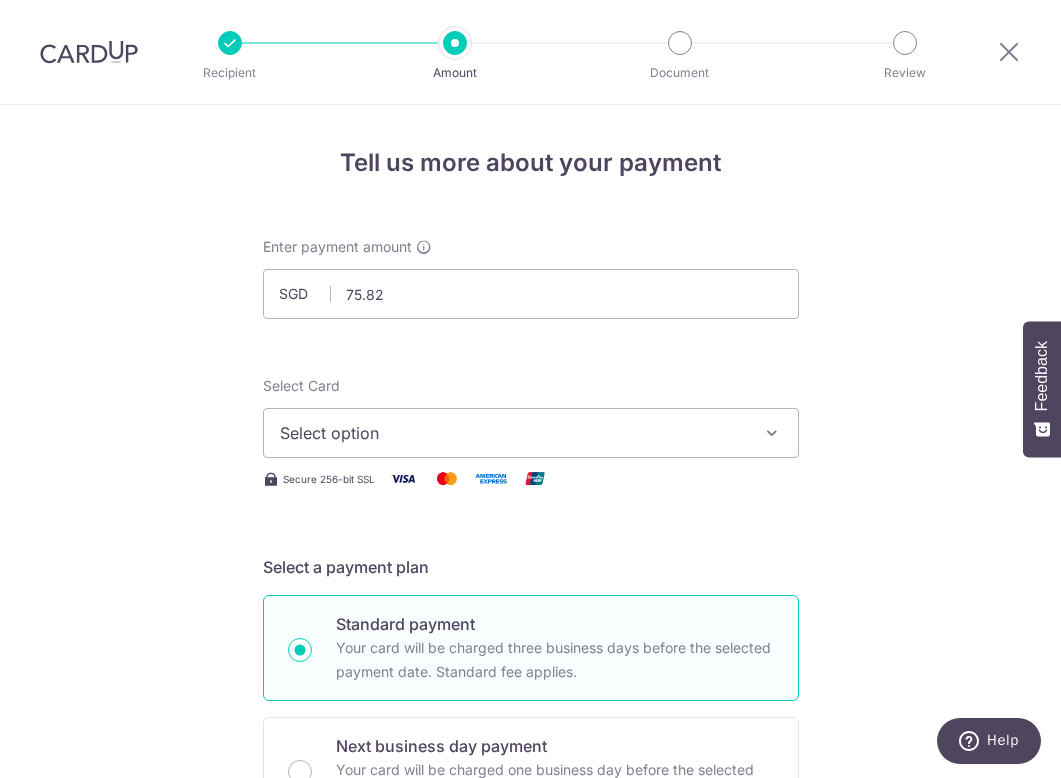 click on "Select option" at bounding box center [513, 433] 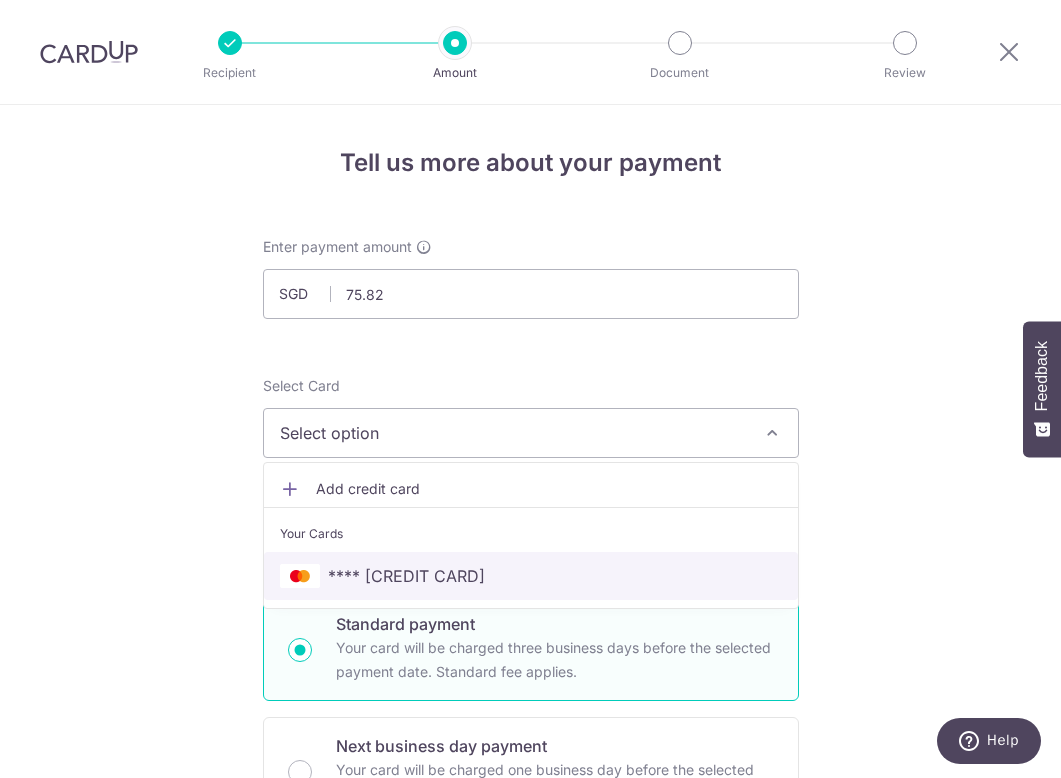 click on "**** 2998" at bounding box center (531, 576) 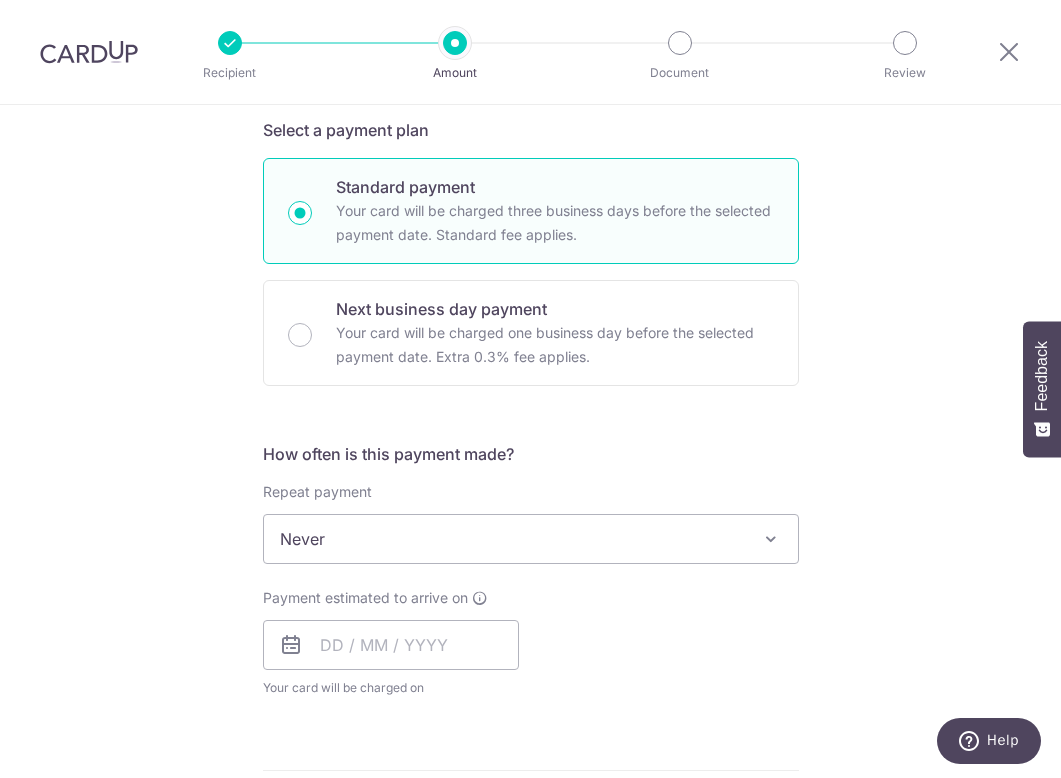 scroll, scrollTop: 438, scrollLeft: 0, axis: vertical 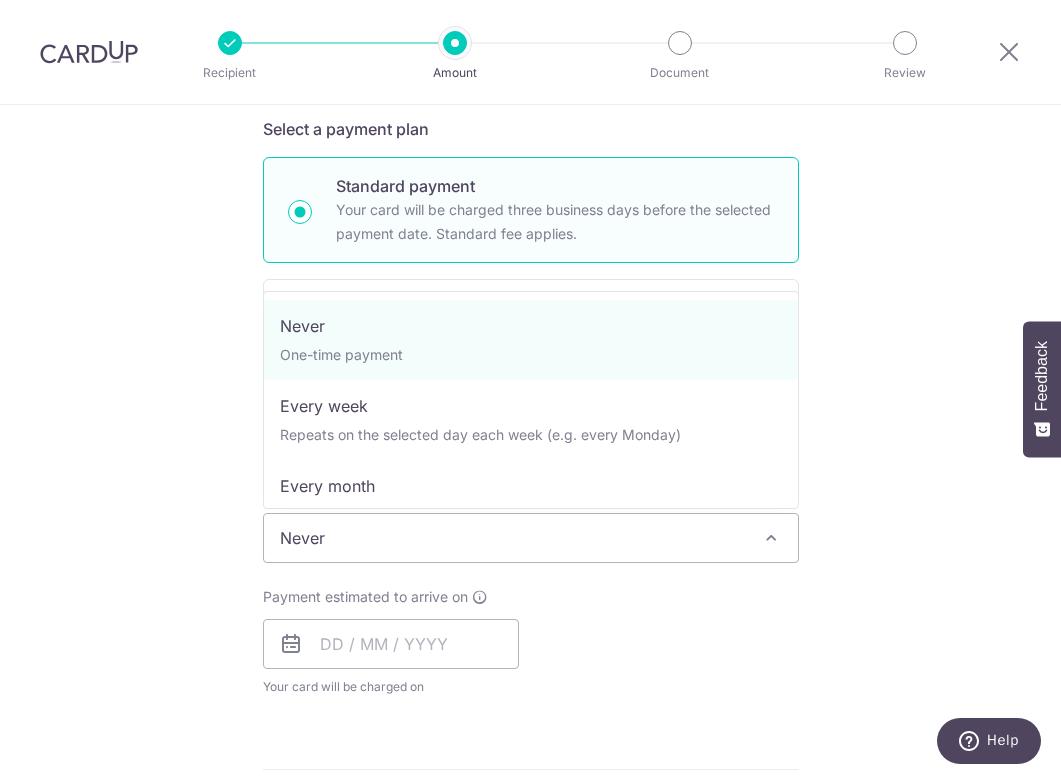 click on "Never" at bounding box center [531, 538] 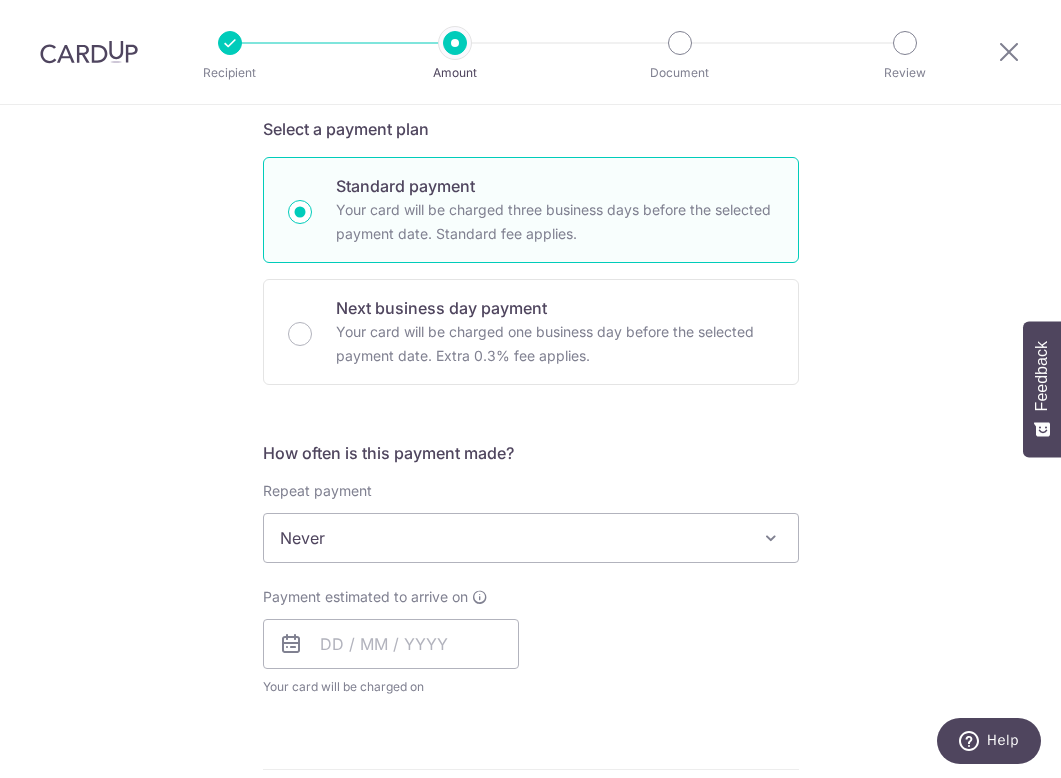 click on "Never" at bounding box center (531, 538) 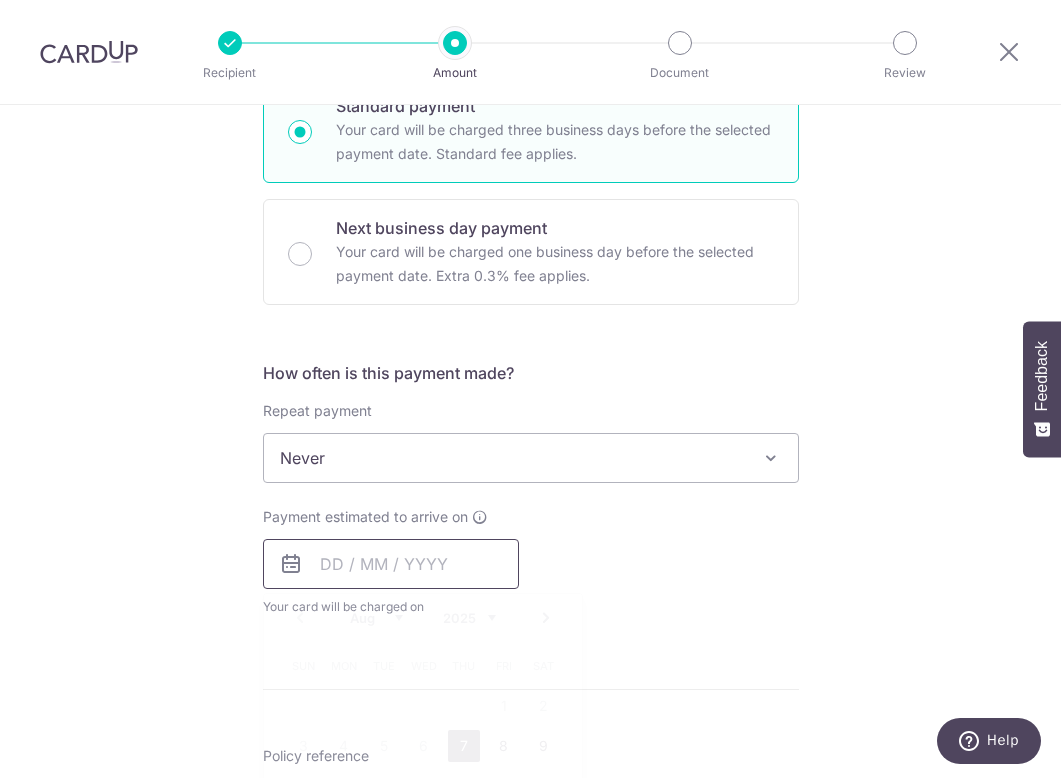 click at bounding box center [391, 564] 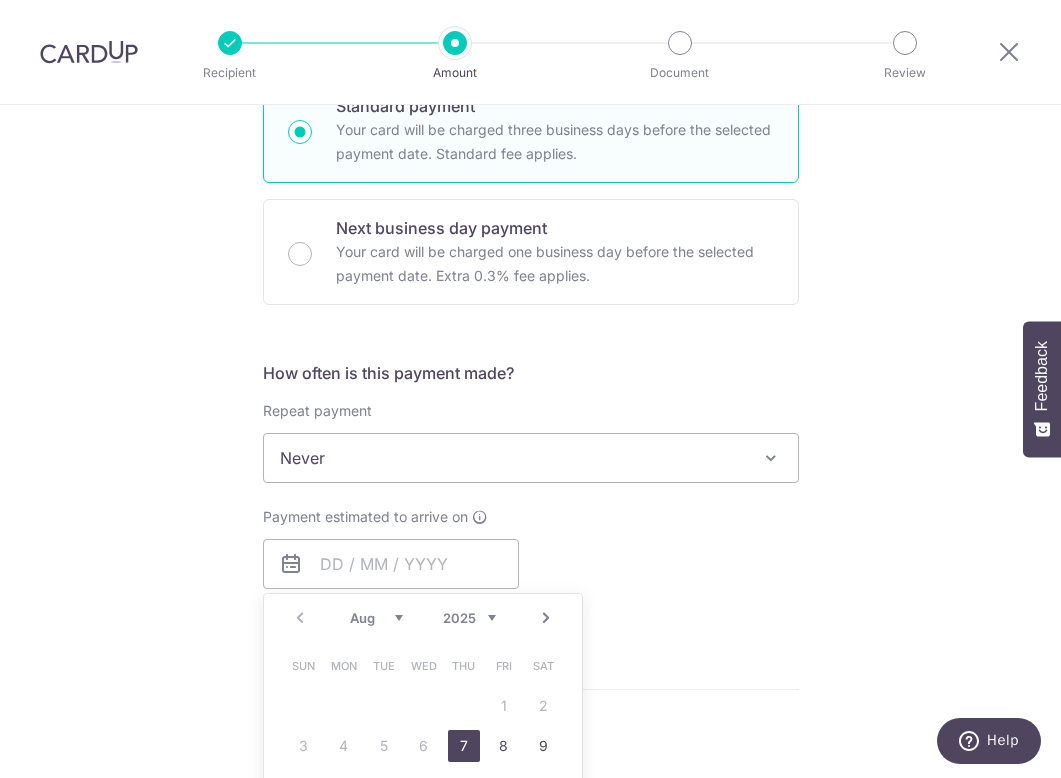 click on "7" at bounding box center (464, 746) 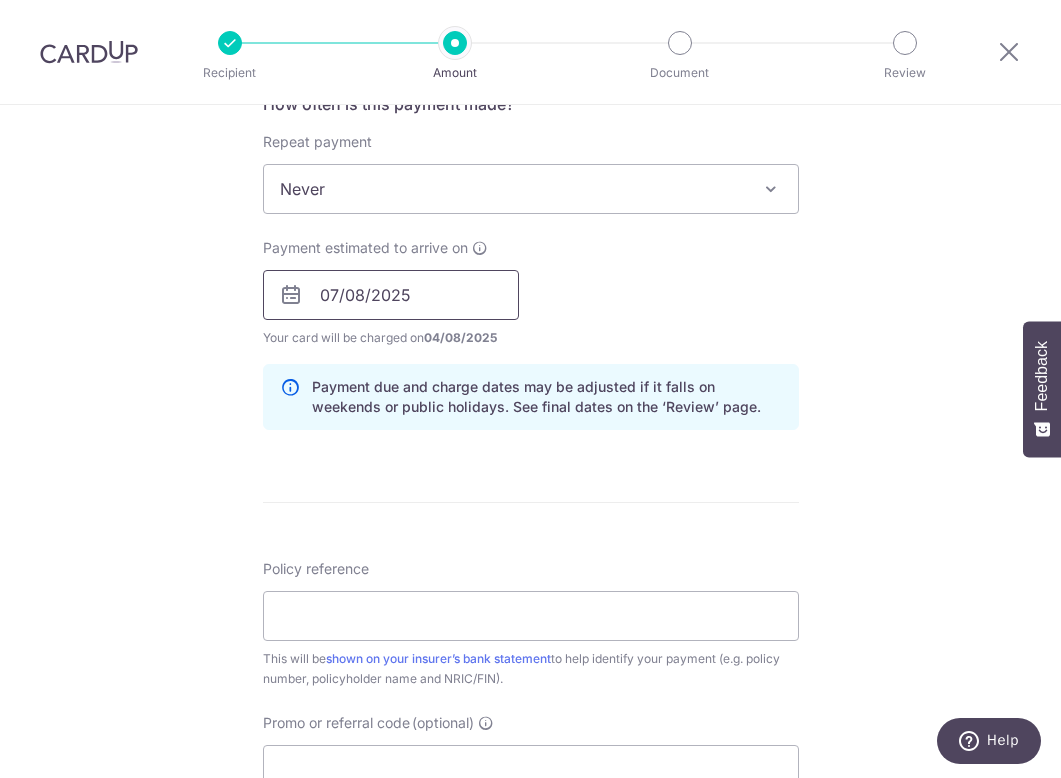 scroll, scrollTop: 792, scrollLeft: 0, axis: vertical 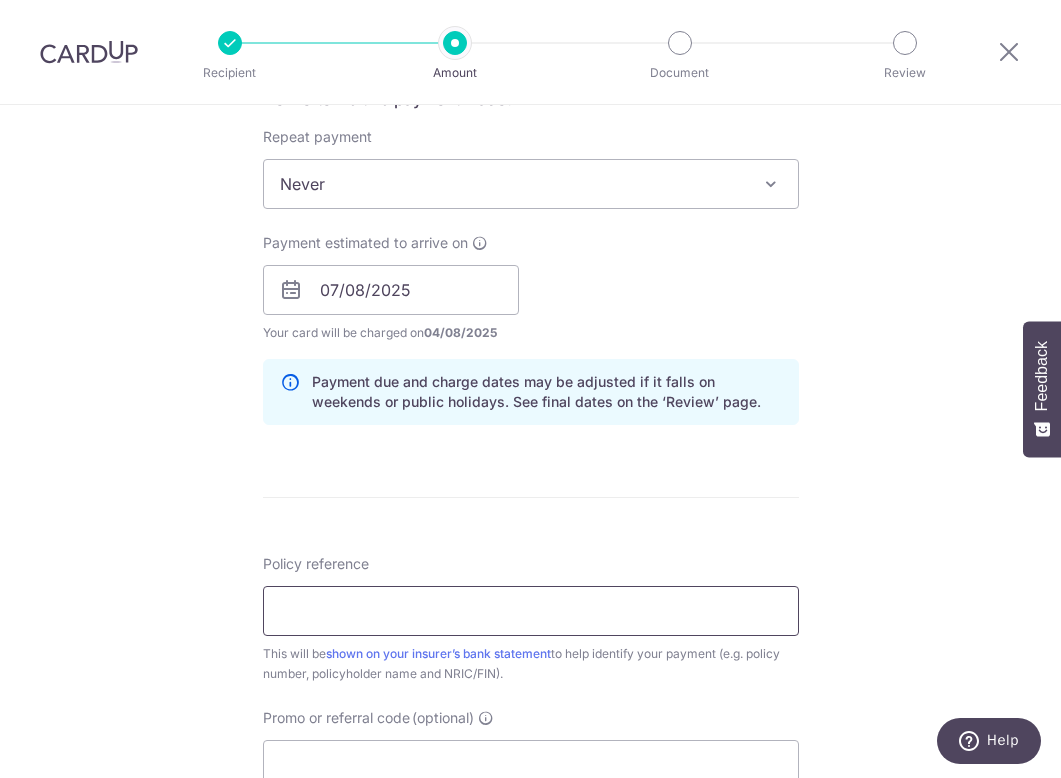 click on "Policy reference" at bounding box center (531, 611) 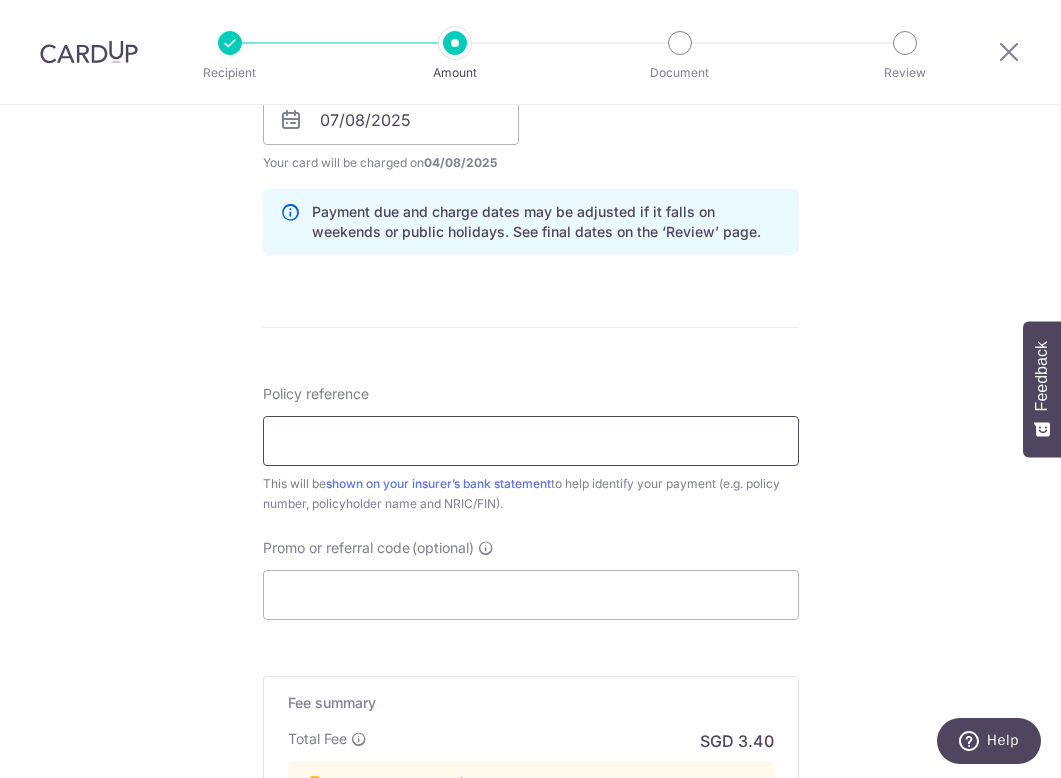 scroll, scrollTop: 977, scrollLeft: 0, axis: vertical 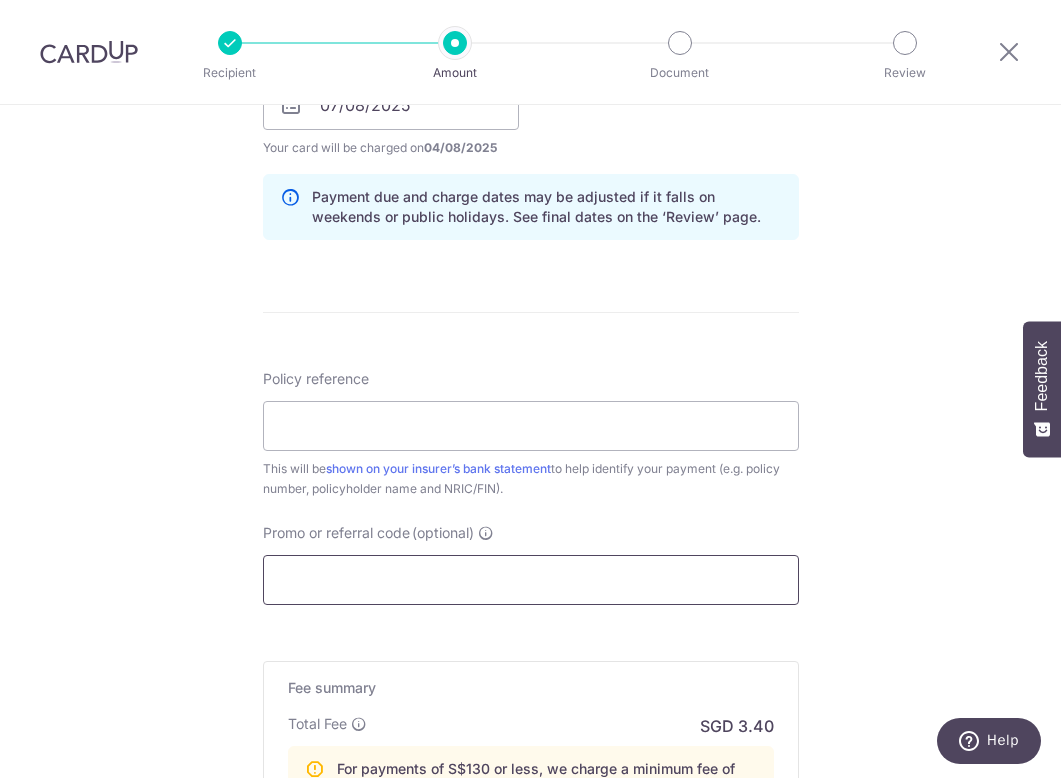 click on "Promo or referral code
(optional)" at bounding box center [531, 580] 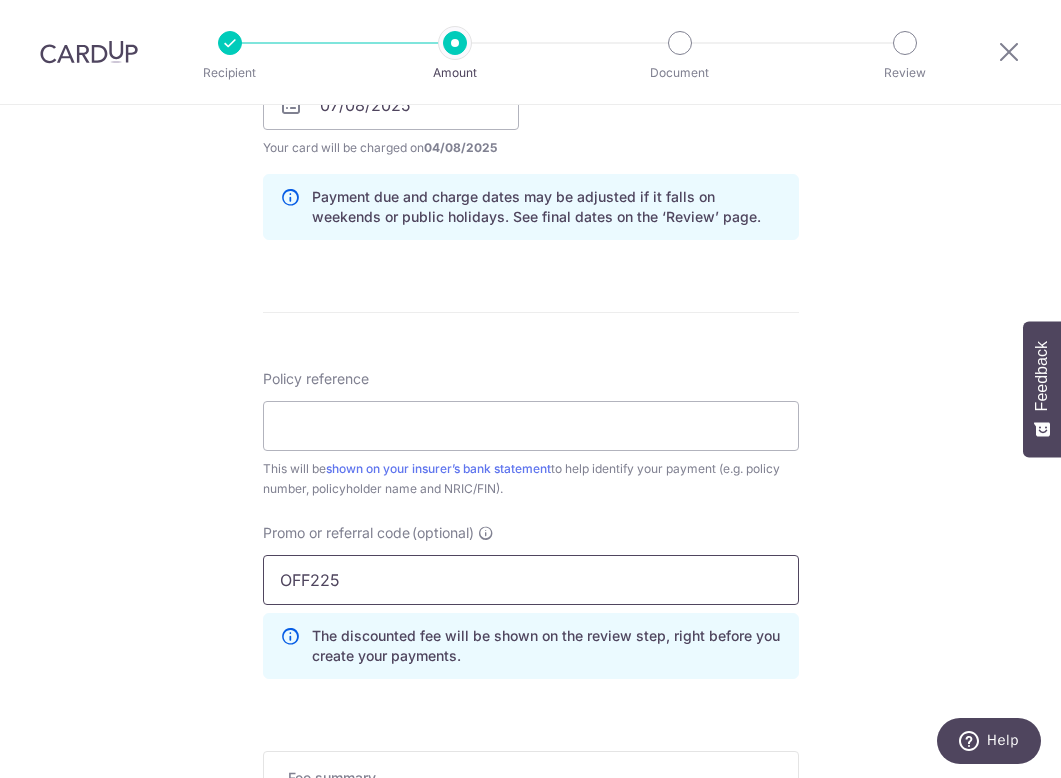 type on "OFF225" 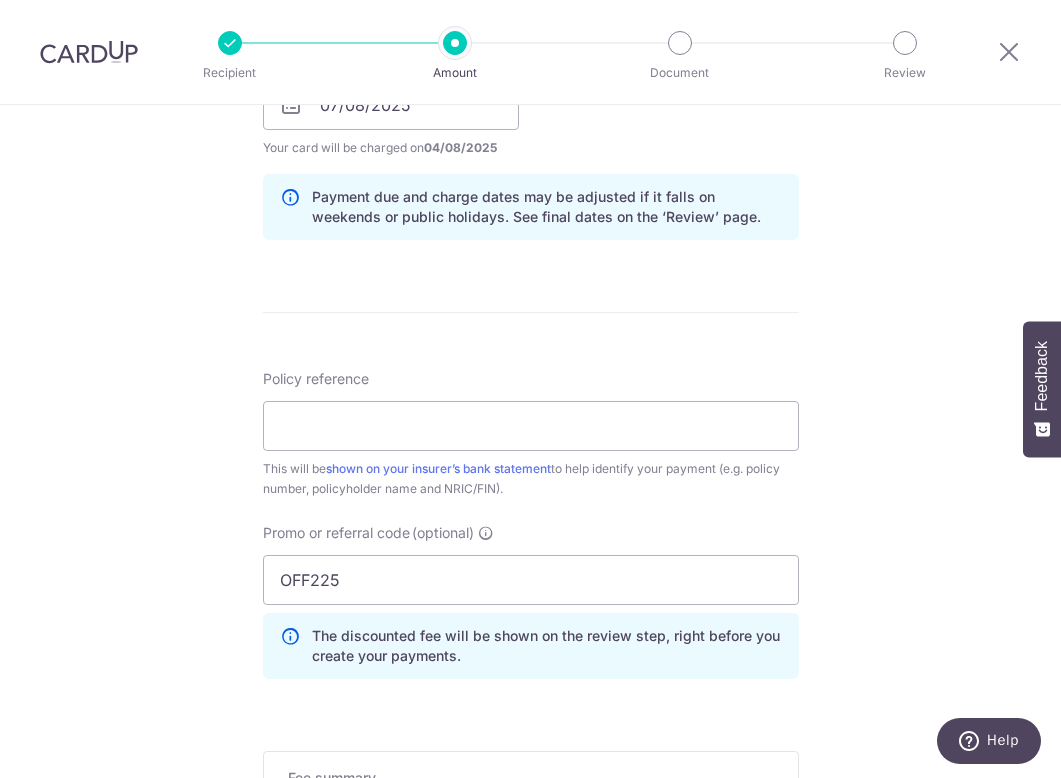 click on "Enter payment amount
SGD
75.82
75.82
Select Card
**** 2998
Add credit card
Your Cards
**** 2998
Secure 256-bit SSL
Text
New card details
Card
Secure 256-bit SSL" at bounding box center [531, 178] 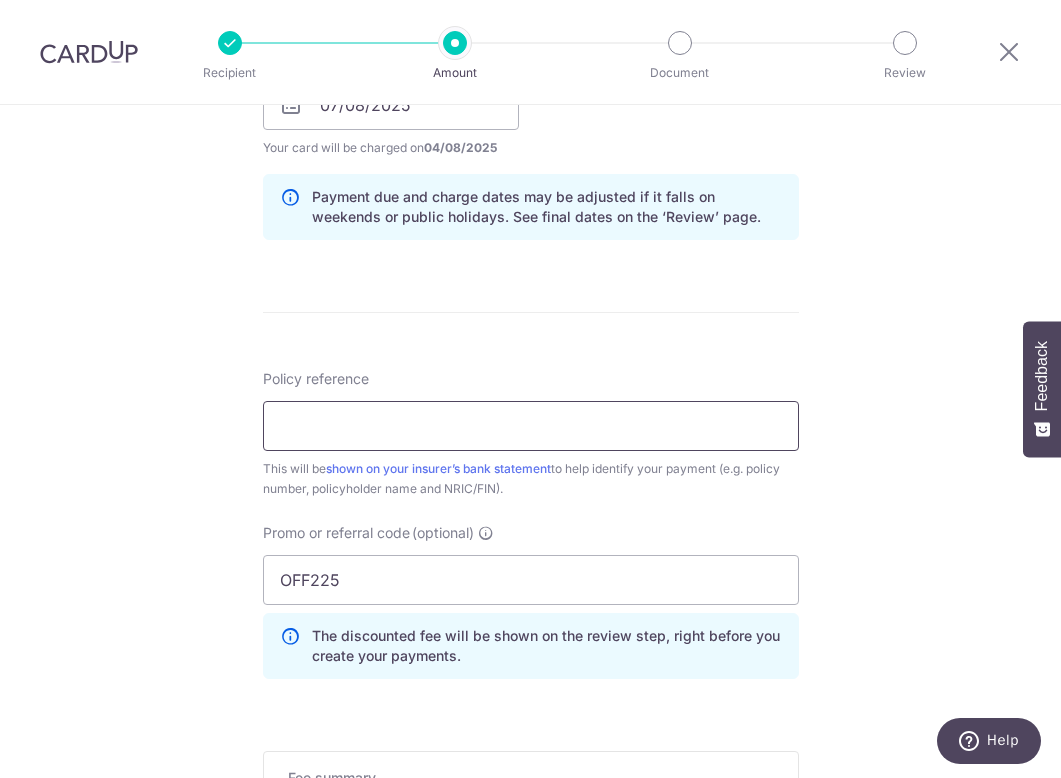 click on "Policy reference" at bounding box center [531, 426] 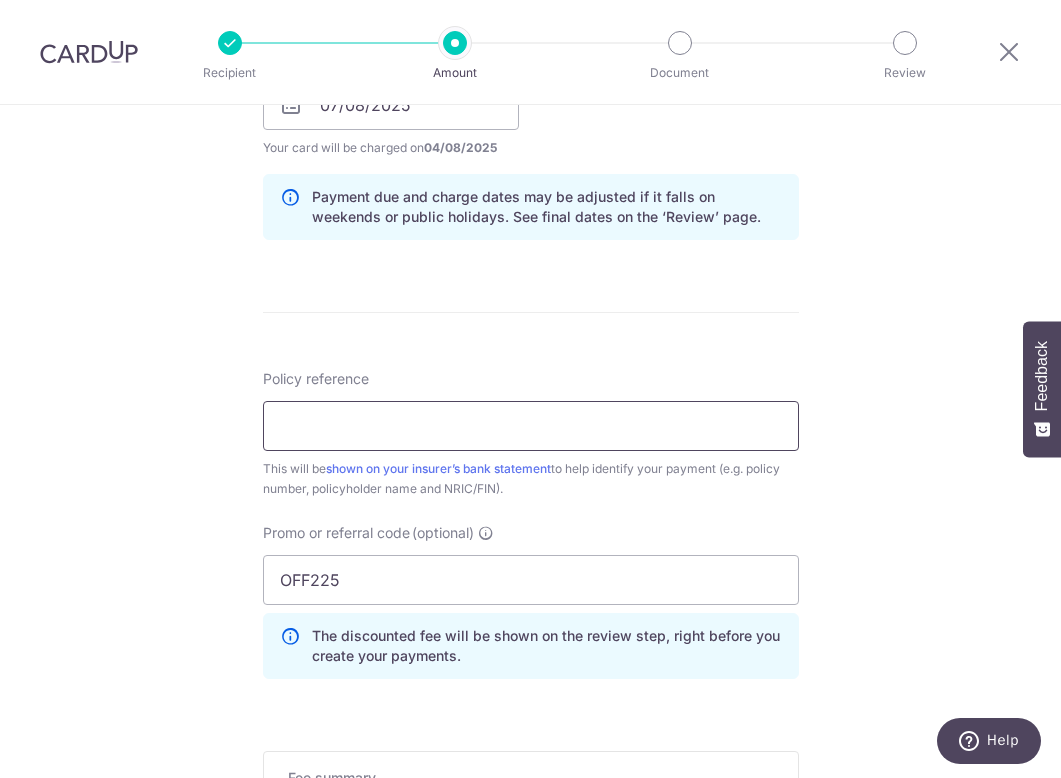 paste on "[PHONE]" 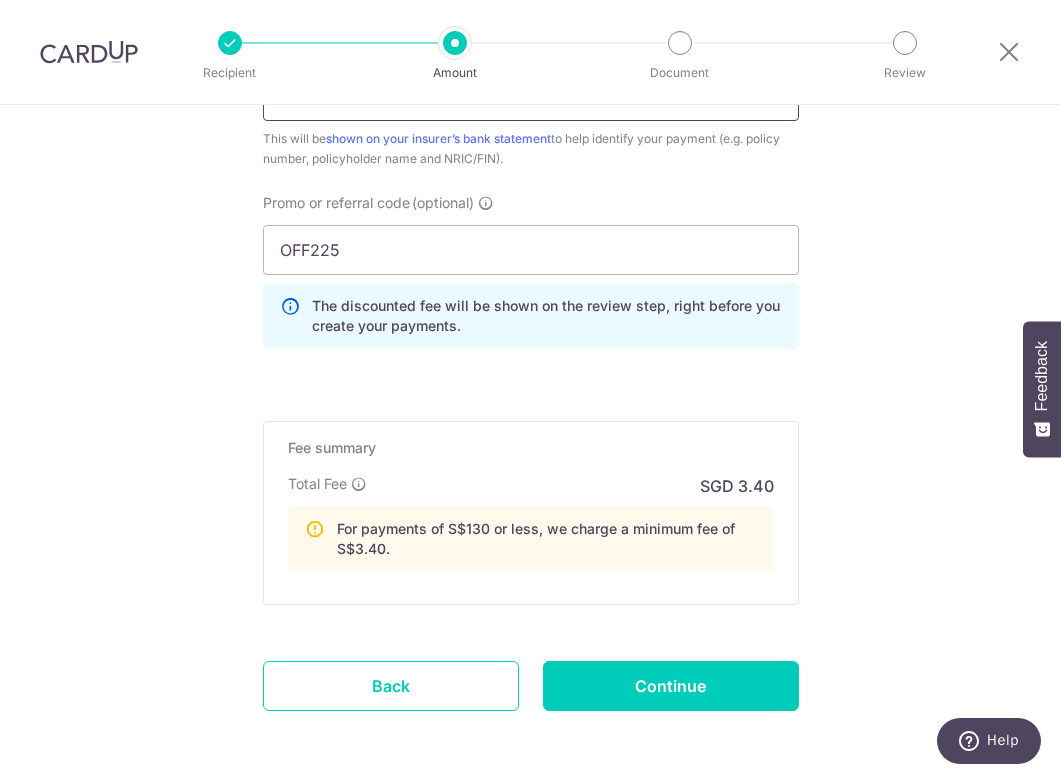scroll, scrollTop: 1390, scrollLeft: 0, axis: vertical 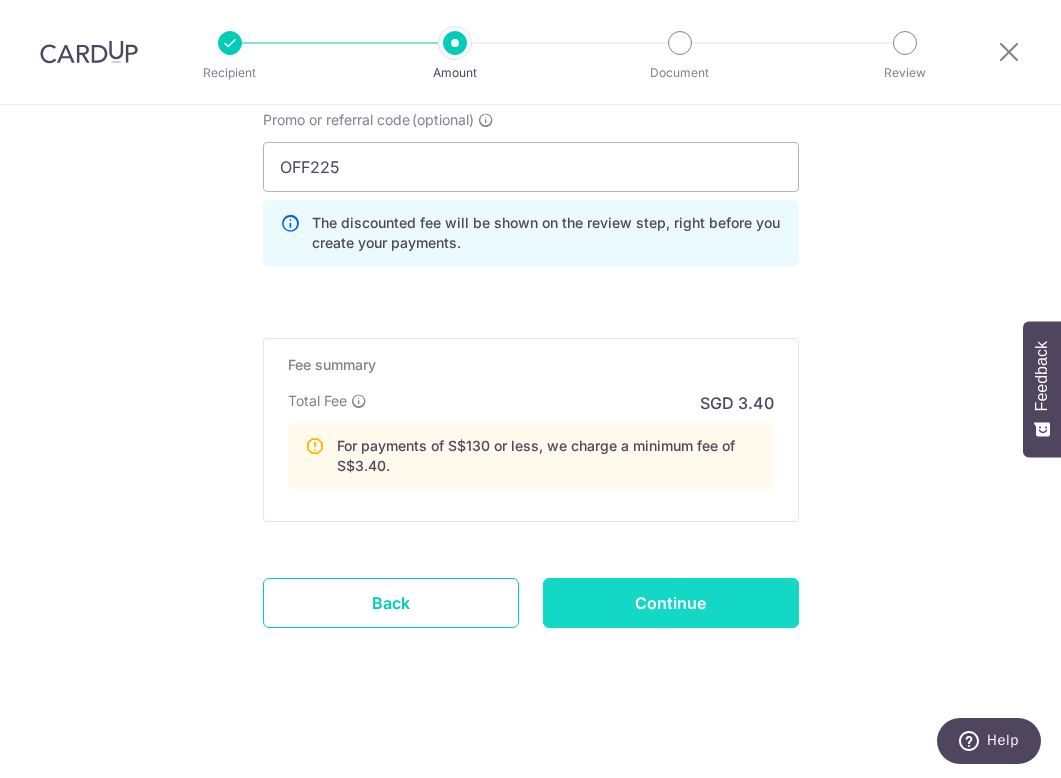 type on "[PHONE]" 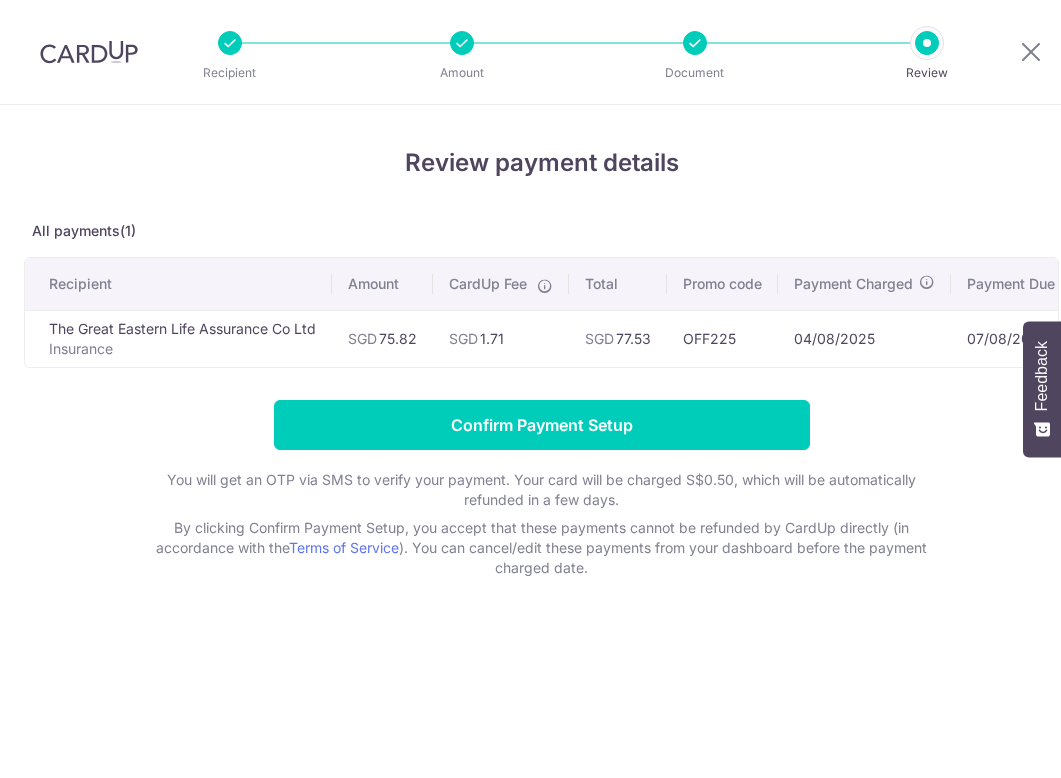 scroll, scrollTop: 0, scrollLeft: 0, axis: both 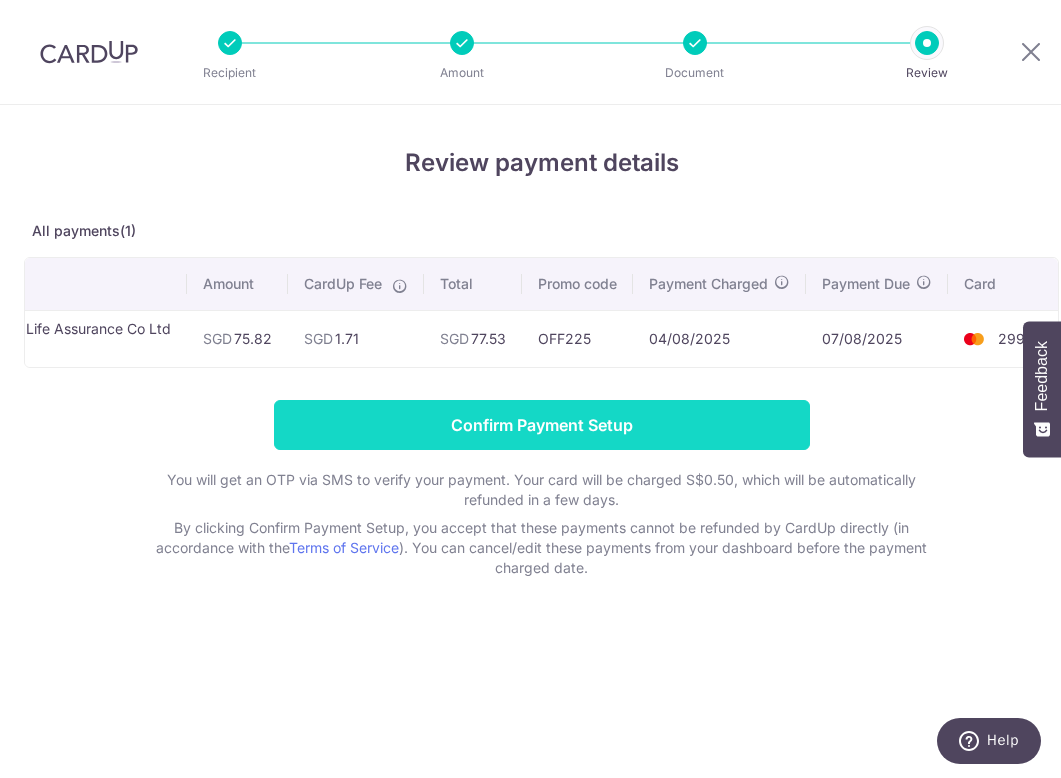 click on "Confirm Payment Setup" at bounding box center [542, 425] 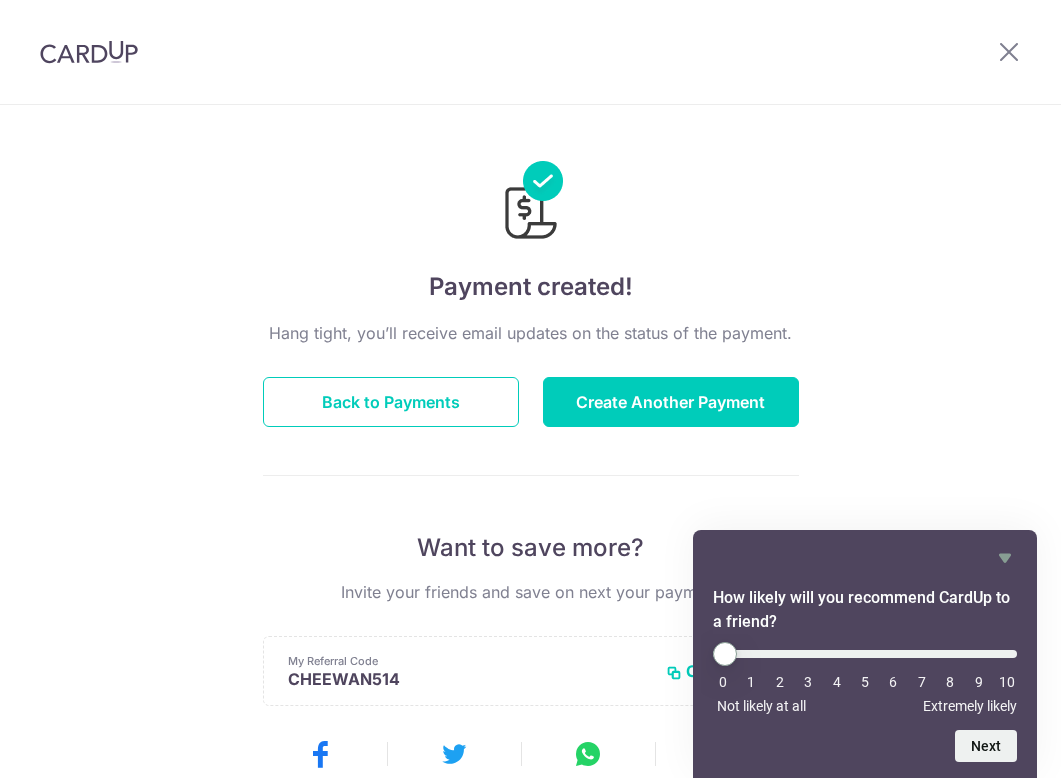 scroll, scrollTop: 0, scrollLeft: 0, axis: both 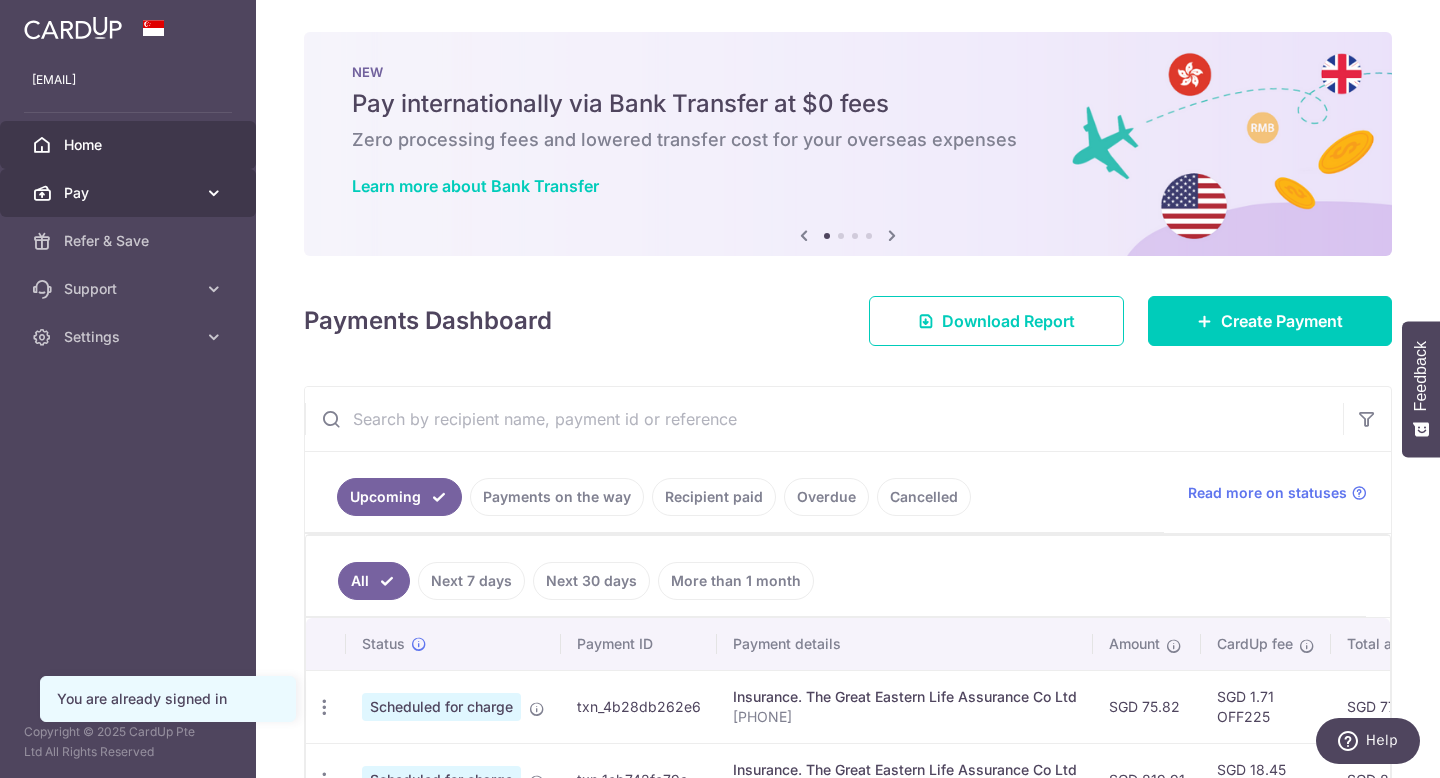 click on "Pay" at bounding box center [130, 193] 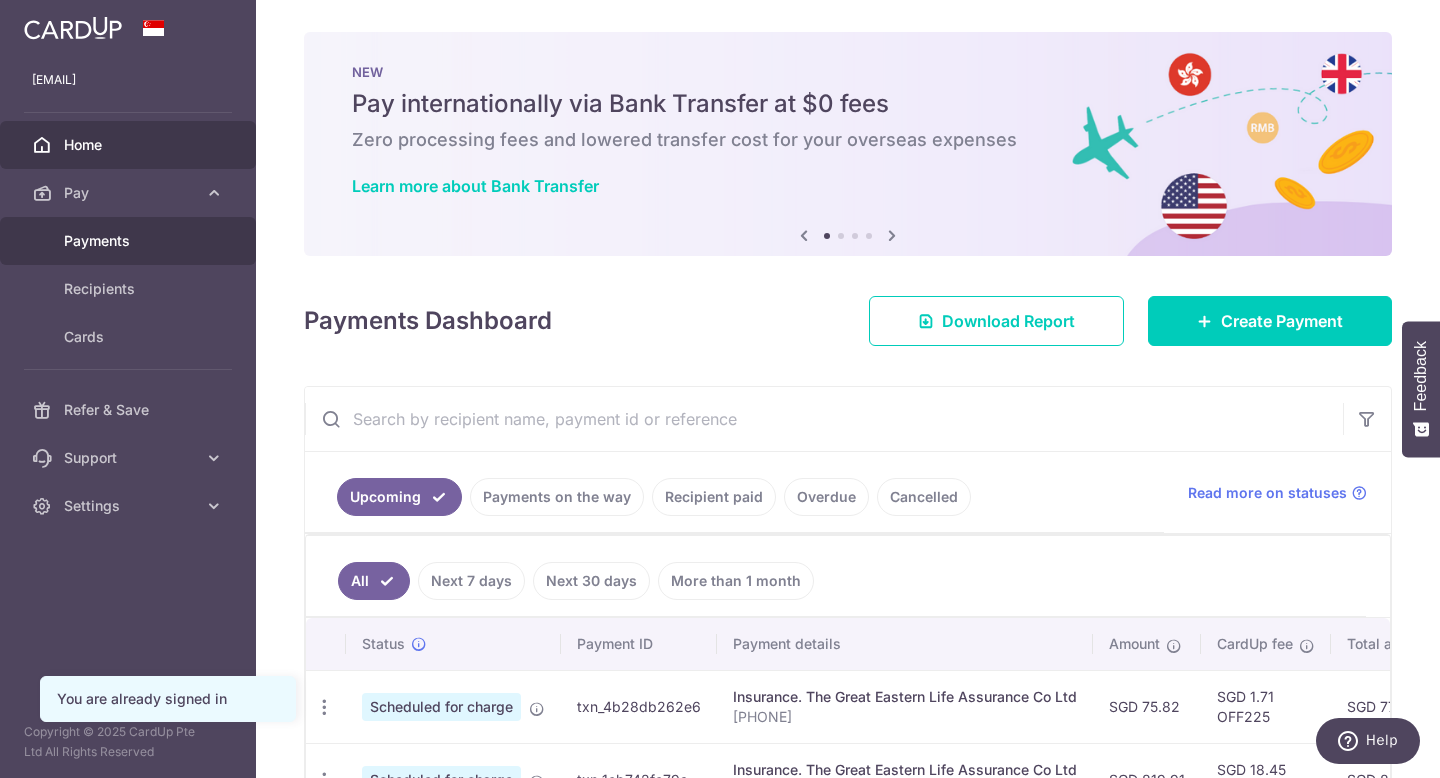 click on "Payments" at bounding box center [130, 241] 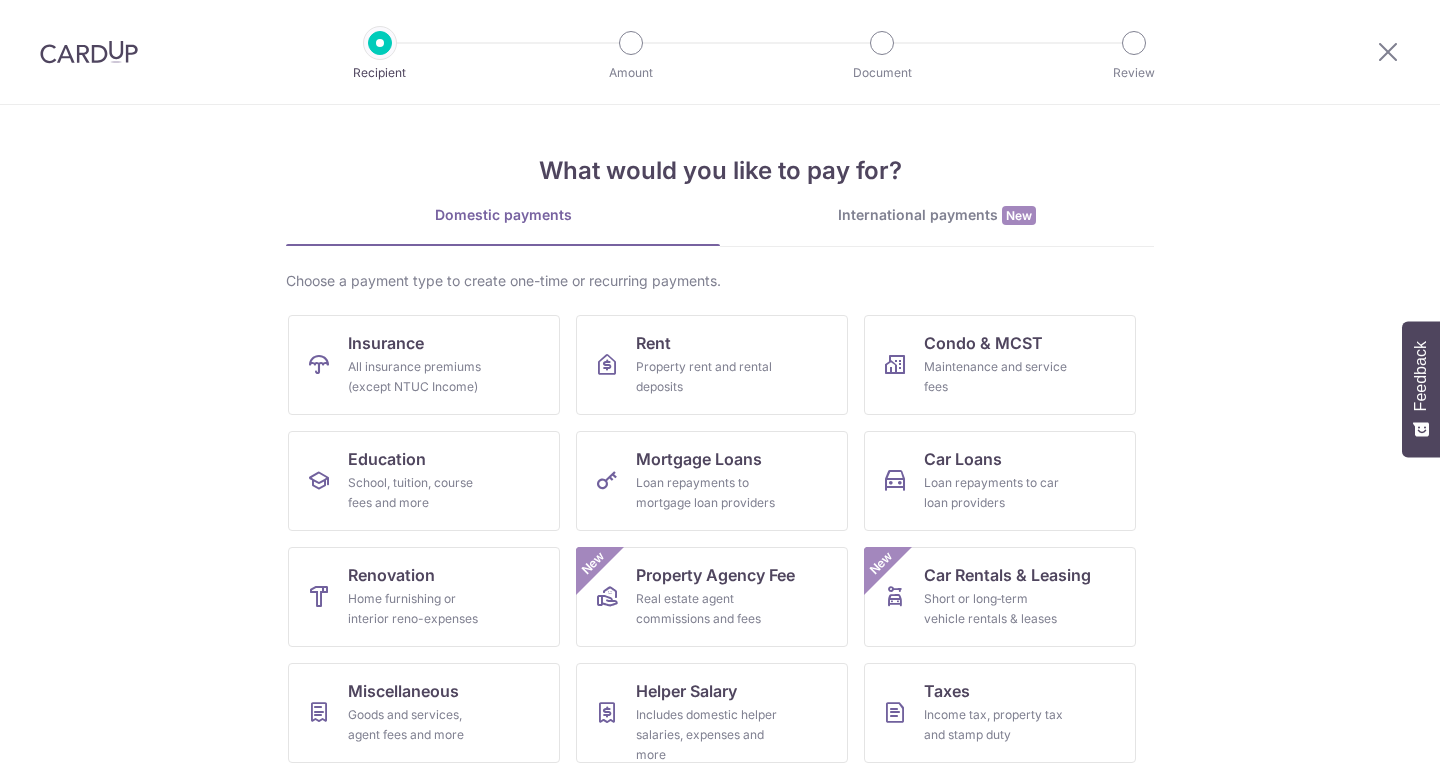 scroll, scrollTop: 0, scrollLeft: 0, axis: both 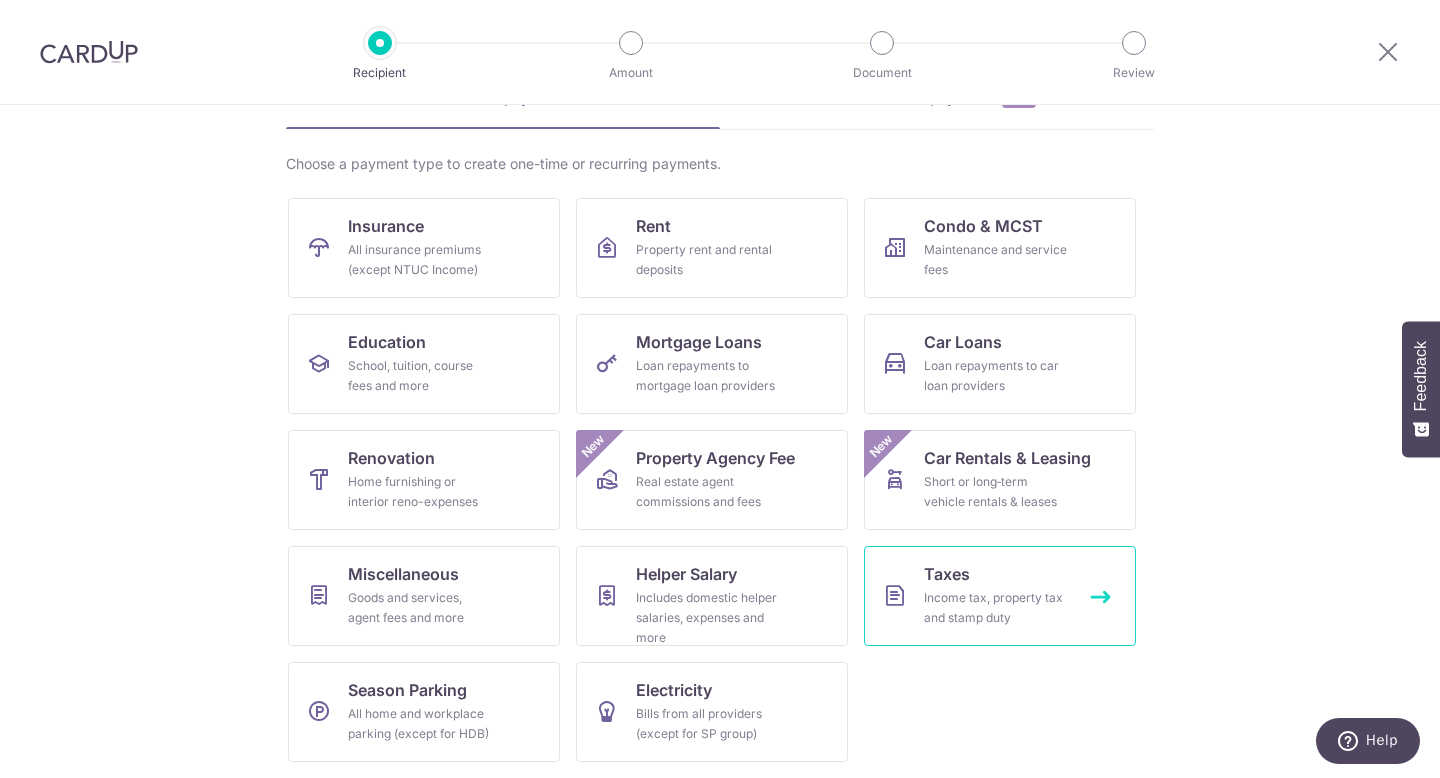click at bounding box center (895, 596) 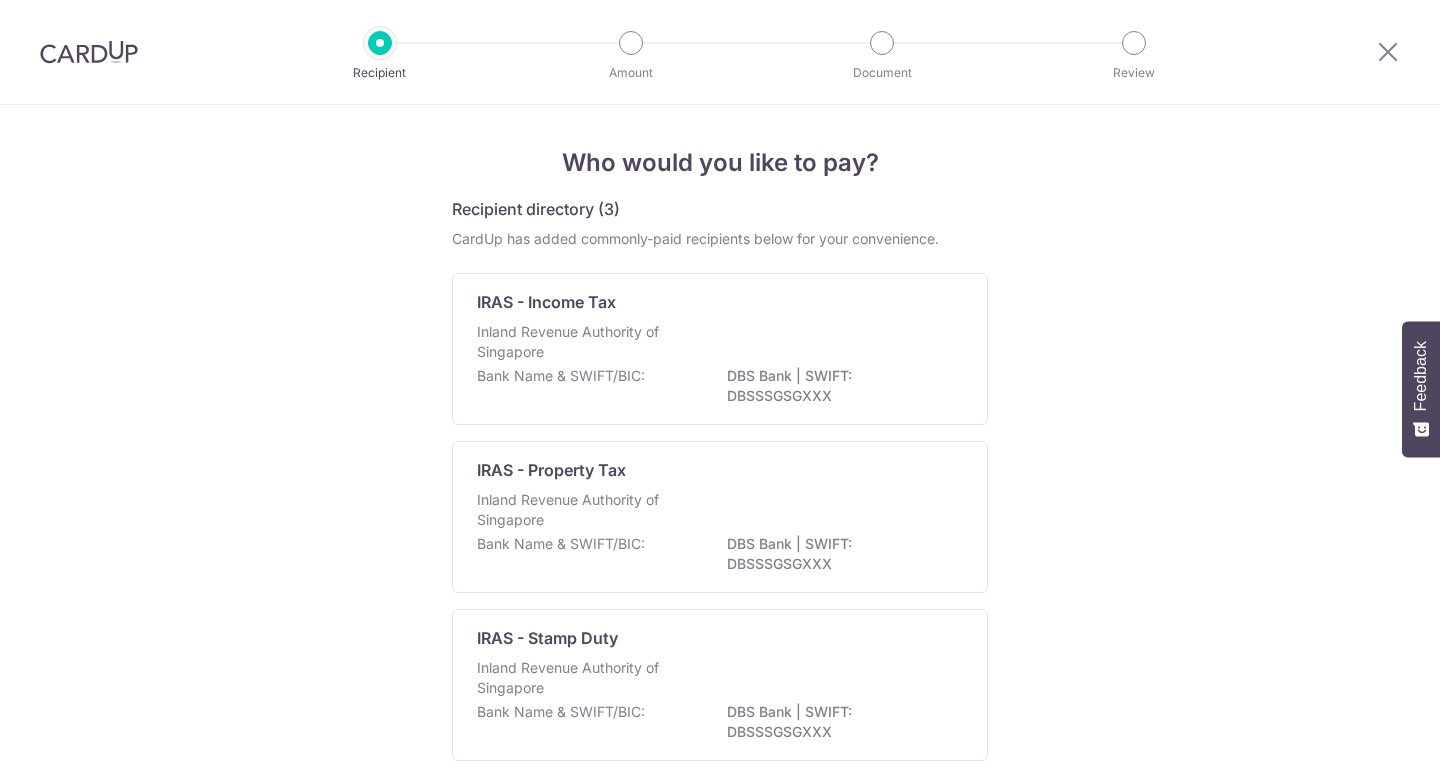 scroll, scrollTop: 0, scrollLeft: 0, axis: both 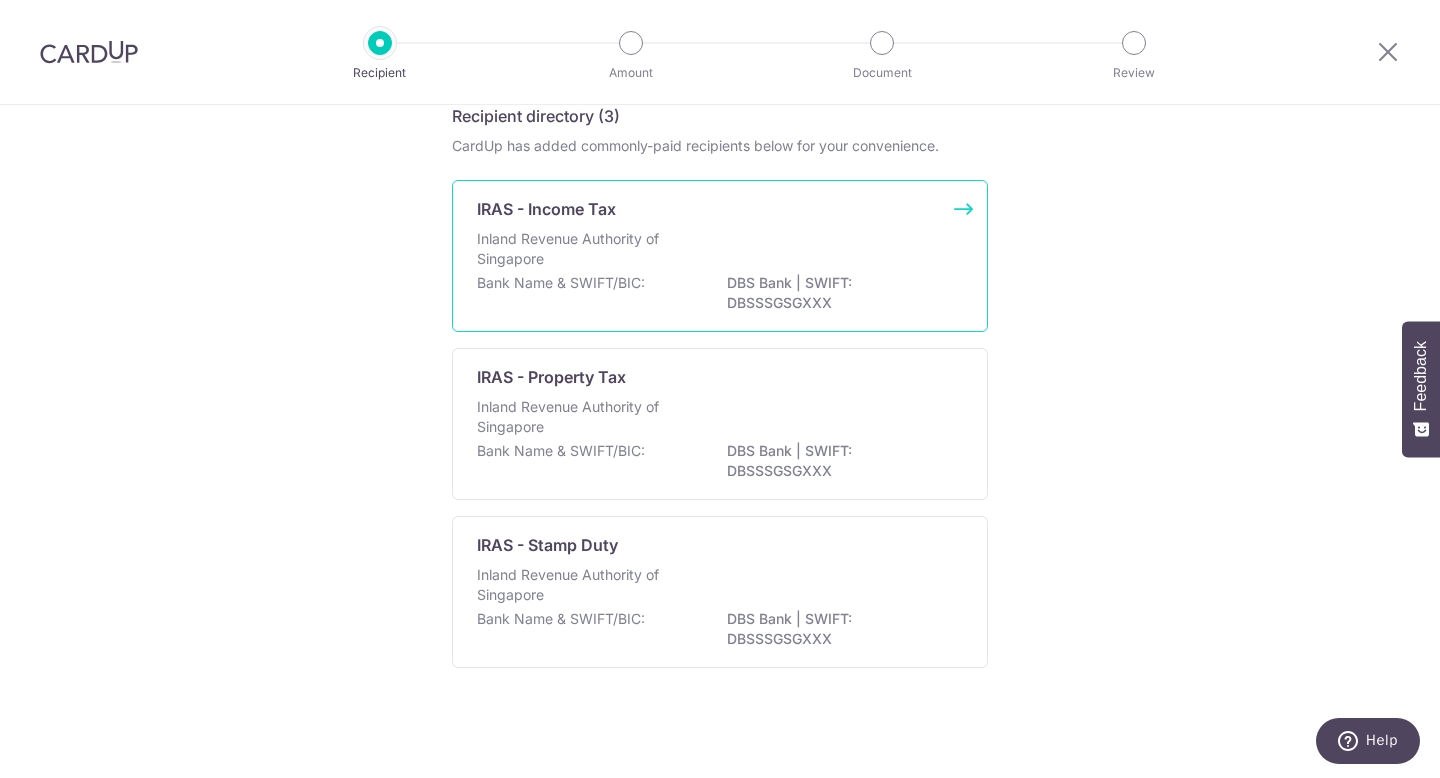 click on "DBS Bank | SWIFT: DBSSSGSGXXX" at bounding box center (839, 293) 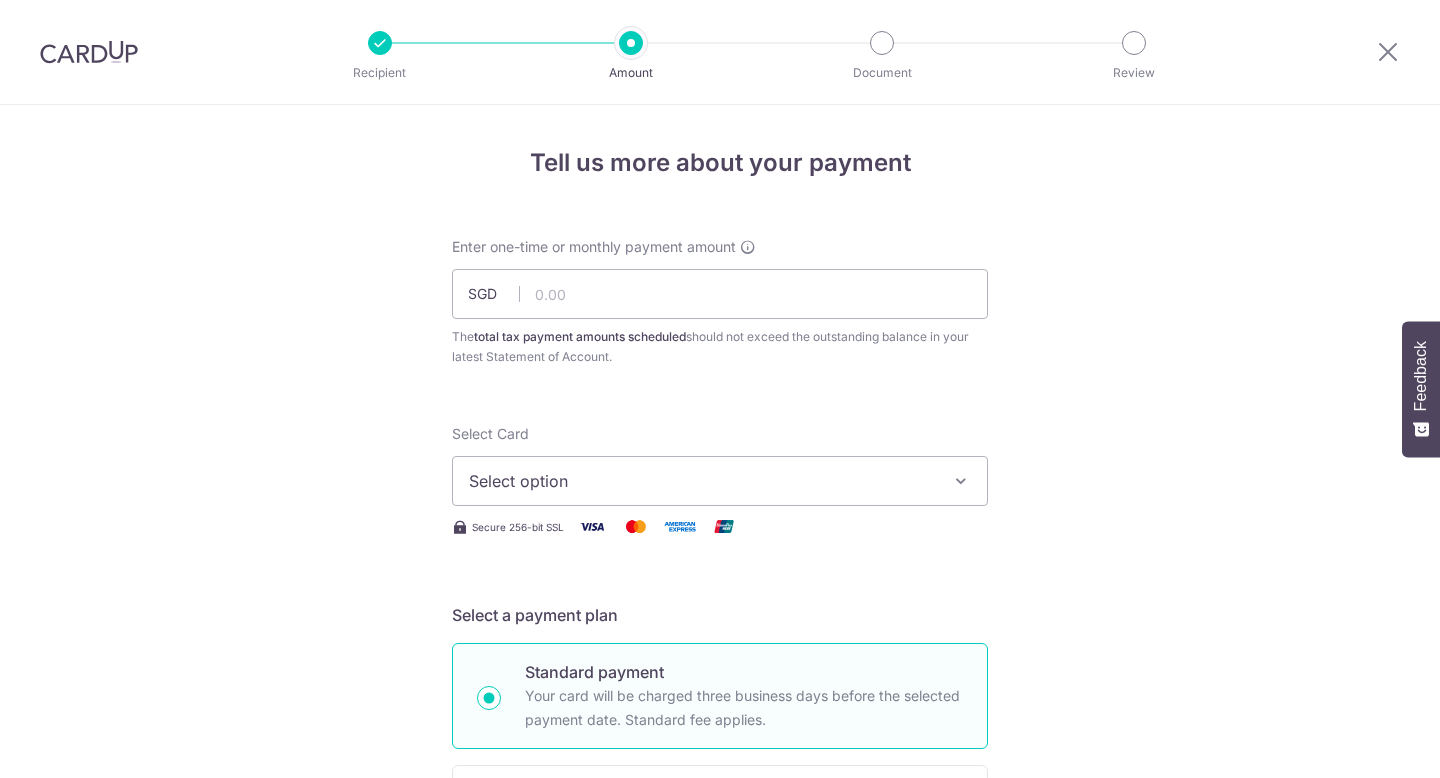 scroll, scrollTop: 0, scrollLeft: 0, axis: both 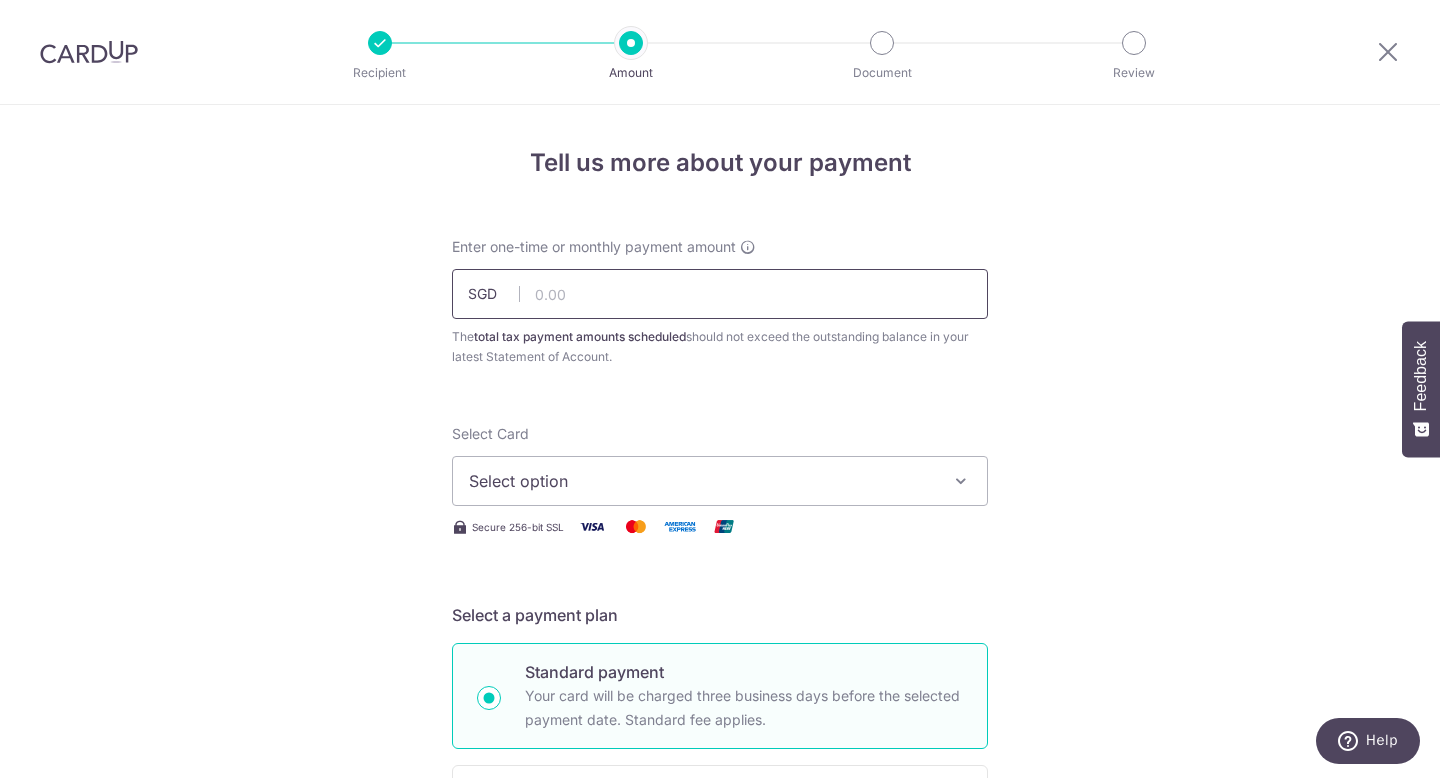 click at bounding box center [720, 294] 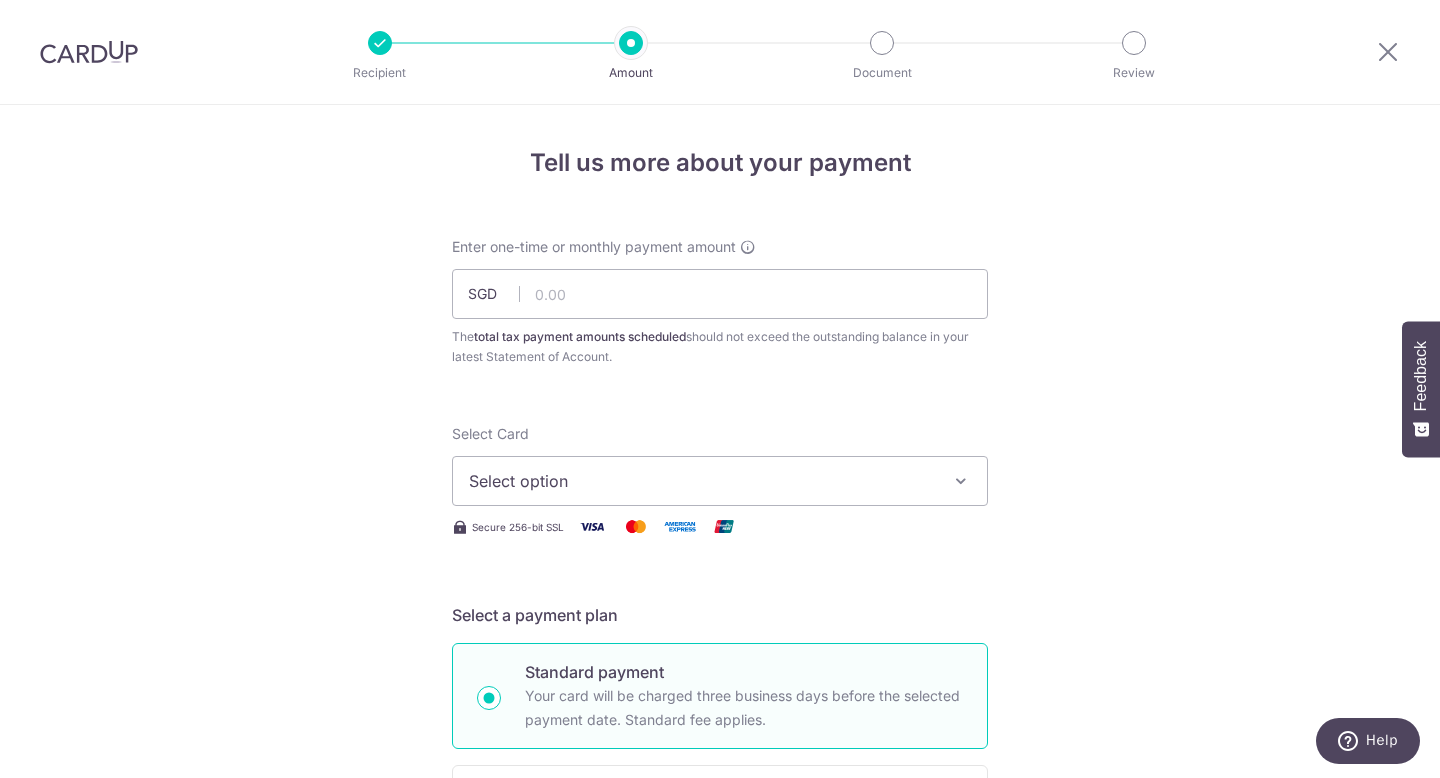 click on "Enter one-time or monthly payment amount
SGD
The  total tax payment amounts scheduled  should not exceed the outstanding balance in your latest Statement of Account.
Select Card
Select option
Add credit card
Your Cards
**** 2998
Secure 256-bit SSL
Text
New card details" at bounding box center [720, 1052] 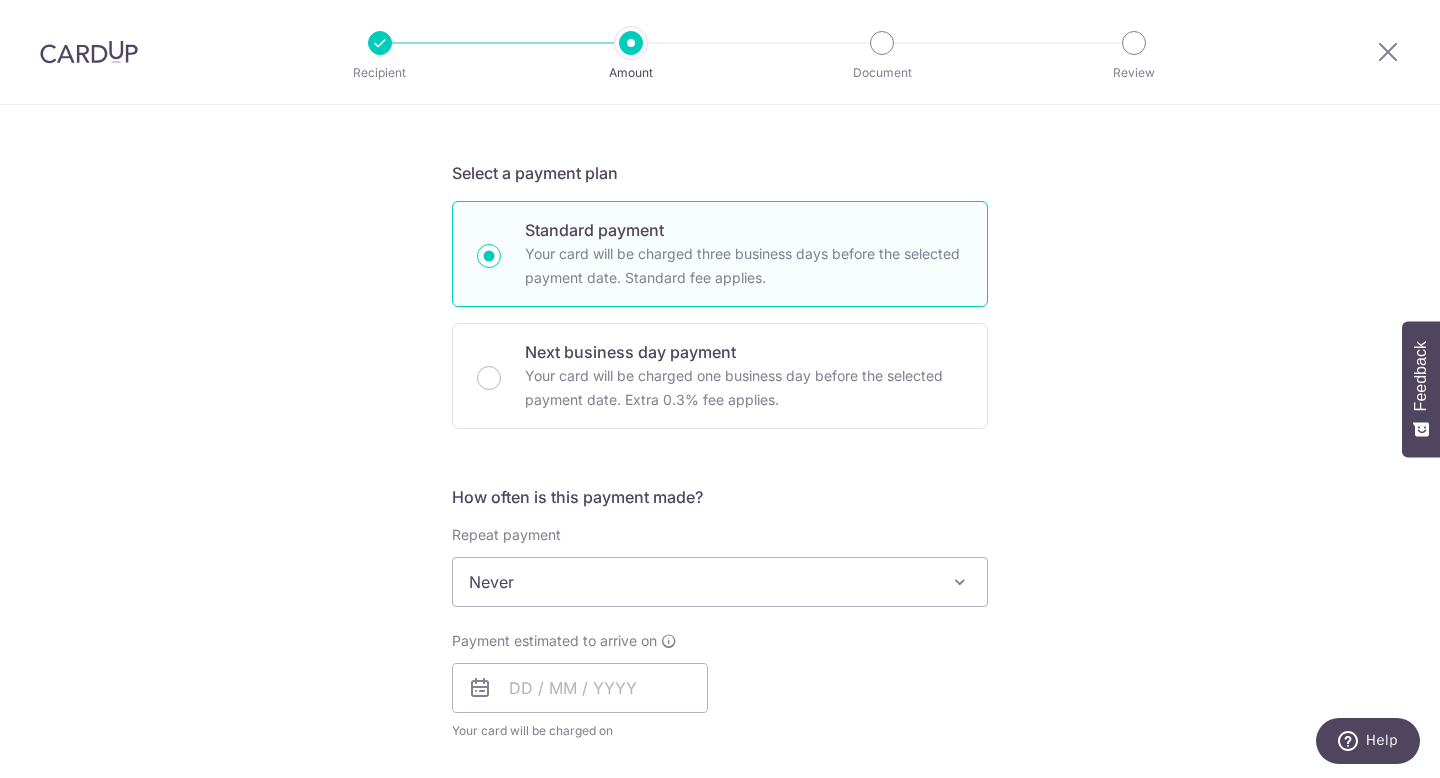 scroll, scrollTop: 0, scrollLeft: 0, axis: both 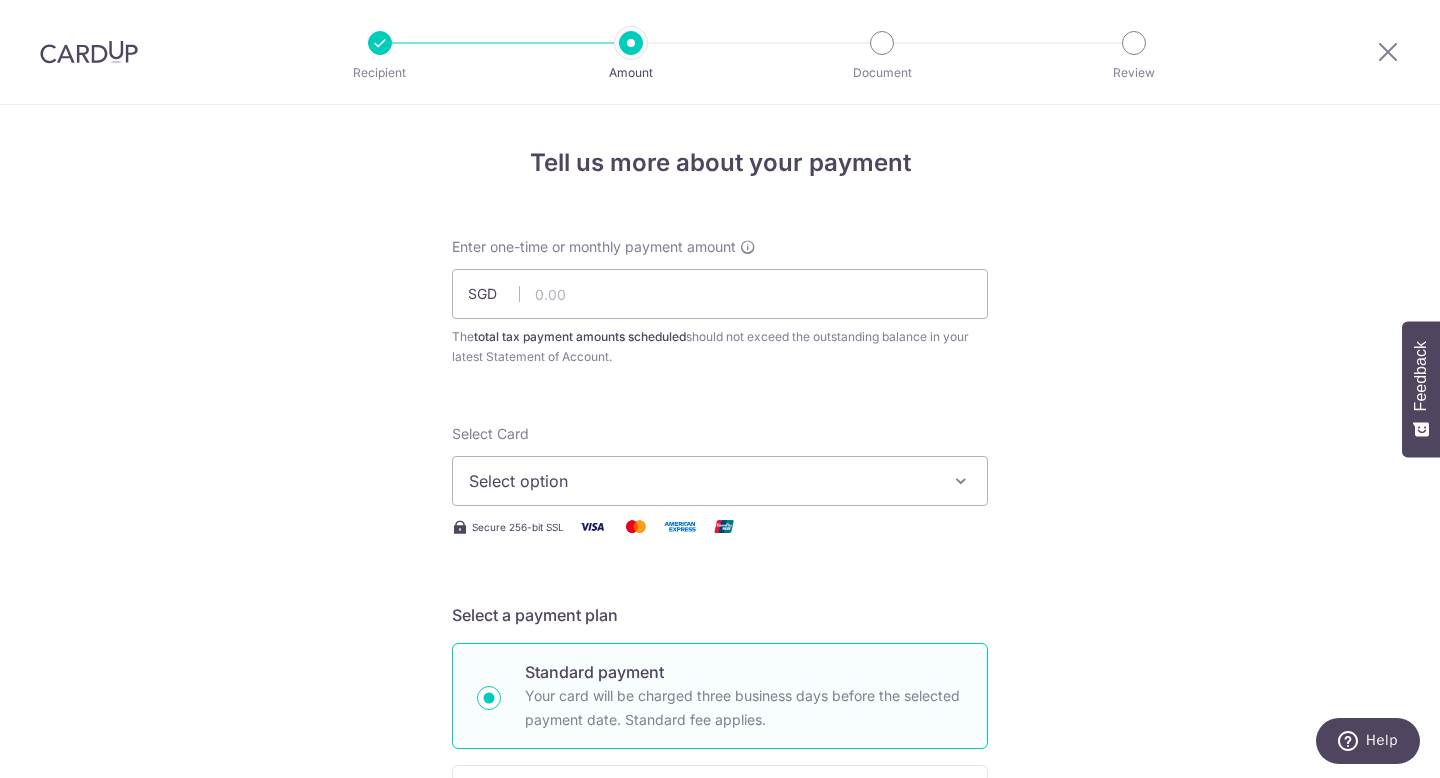 click at bounding box center [89, 52] 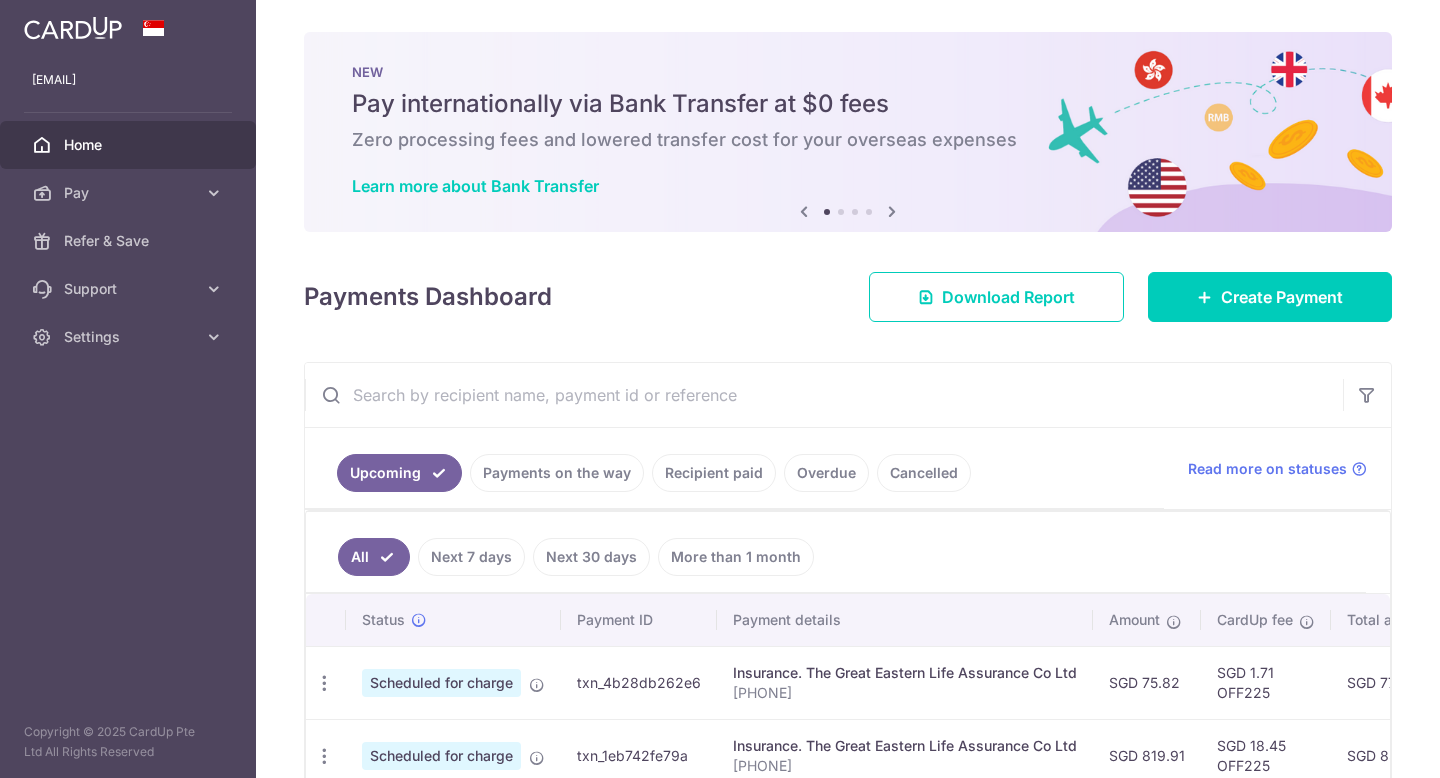 scroll, scrollTop: 112, scrollLeft: 0, axis: vertical 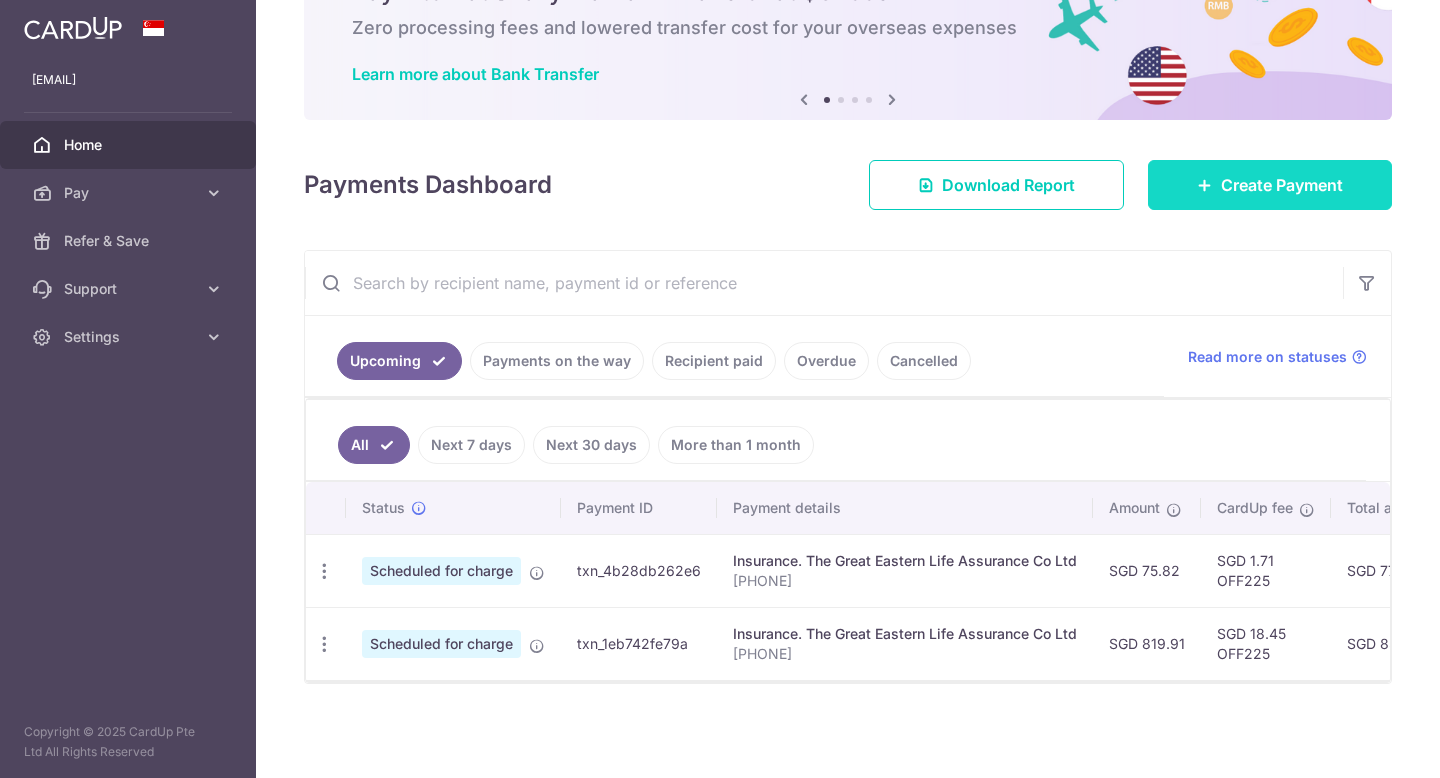 click on "Create Payment" at bounding box center [1270, 185] 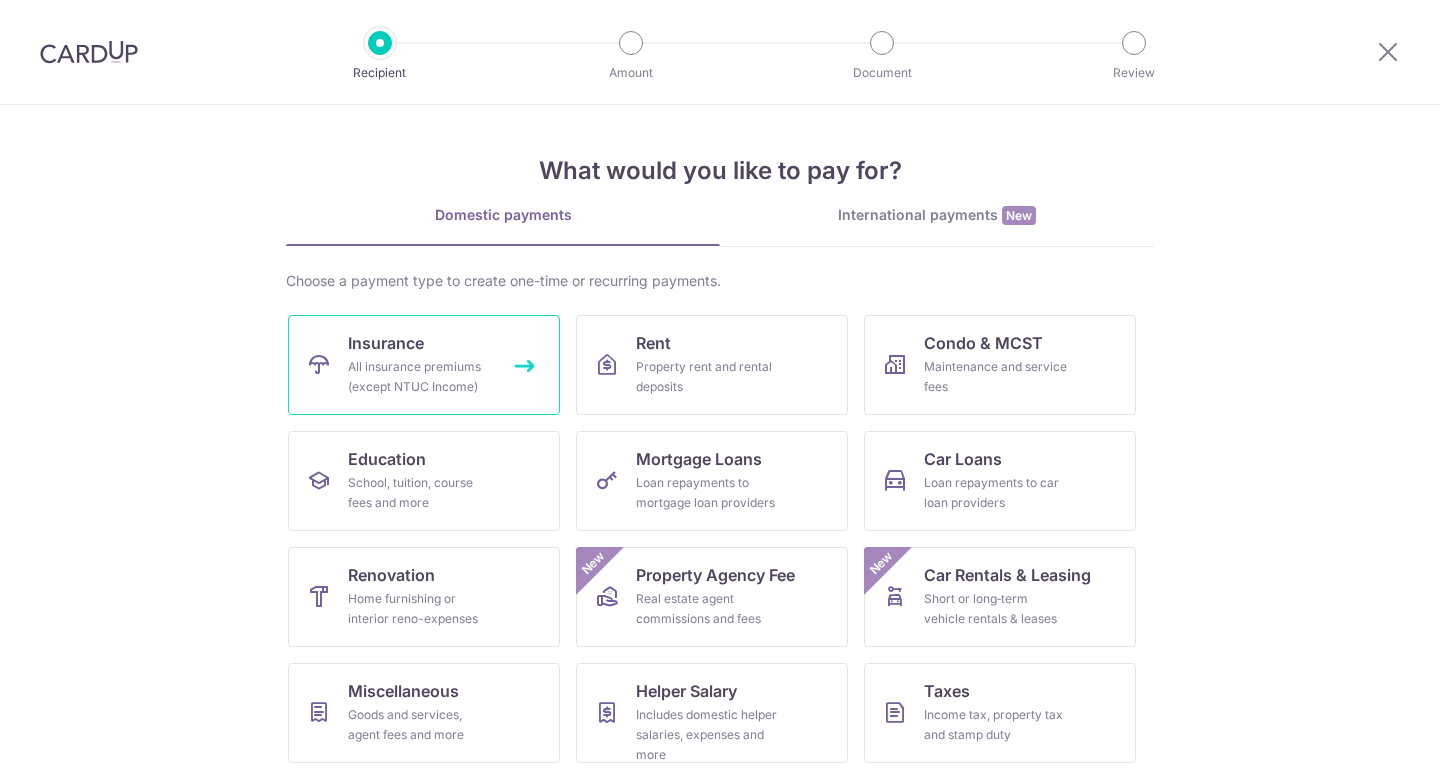 click on "All insurance premiums (except NTUC Income)" at bounding box center (420, 377) 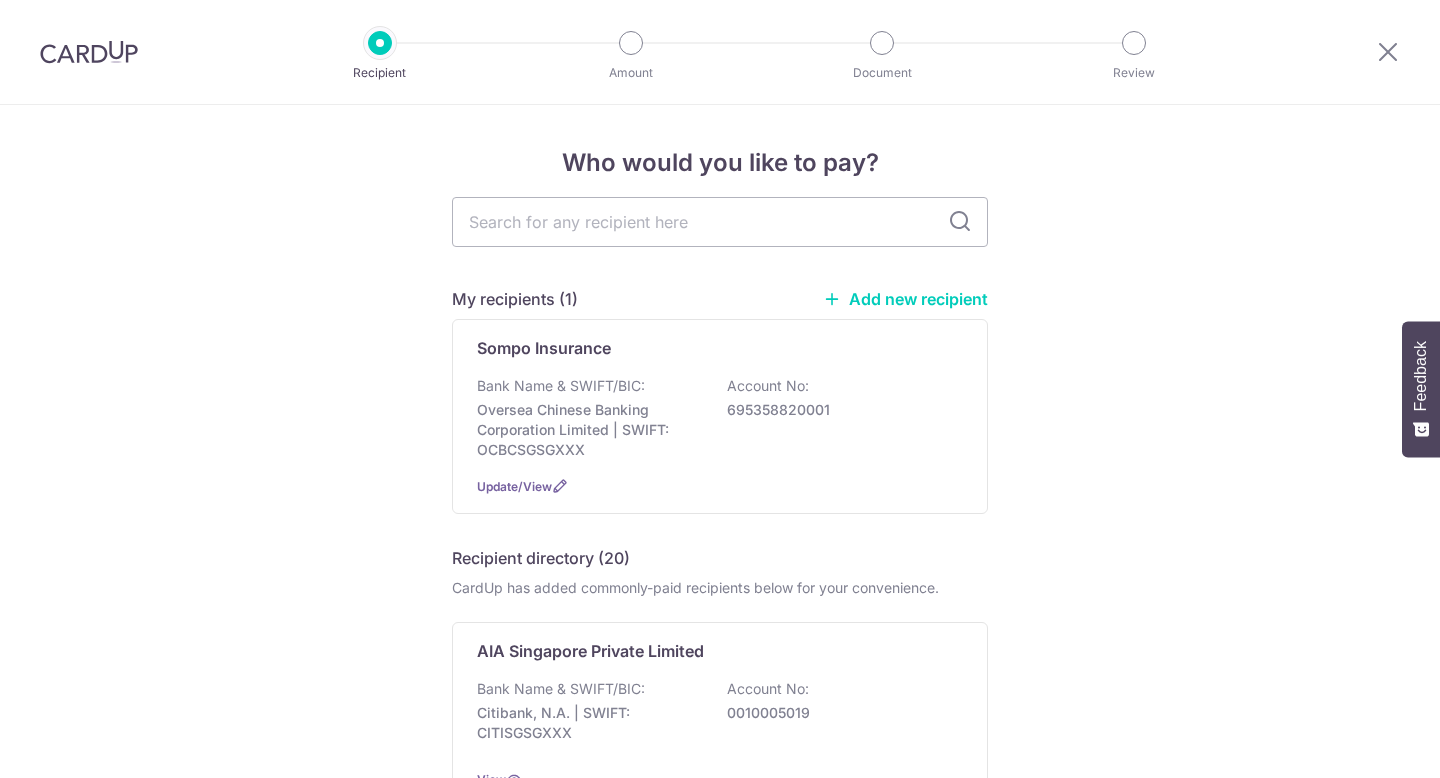 scroll, scrollTop: 0, scrollLeft: 0, axis: both 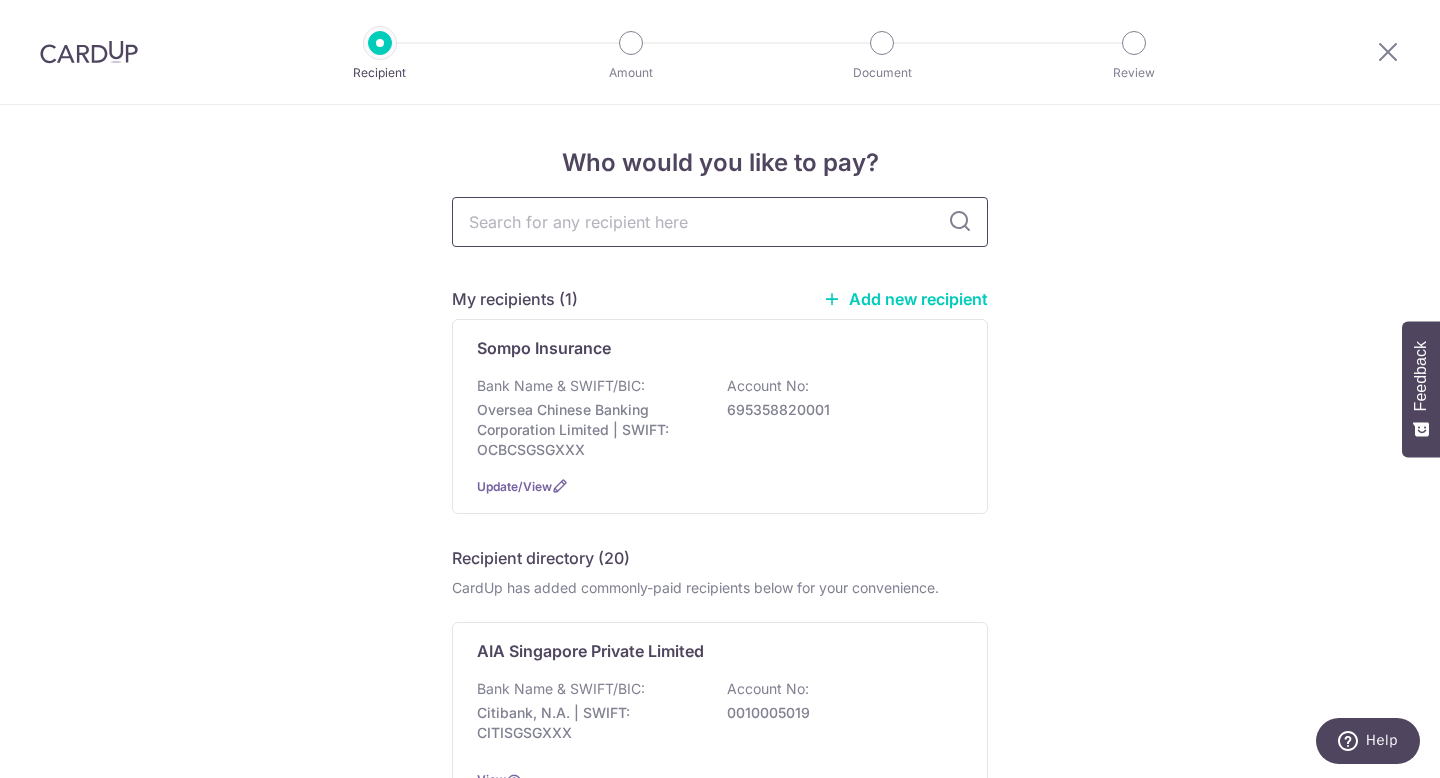 click at bounding box center (720, 222) 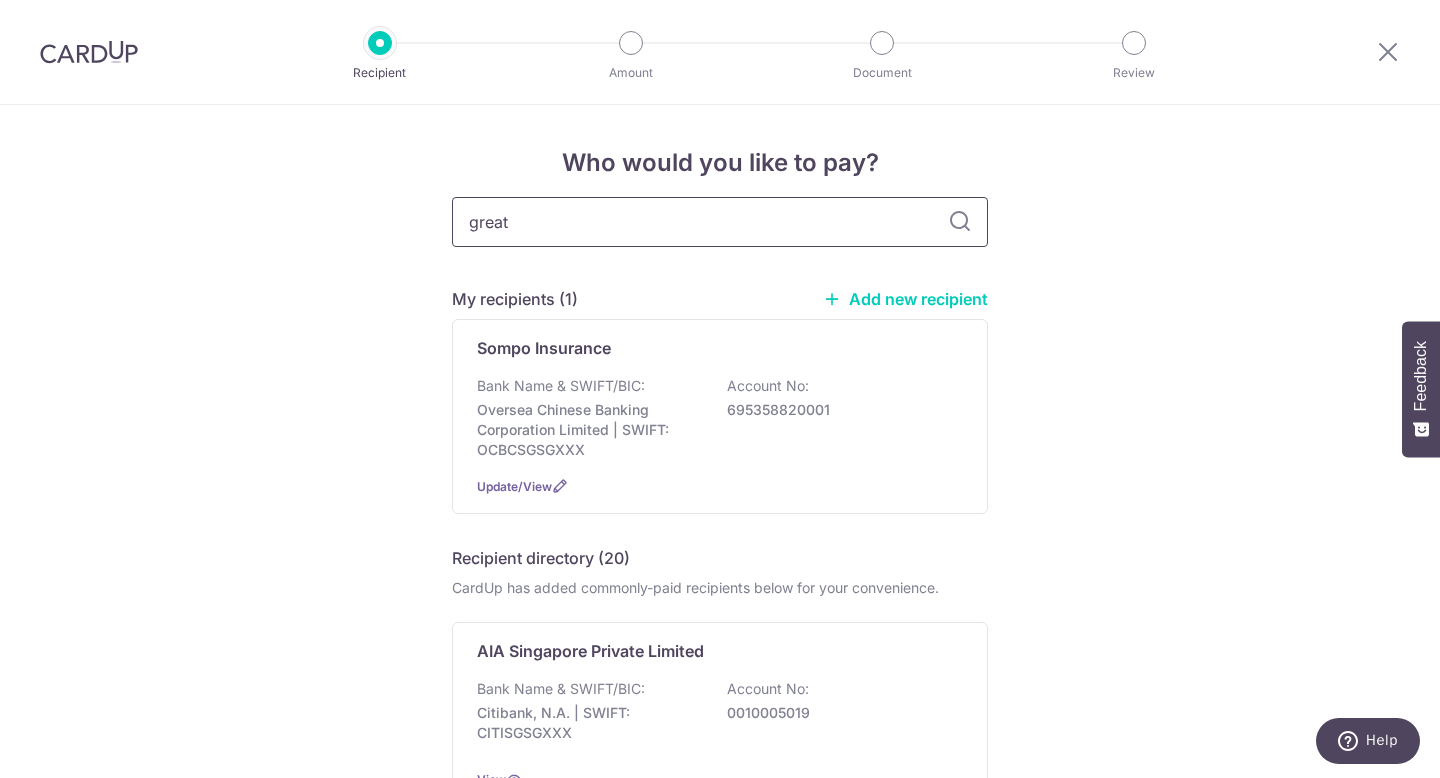 type on "great" 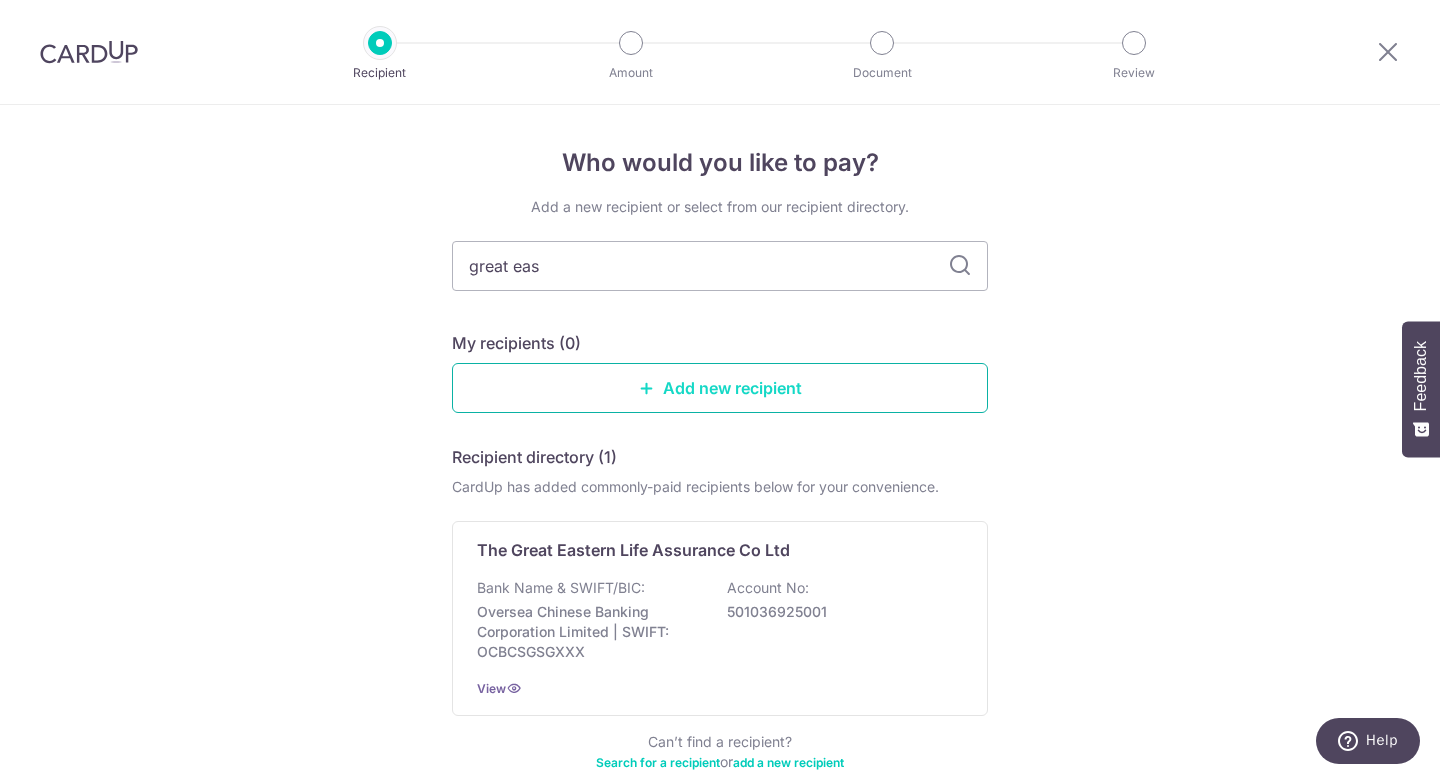 type on "great east" 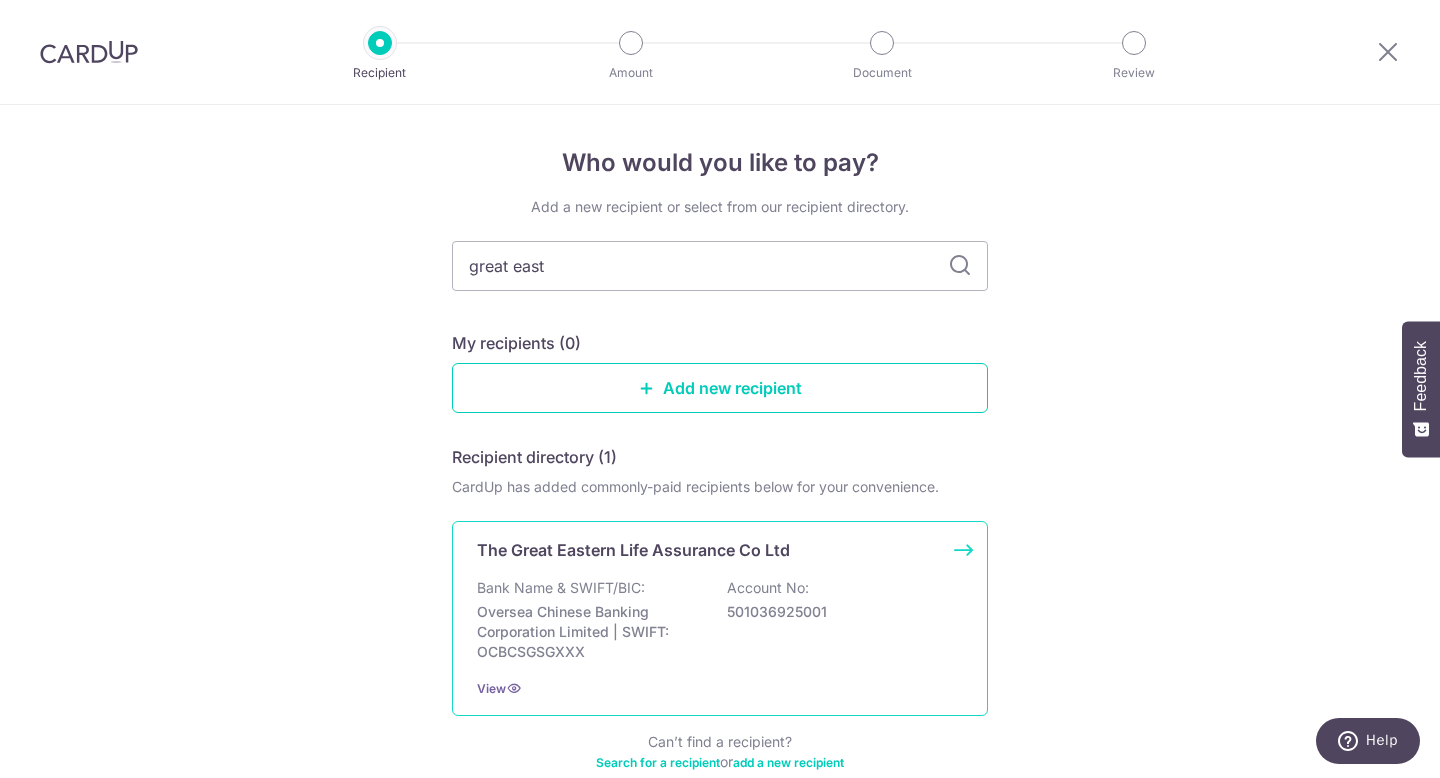 click on "The Great Eastern Life Assurance Co Ltd" at bounding box center (633, 550) 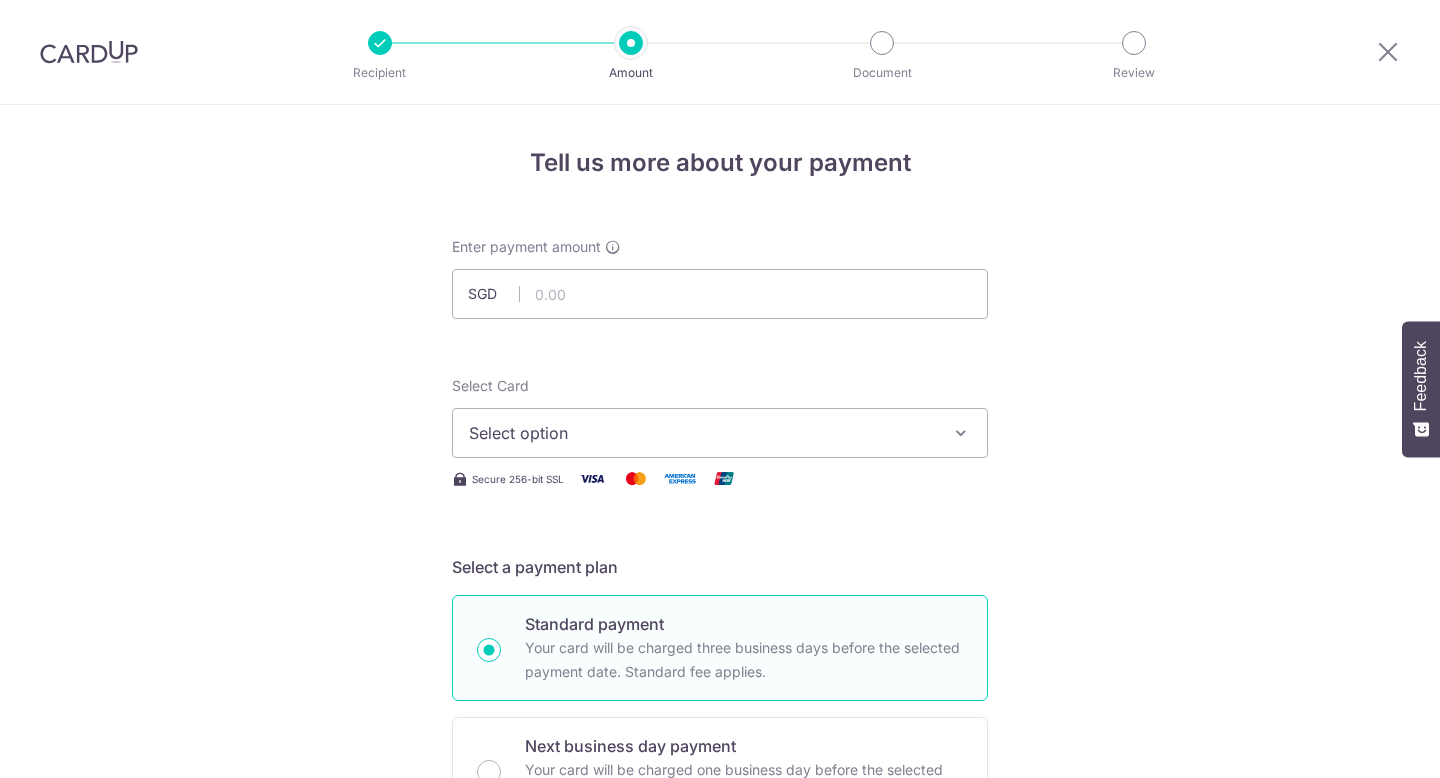 scroll, scrollTop: 0, scrollLeft: 0, axis: both 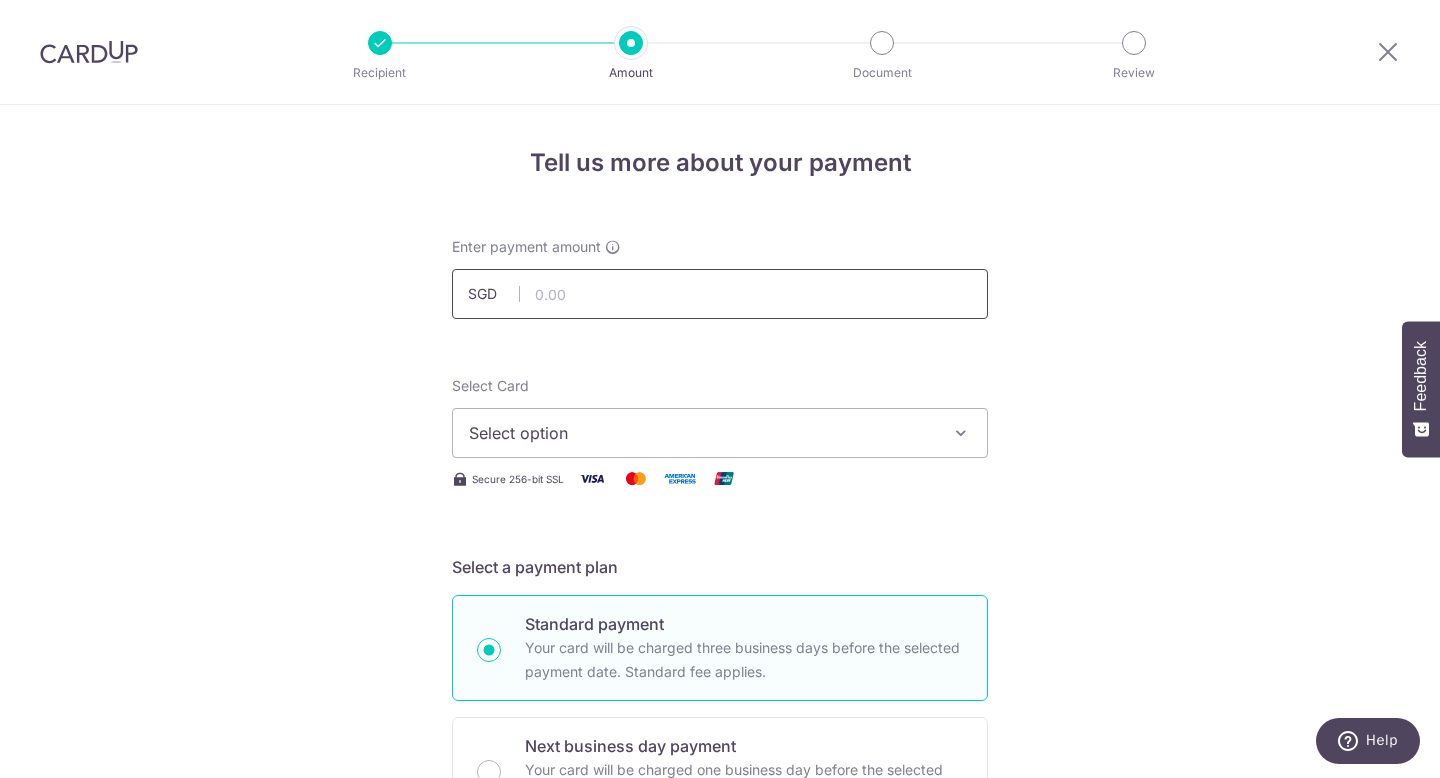 click at bounding box center [720, 294] 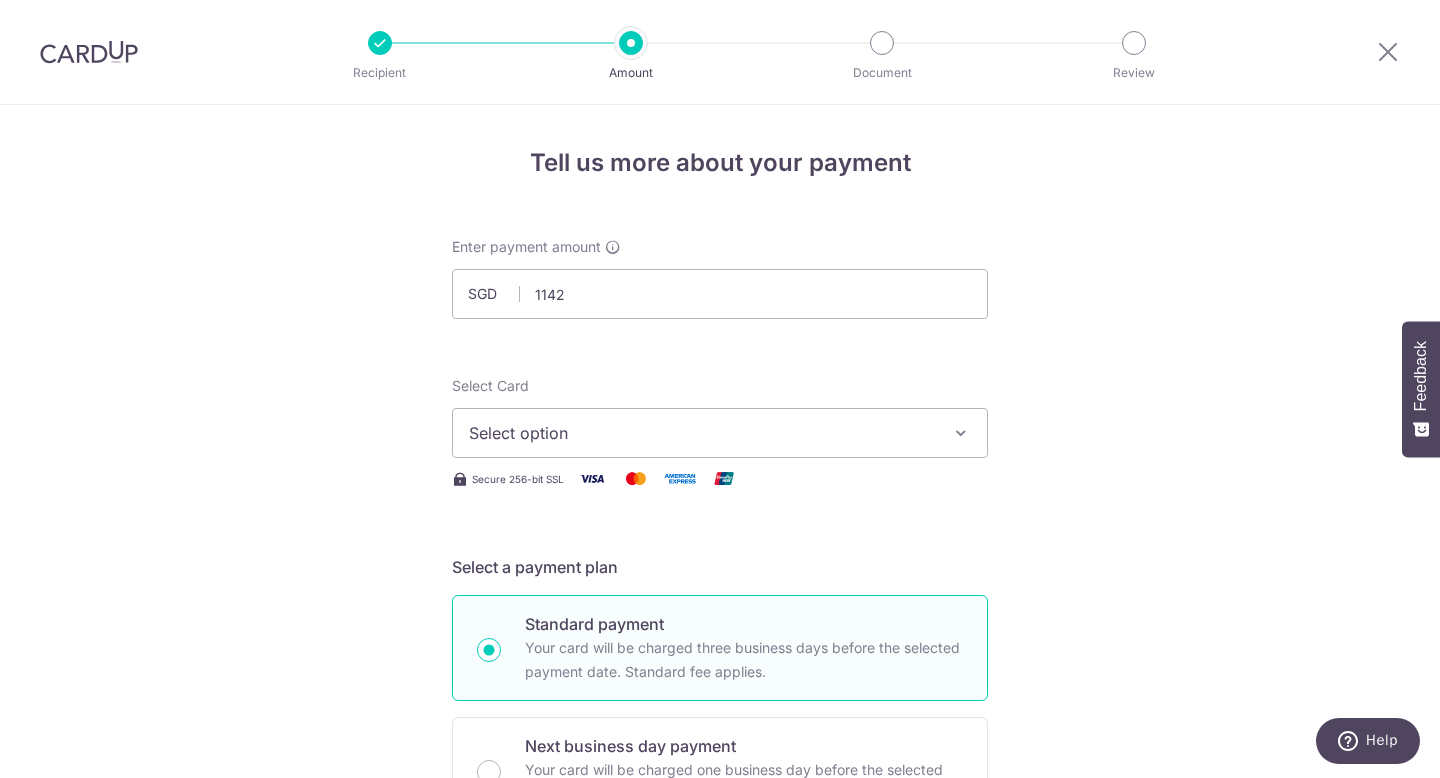 type on "1,142.00" 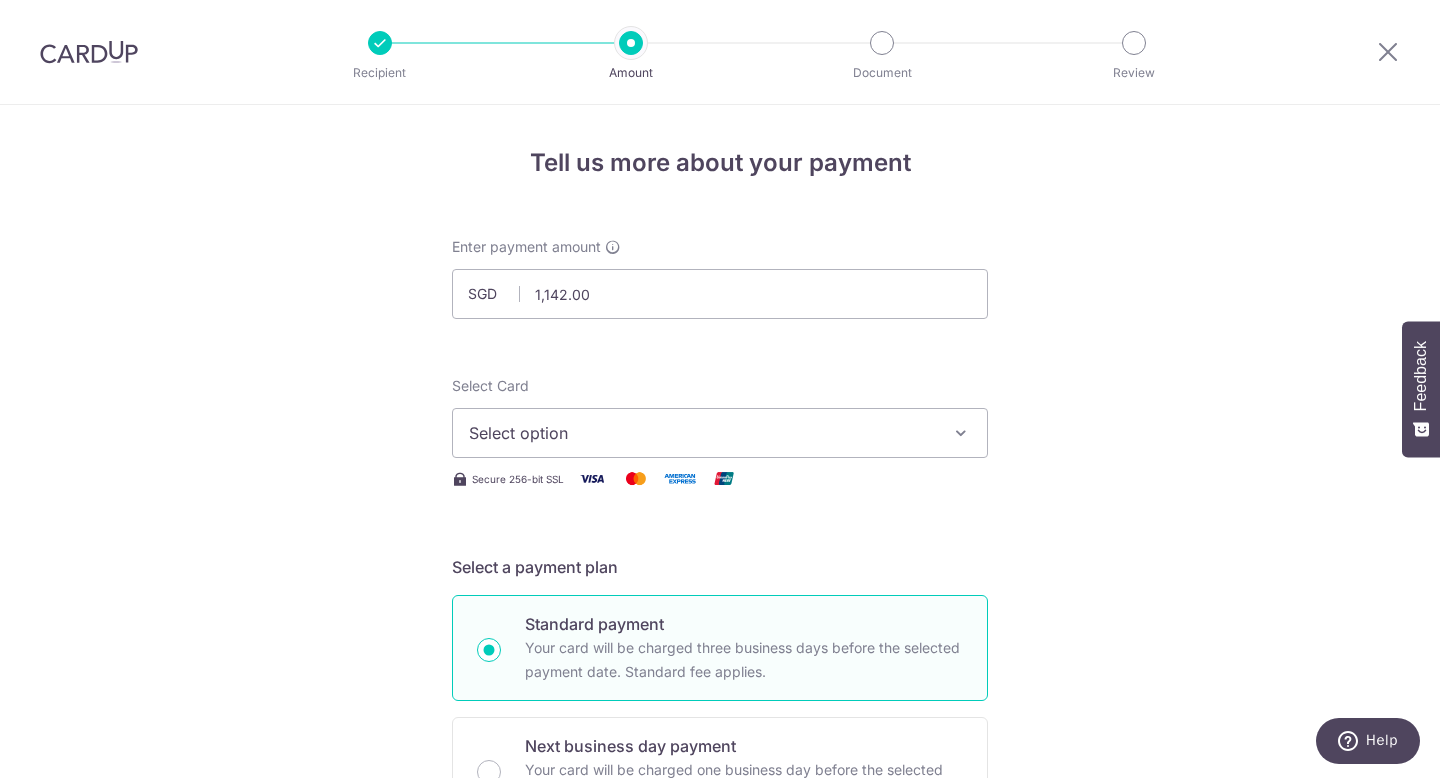 click on "Enter payment amount
SGD
1,142.00
1142.00
Select Card
Select option
Add credit card
Your Cards
**** 2998
Secure 256-bit SSL
Text
New card details
Card
Secure 256-bit SSL" at bounding box center [720, 1028] 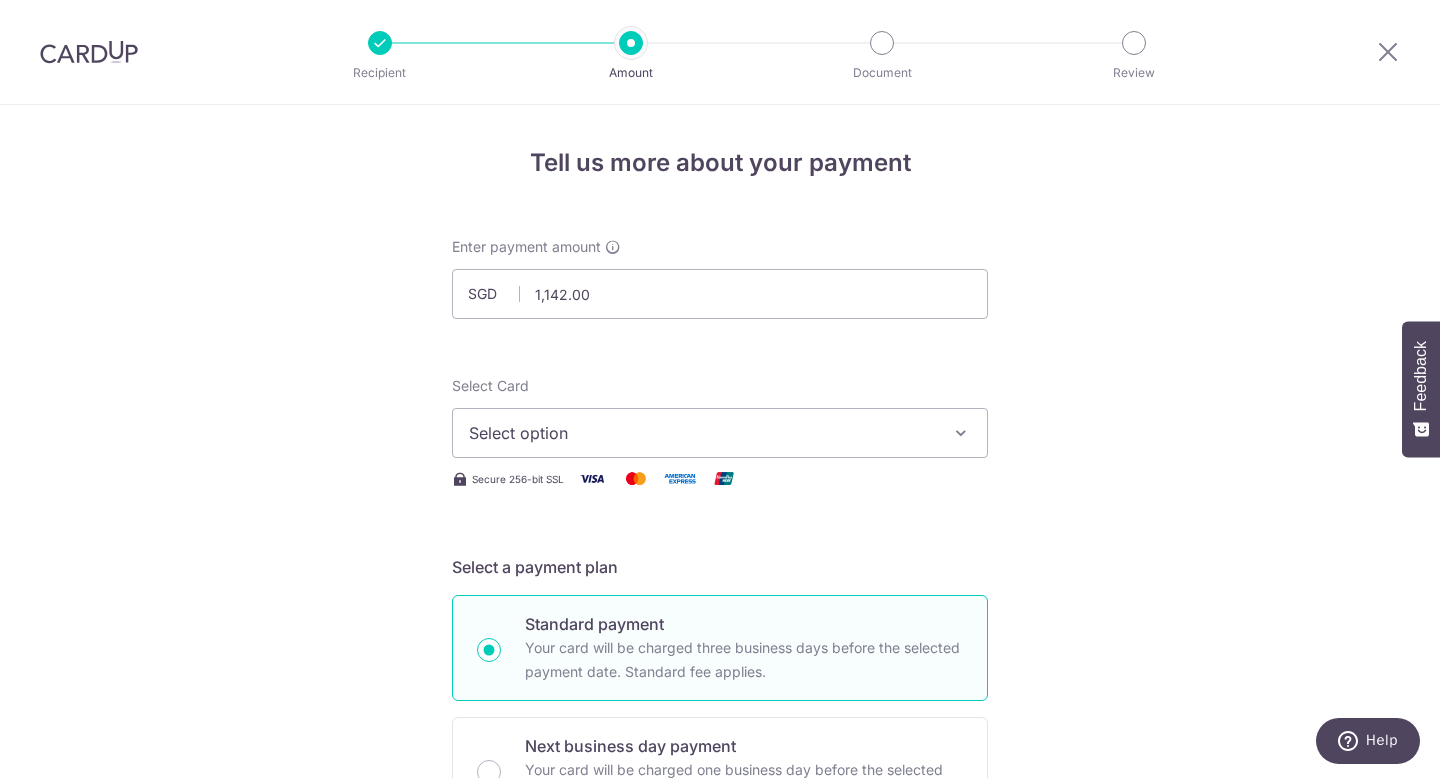 click on "Select option" at bounding box center (702, 433) 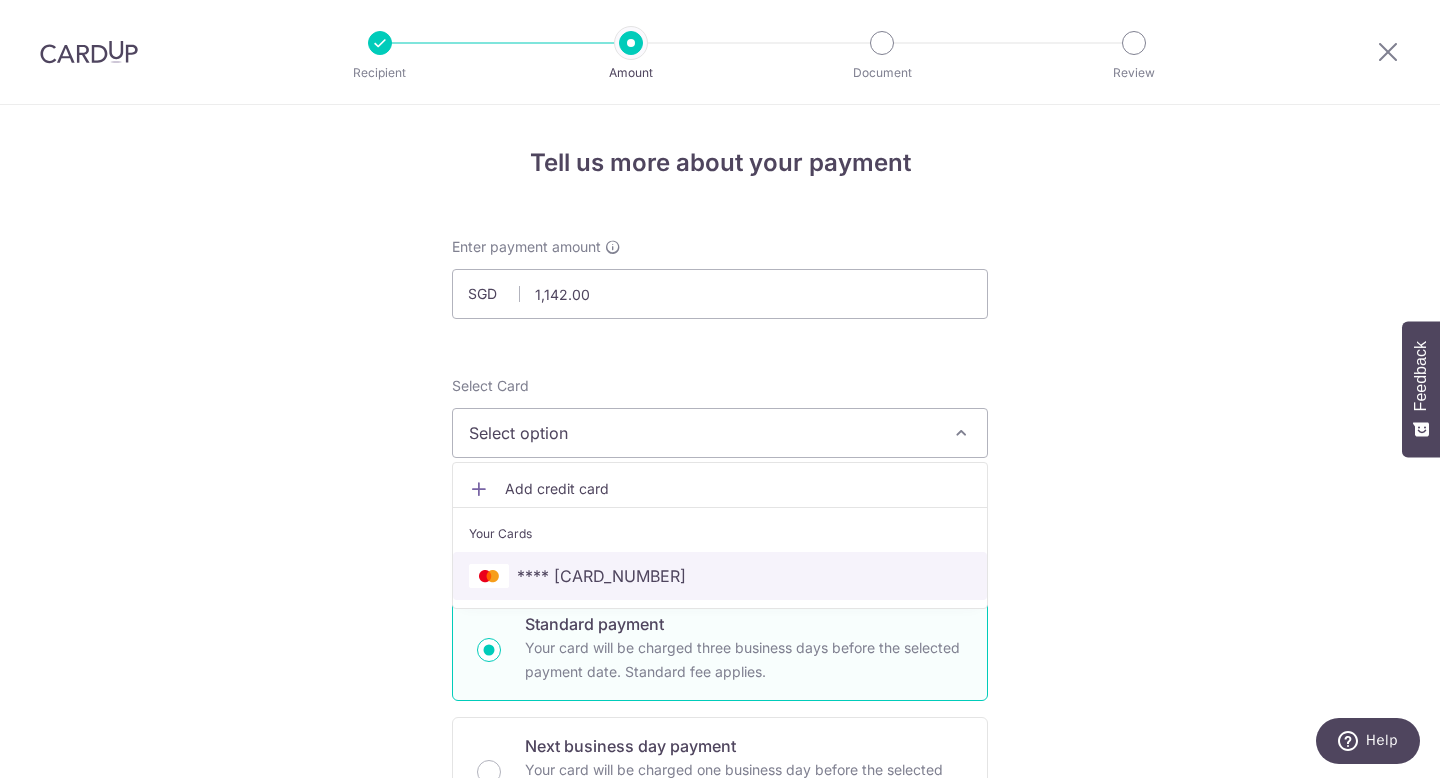 click on "**** 2998" at bounding box center (720, 576) 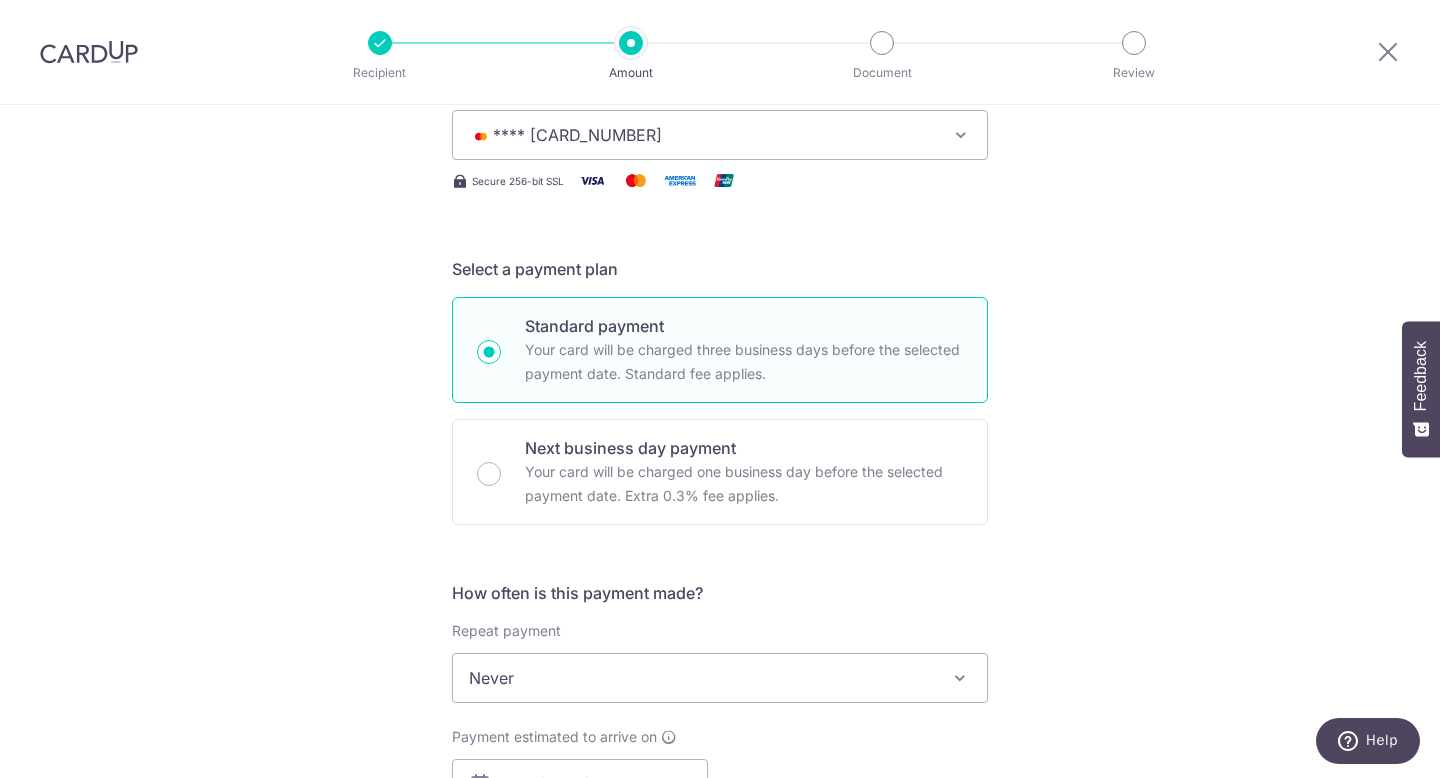 scroll, scrollTop: 469, scrollLeft: 0, axis: vertical 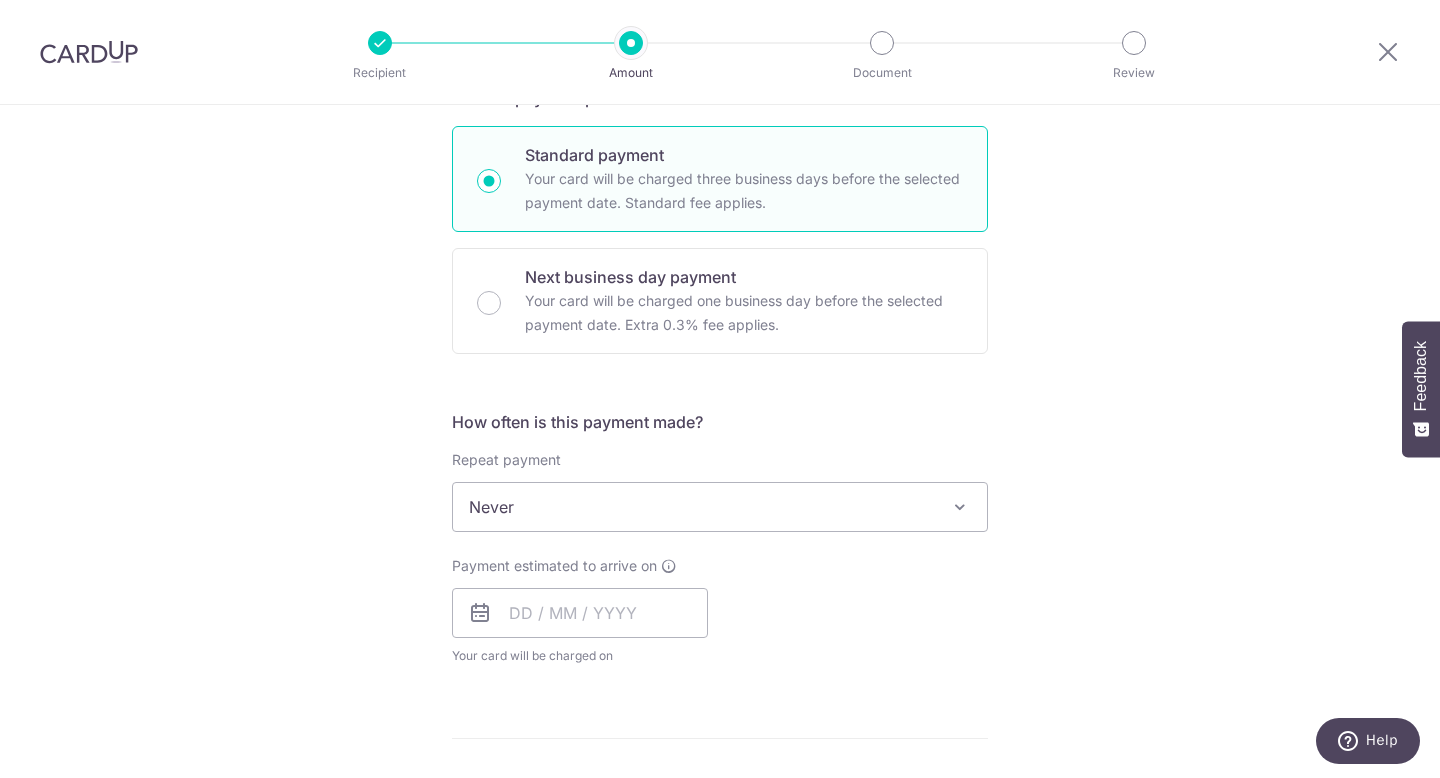 click on "Never" at bounding box center [720, 507] 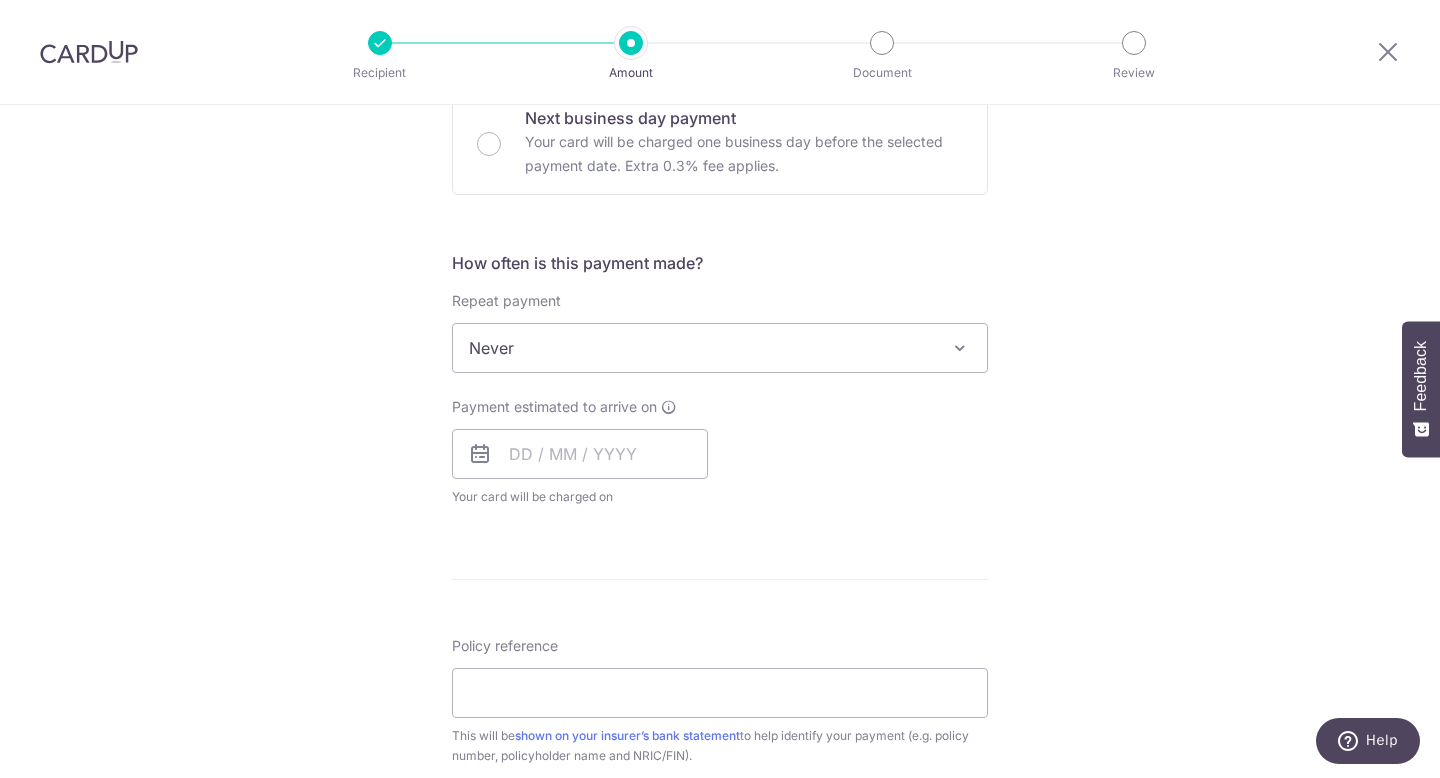 scroll, scrollTop: 630, scrollLeft: 0, axis: vertical 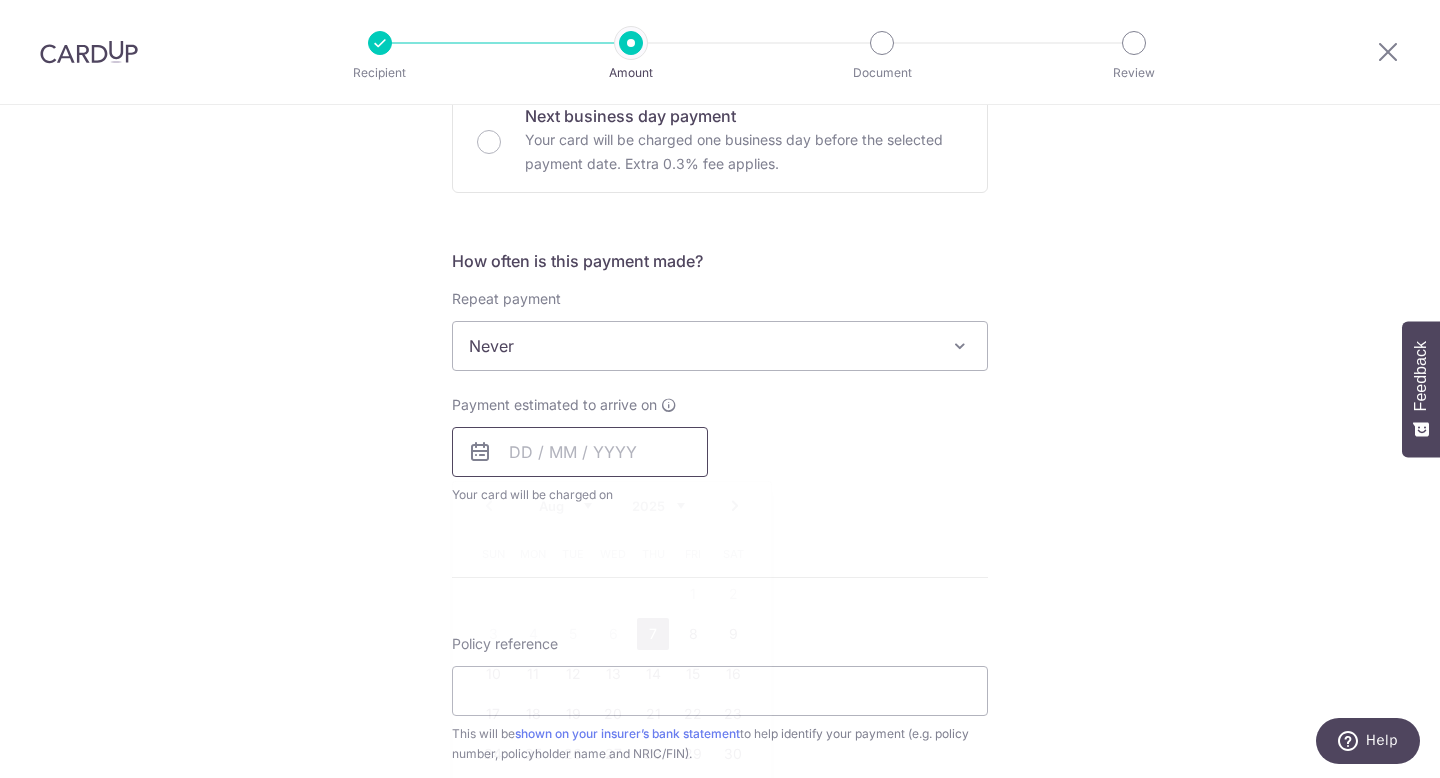 click at bounding box center (580, 452) 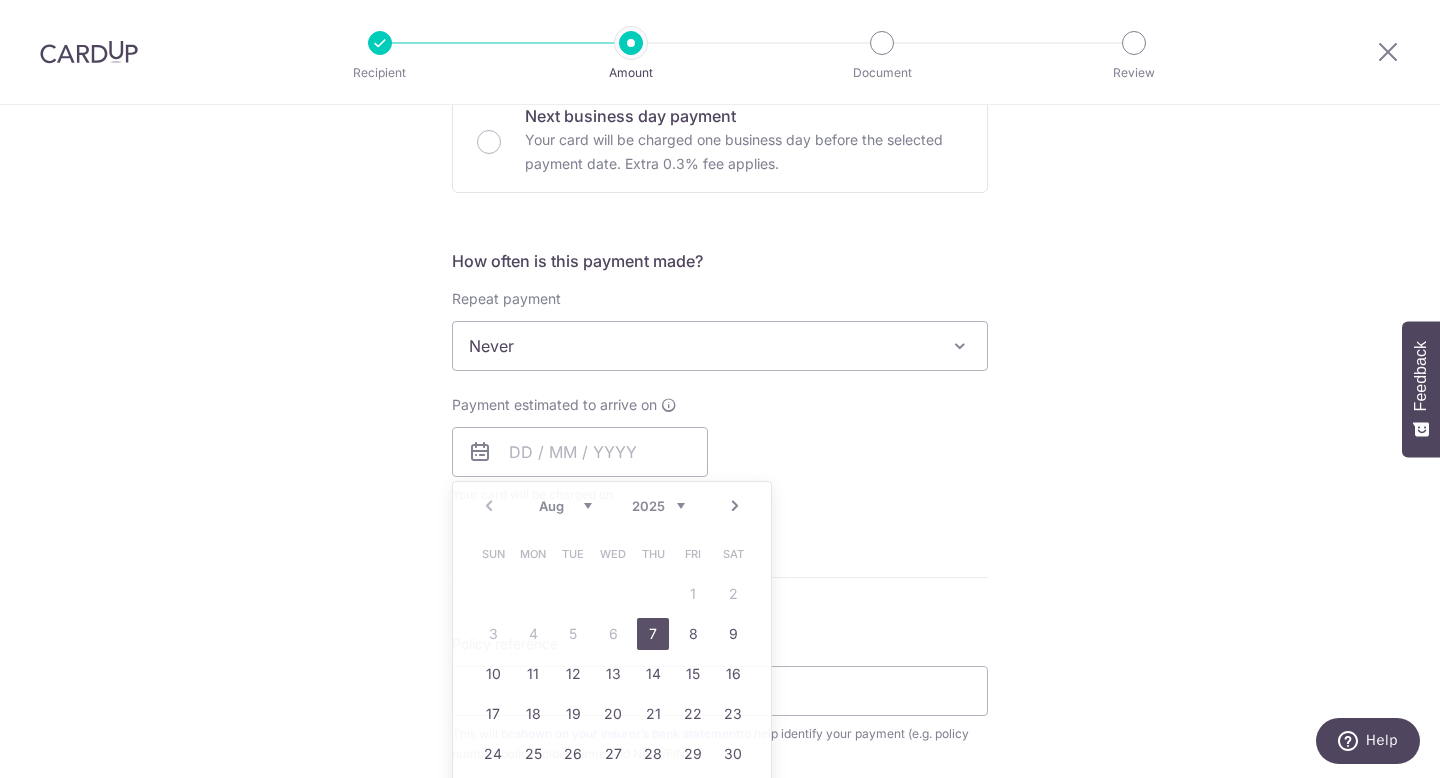 click on "Tell us more about your payment
Enter payment amount
SGD
1,142.00
1142.00
Select Card
**** 2998
Add credit card
Your Cards
**** 2998
Secure 256-bit SSL
Text
New card details
Card
Secure 256-bit SSL" at bounding box center (720, 379) 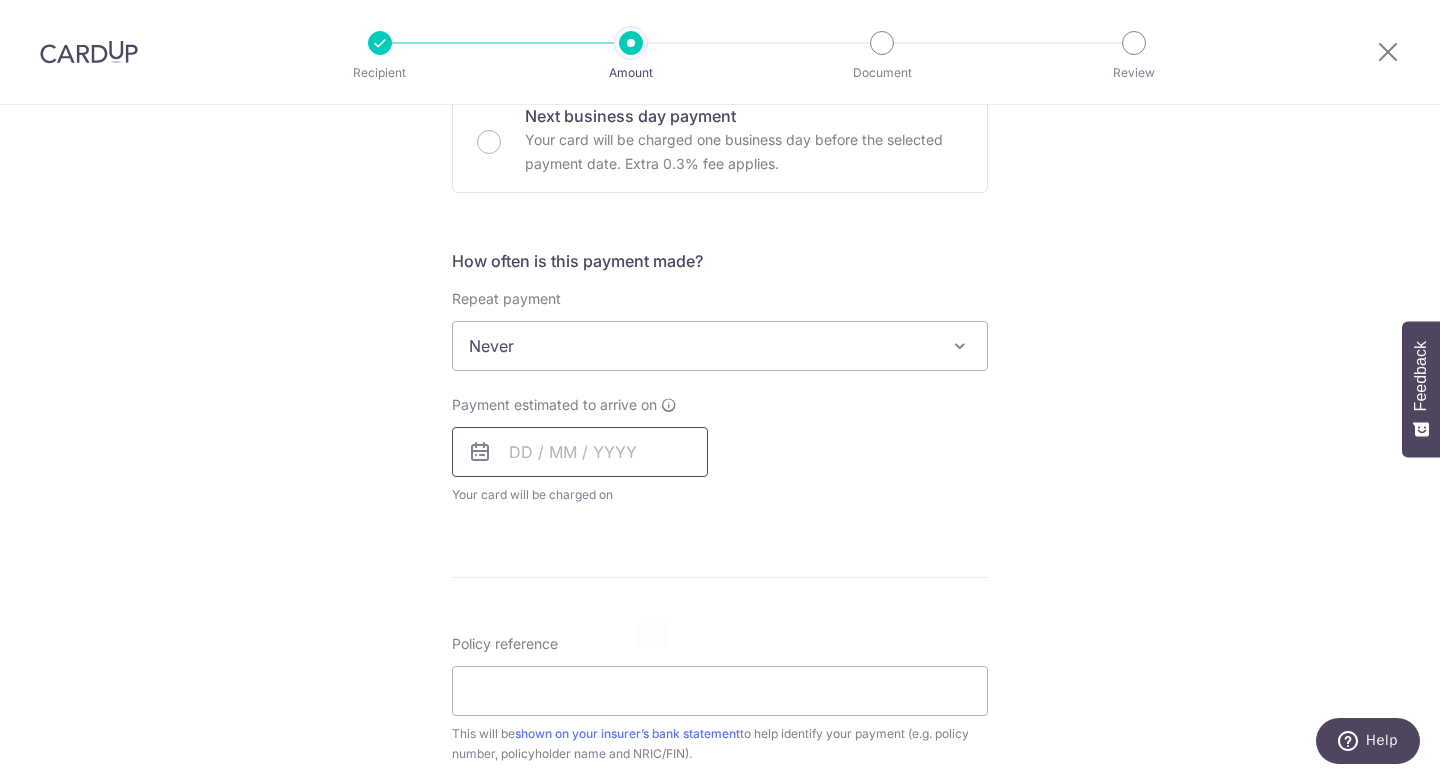 click at bounding box center [580, 452] 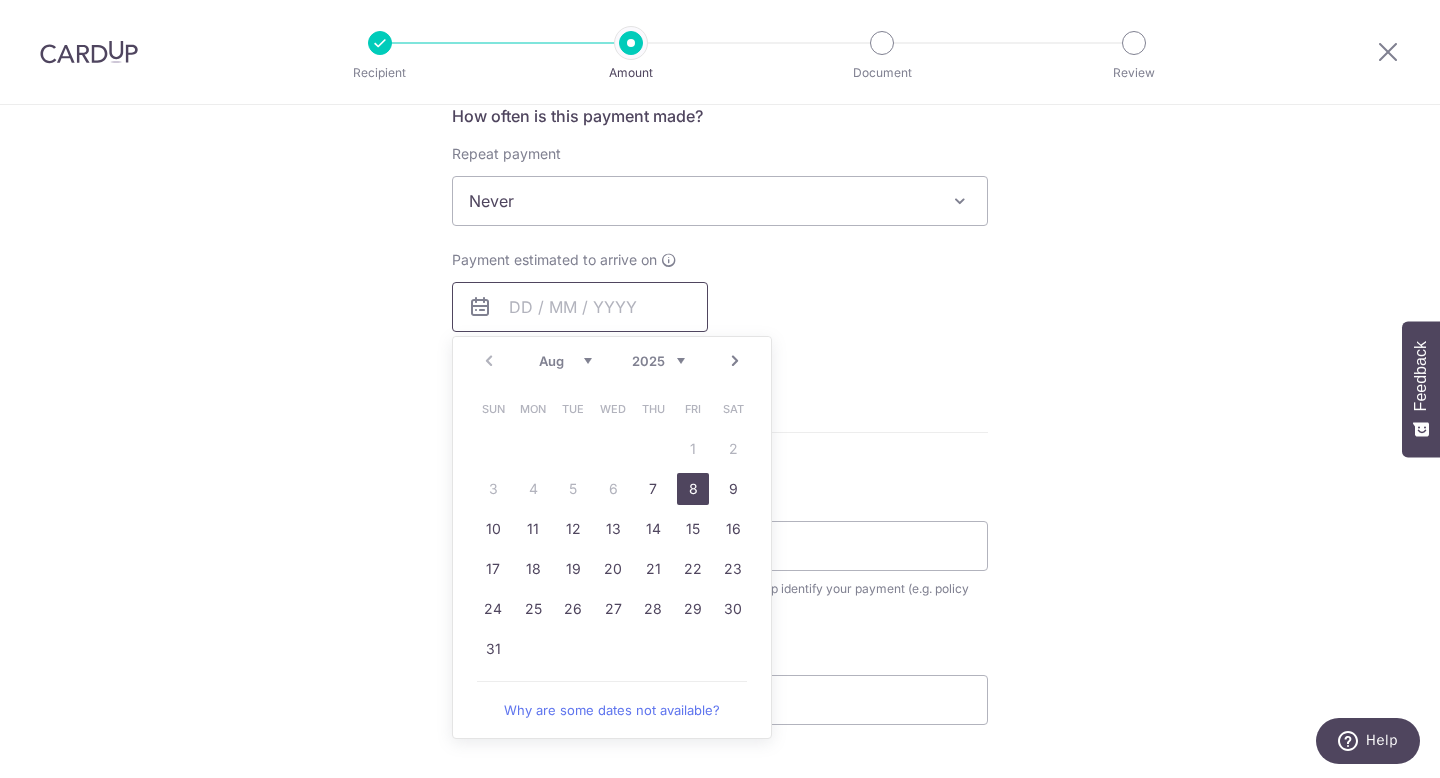 scroll, scrollTop: 783, scrollLeft: 0, axis: vertical 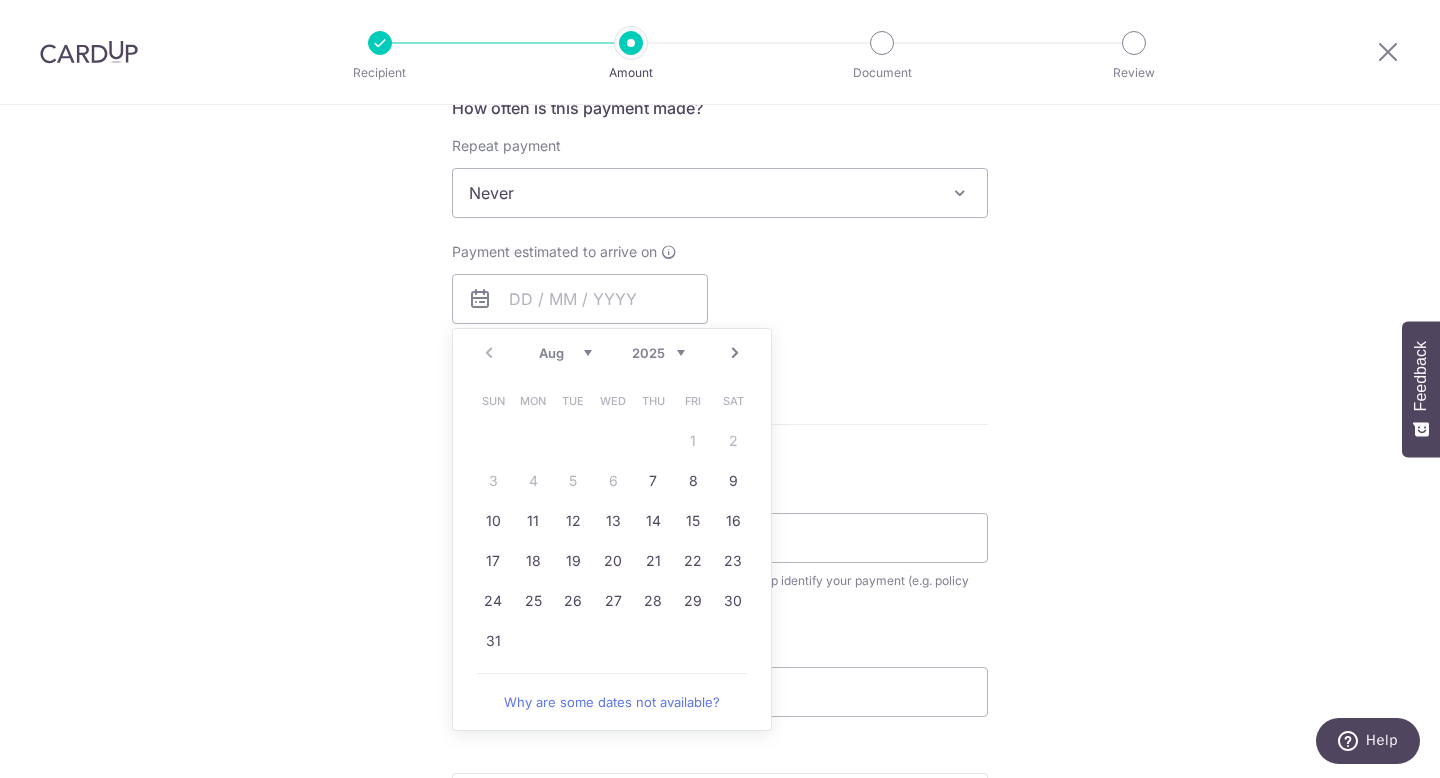 click on "Next" at bounding box center (735, 353) 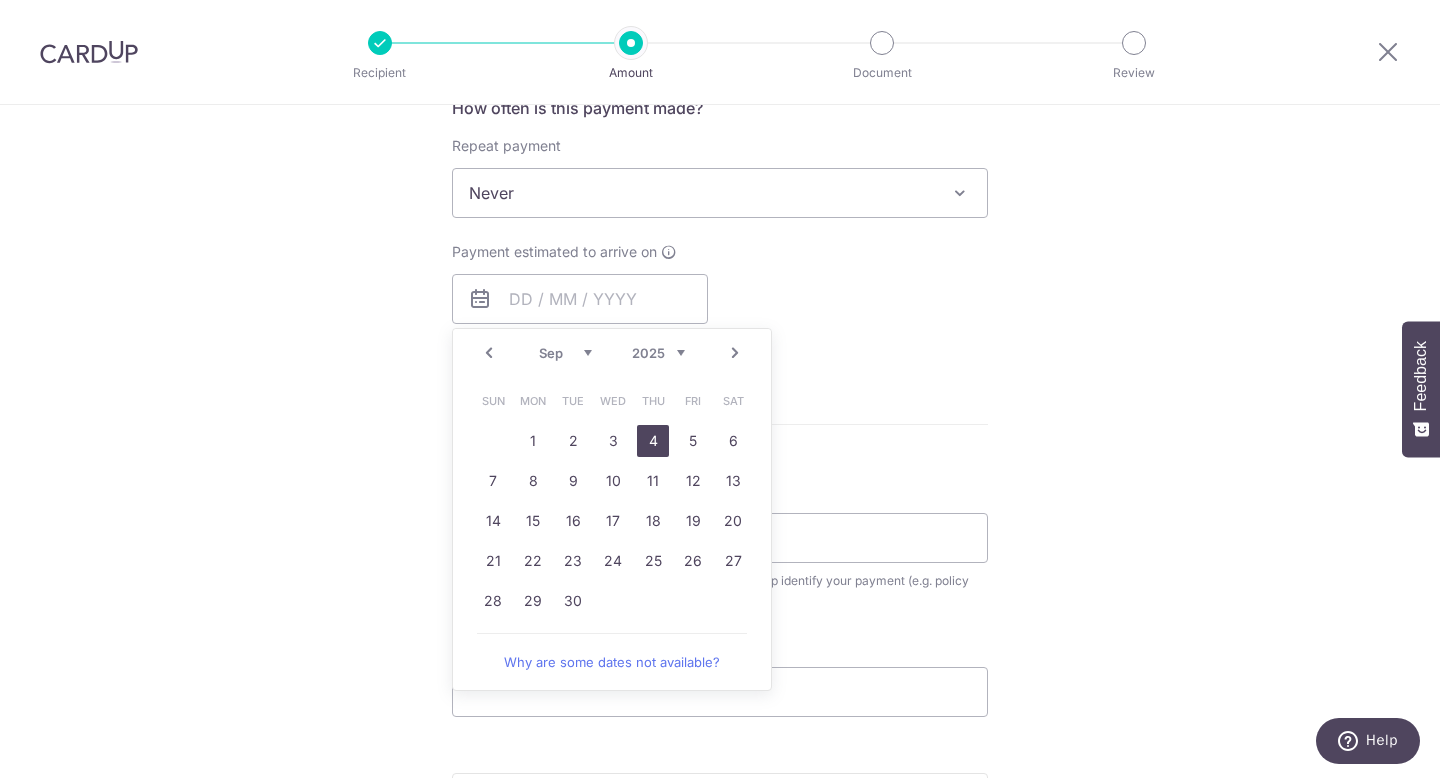 click on "4" at bounding box center (653, 441) 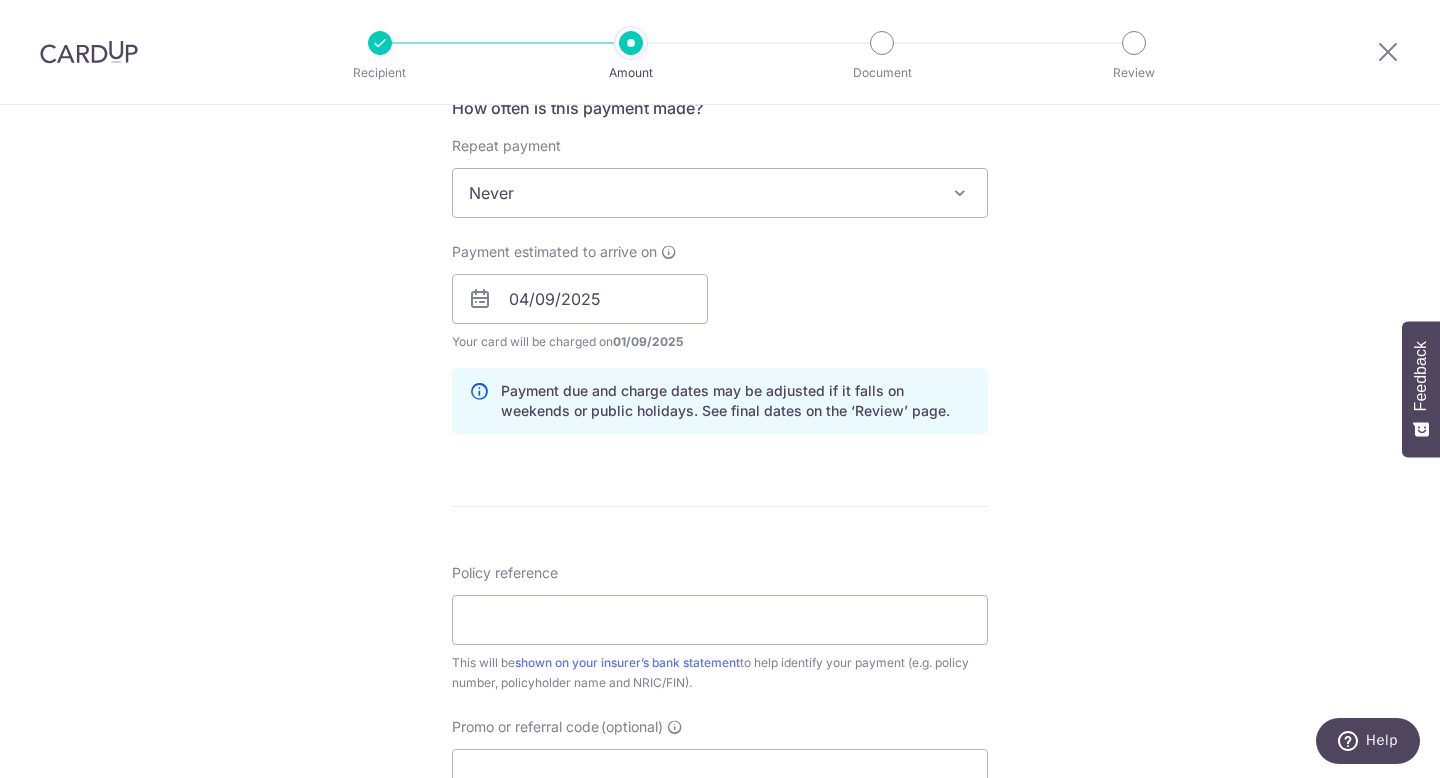 click on "Enter payment amount
SGD
1,142.00
1142.00
Select Card
**** 2998
Add credit card
Your Cards
**** 2998
Secure 256-bit SSL
Text
New card details
Card
Secure 256-bit SSL" at bounding box center [720, 286] 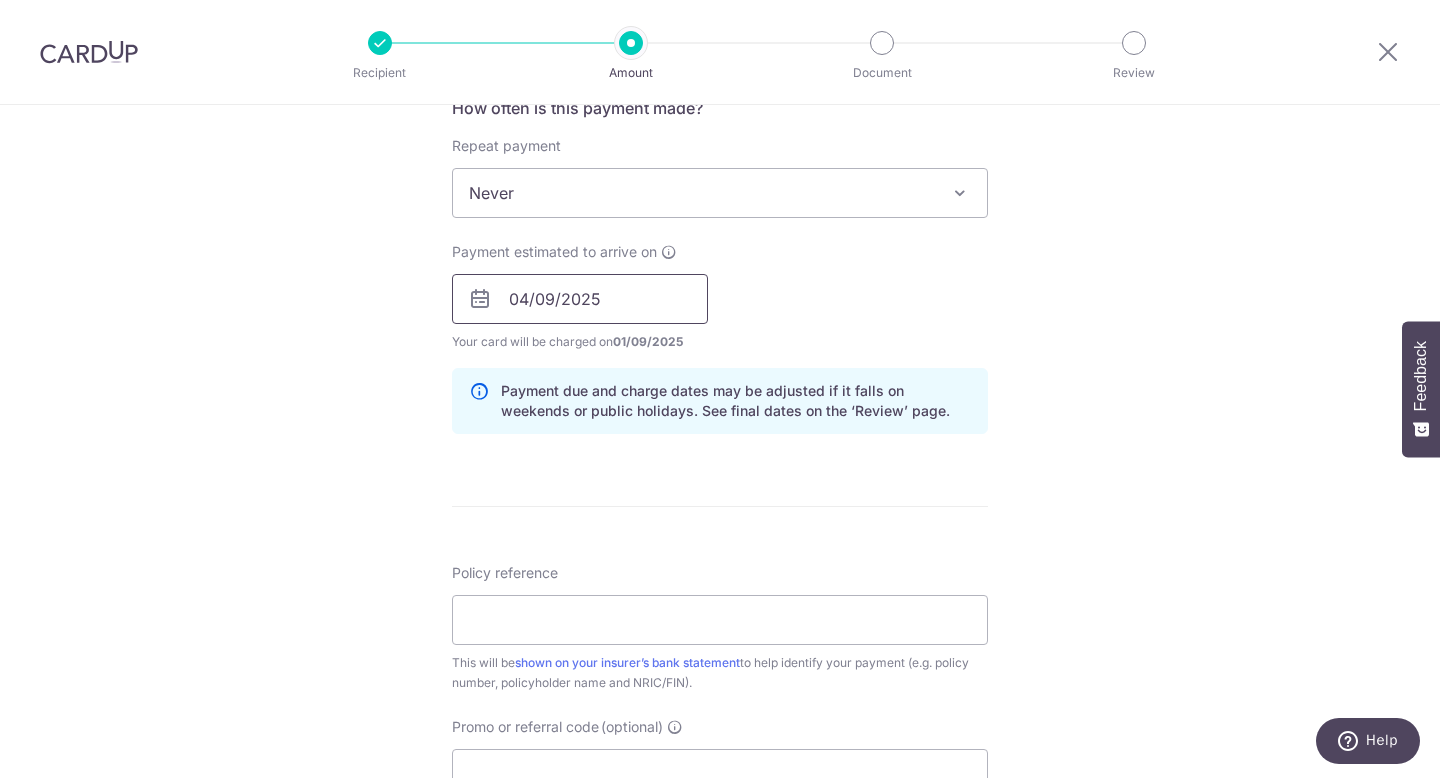 scroll, scrollTop: 0, scrollLeft: 0, axis: both 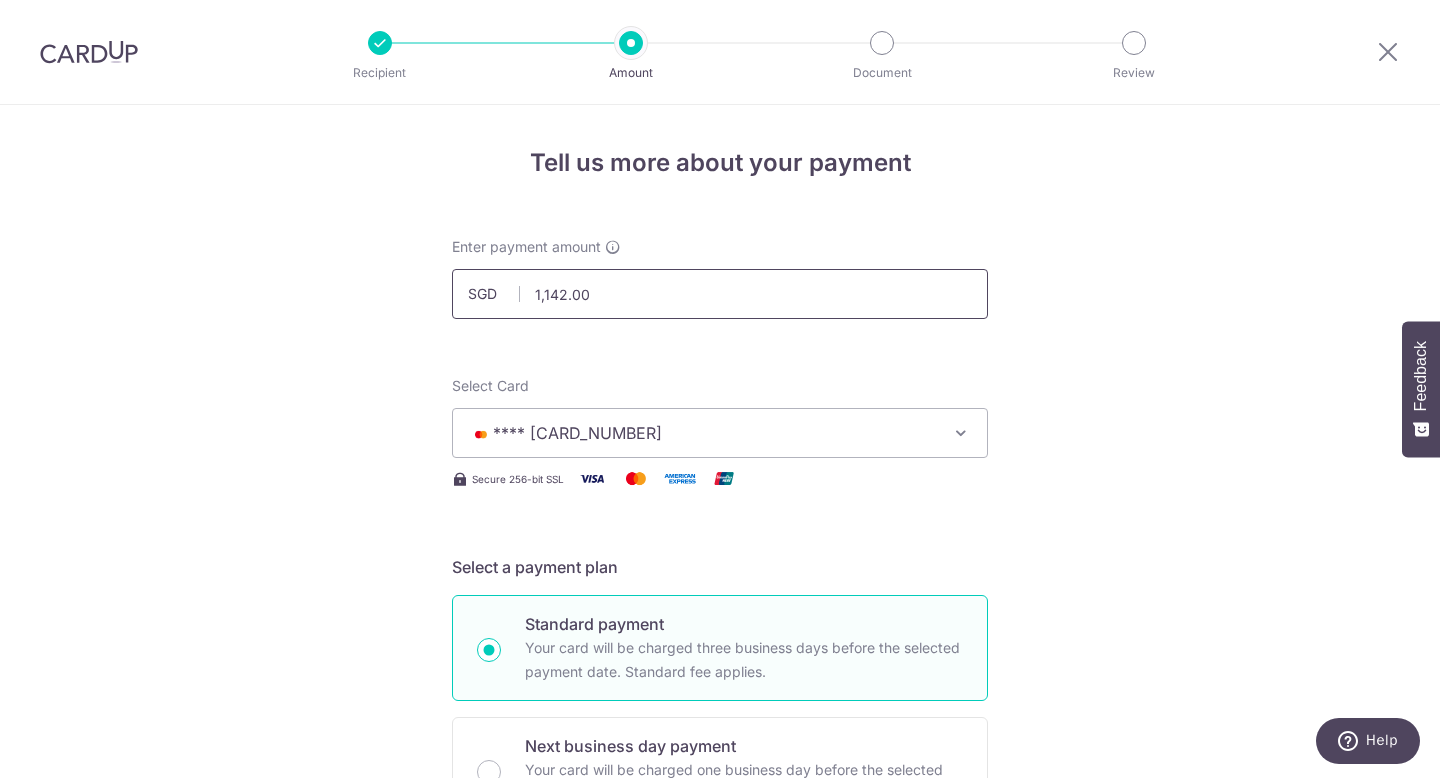 click on "1,142.00" at bounding box center (720, 294) 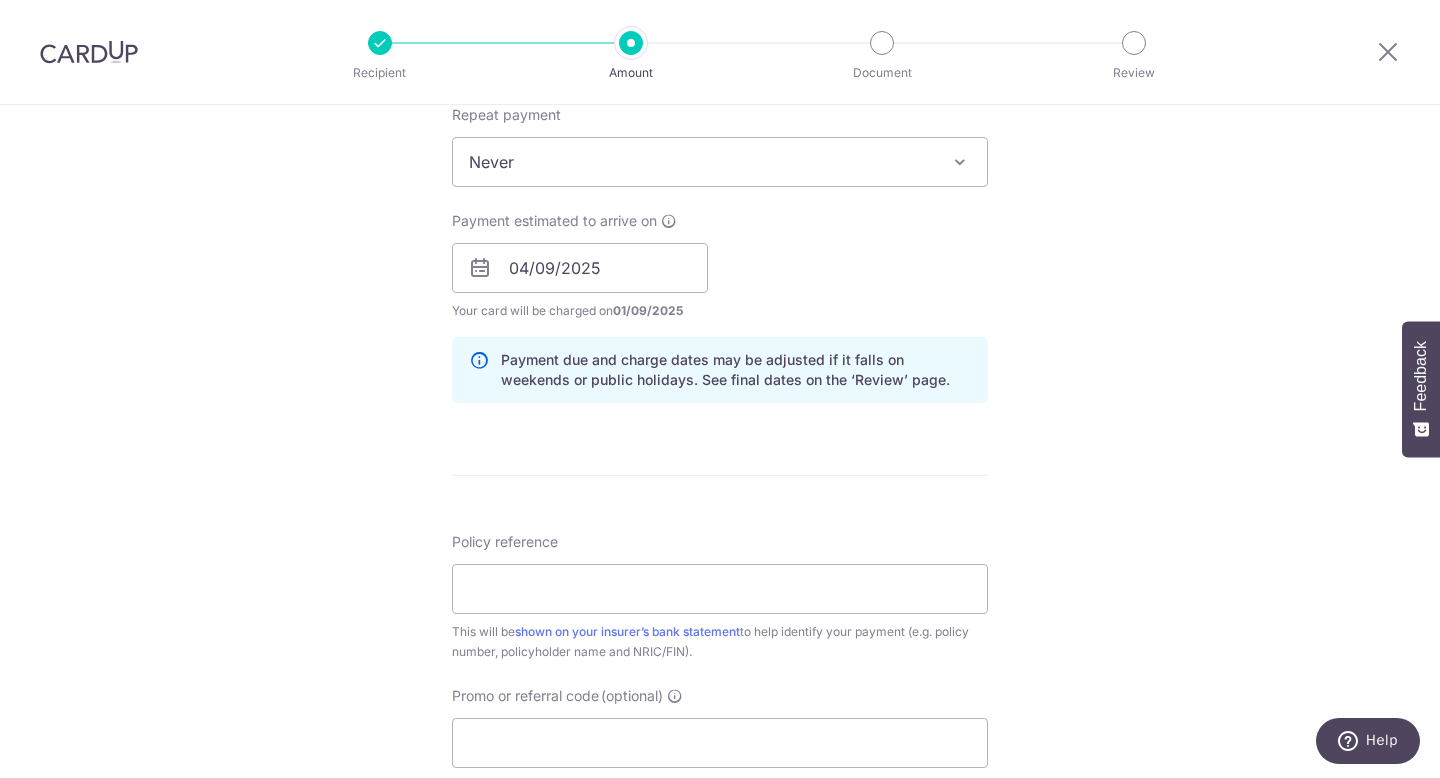 scroll, scrollTop: 837, scrollLeft: 0, axis: vertical 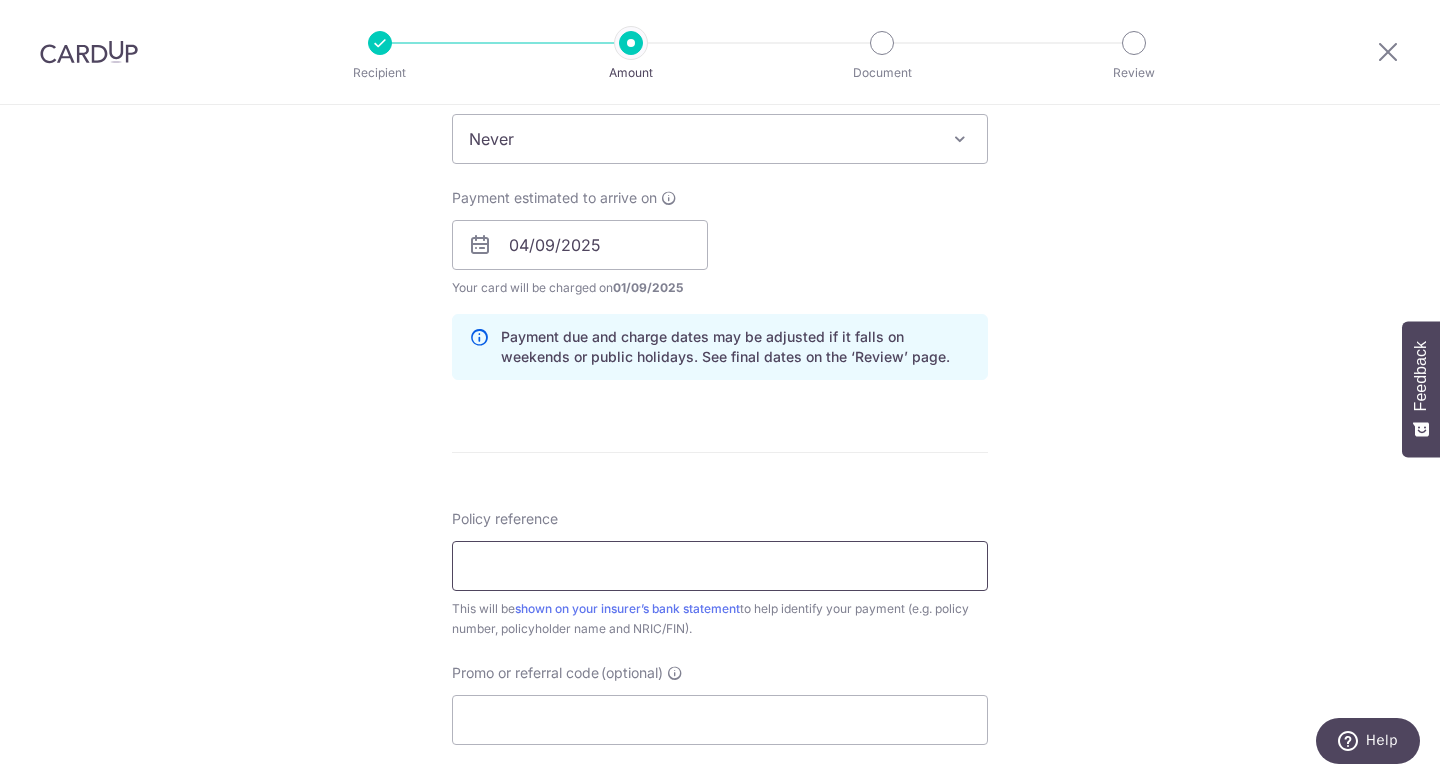 type on "1,145.00" 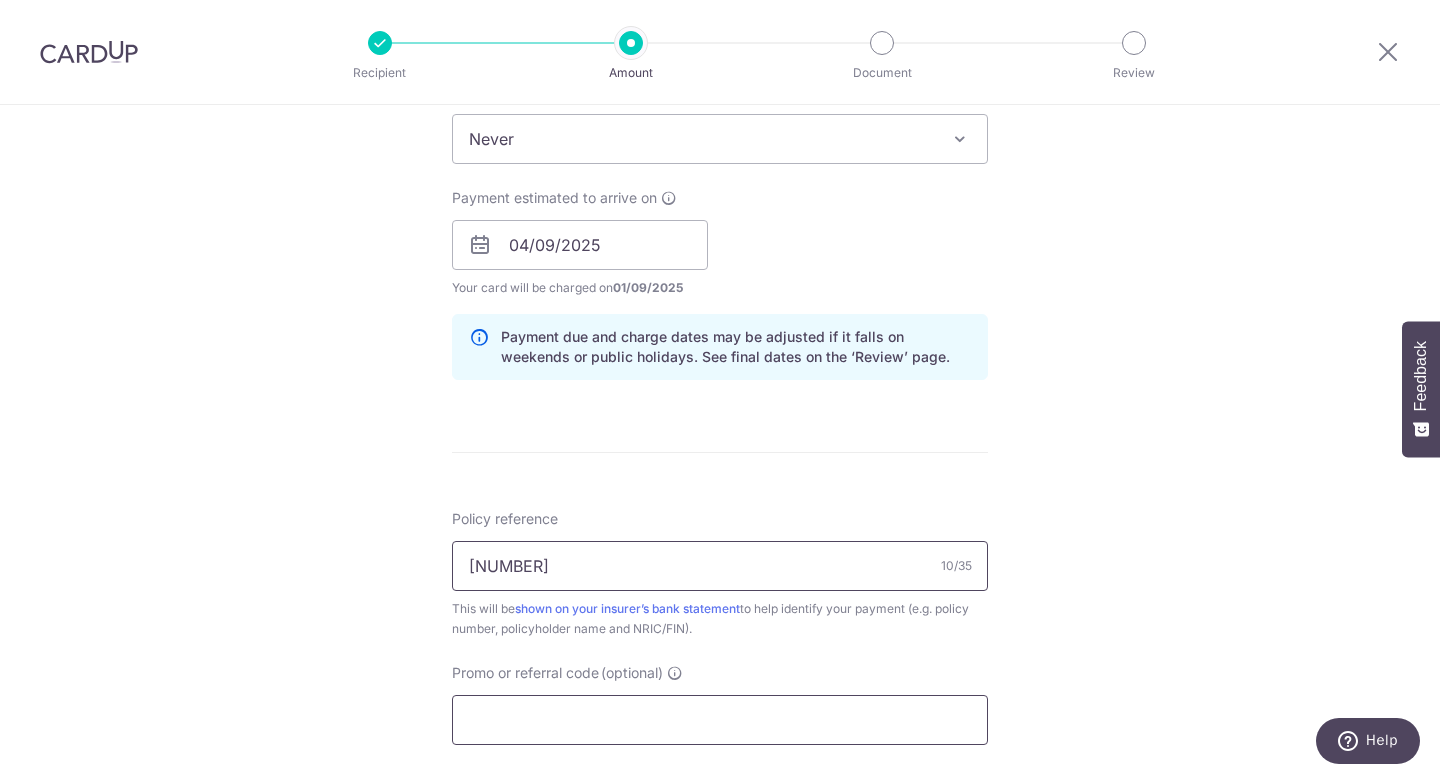 type on "0071116066" 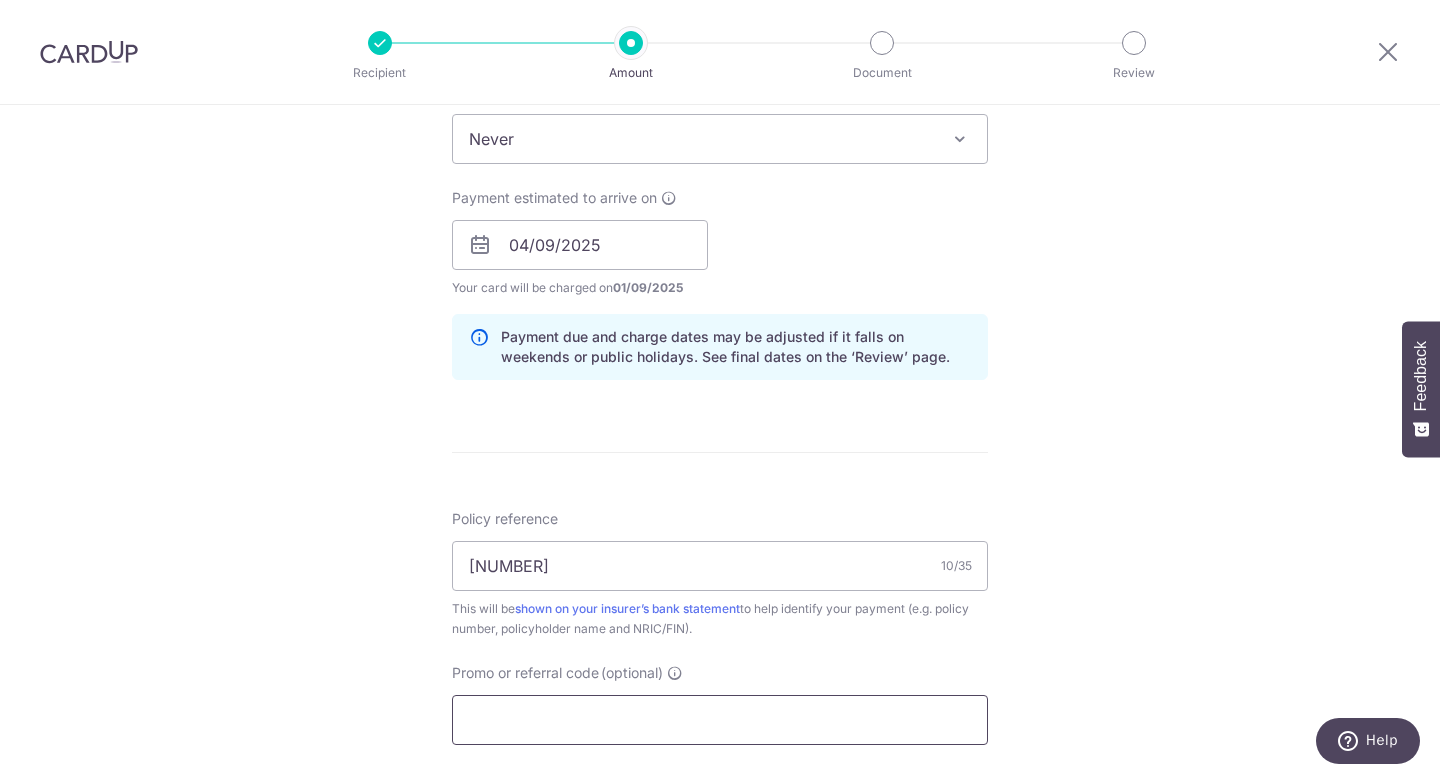 click on "Promo or referral code
(optional)" at bounding box center [720, 720] 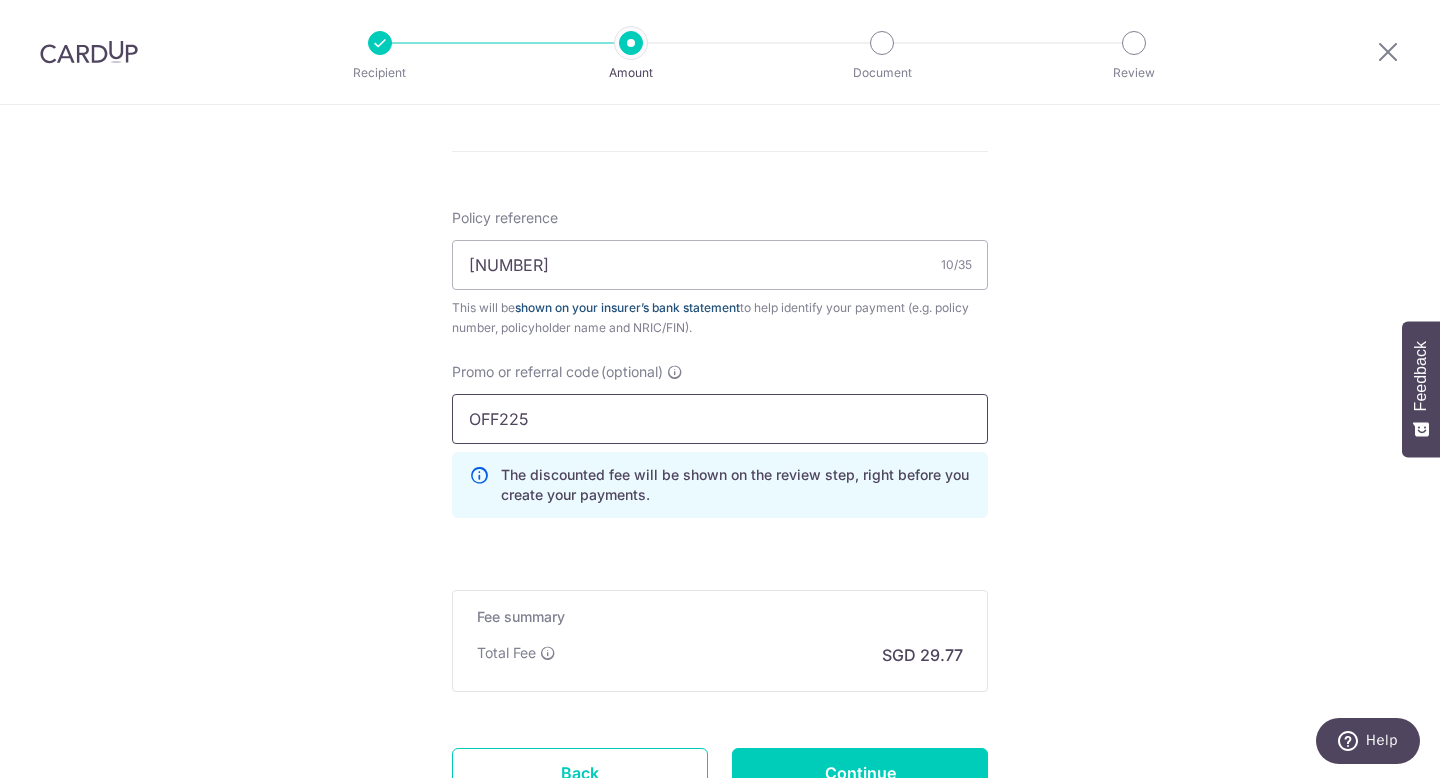 scroll, scrollTop: 1308, scrollLeft: 0, axis: vertical 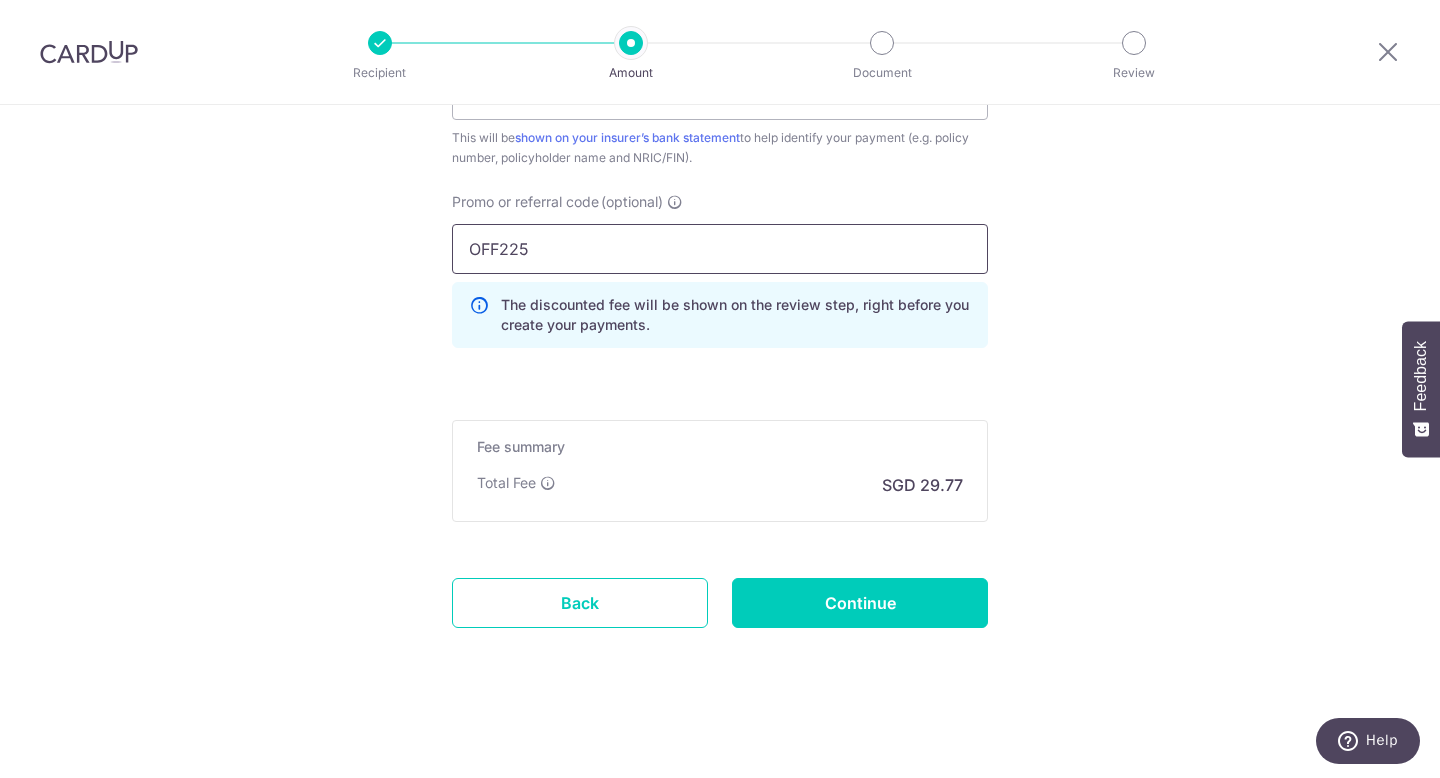 type on "OFF225" 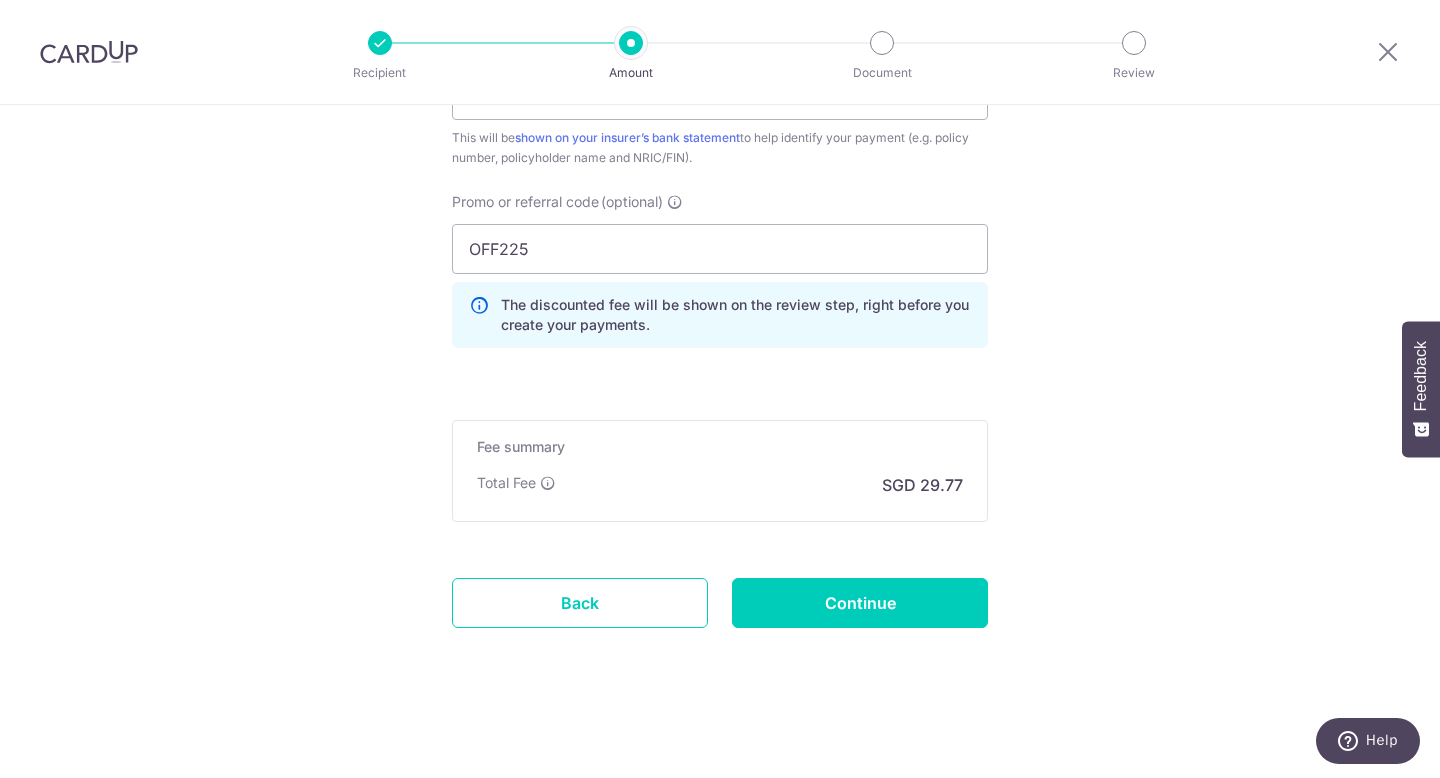 click on "Enter payment amount
SGD
1,145.00
1145.00
Select Card
**** 2998
Add credit card
Your Cards
**** 2998
Secure 256-bit SSL
Text
New card details
Card
Secure 256-bit SSL" at bounding box center (720, -194) 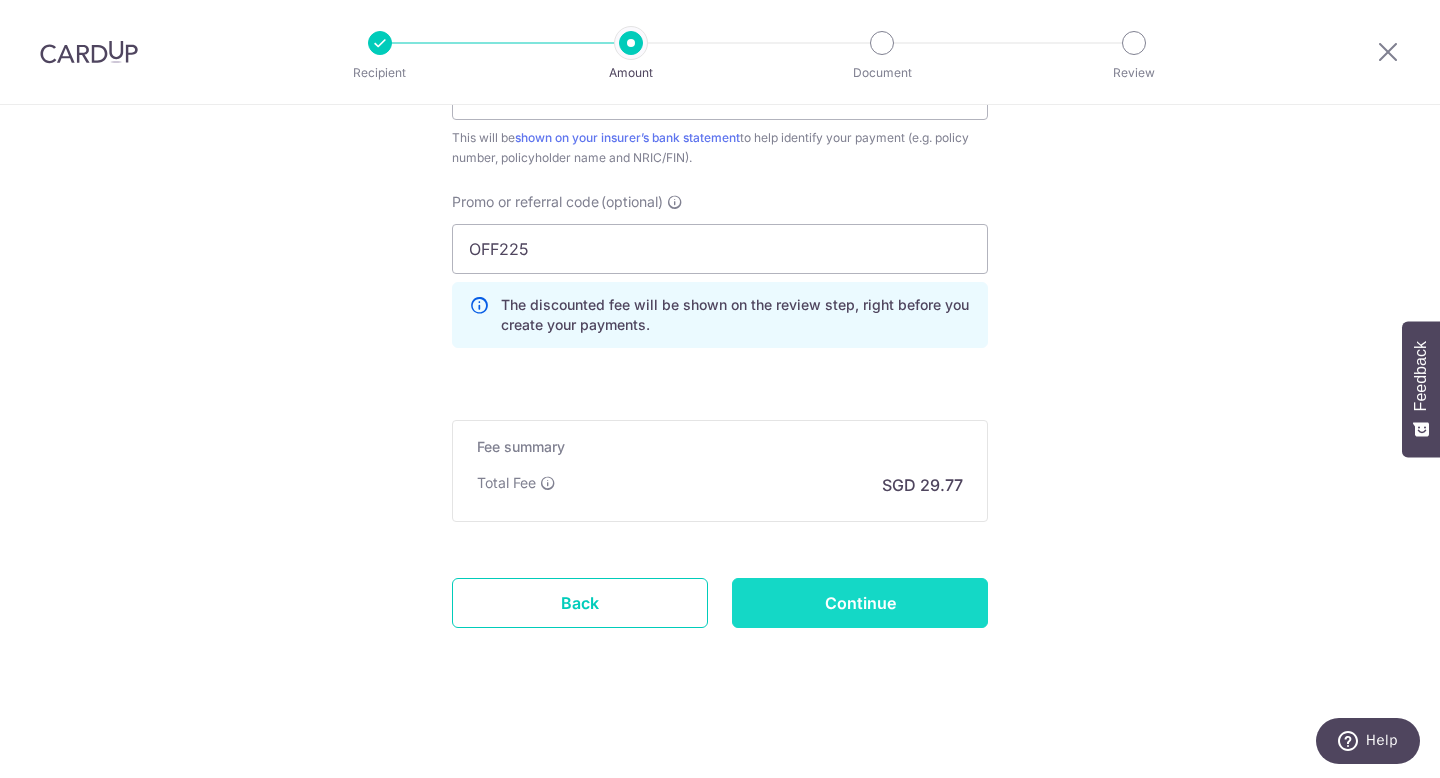 click on "Continue" at bounding box center [860, 603] 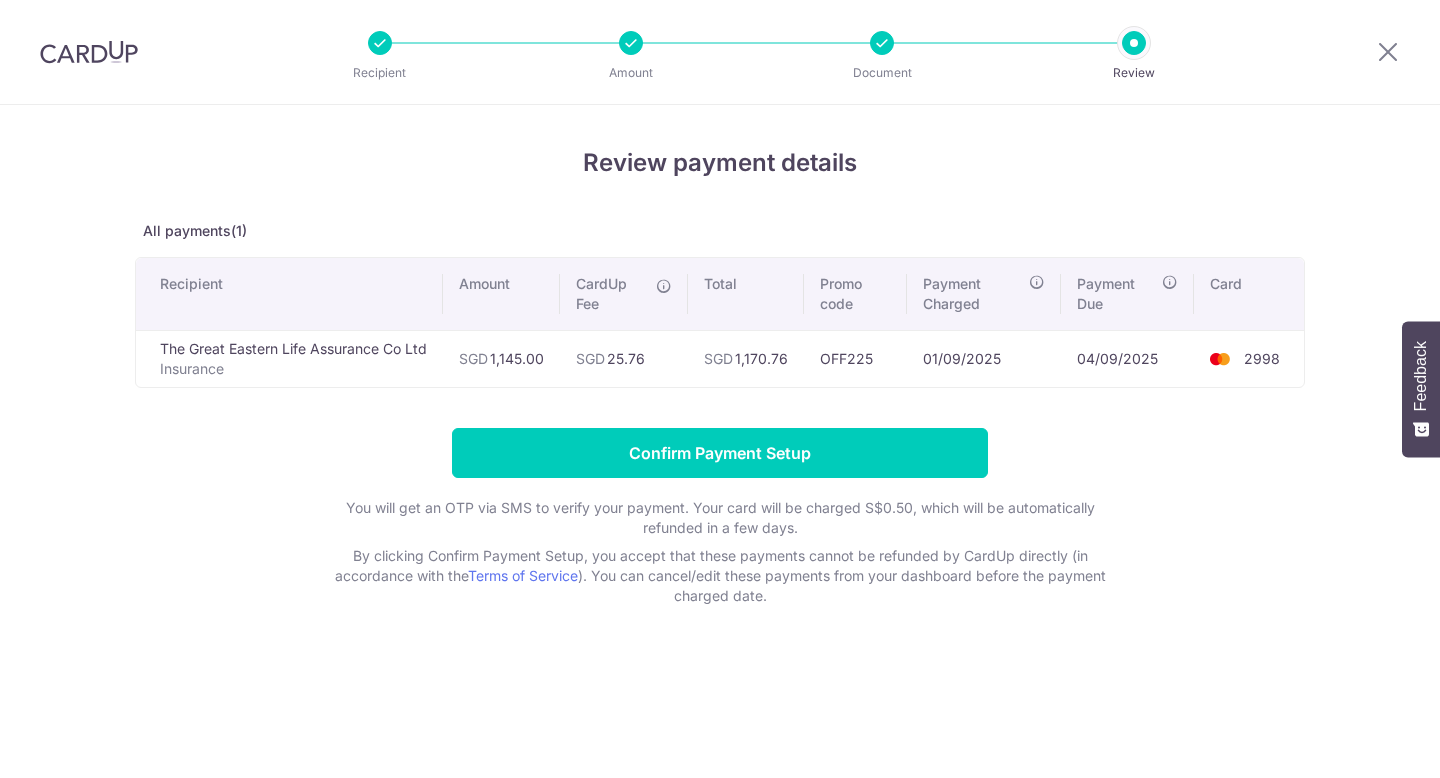 scroll, scrollTop: 0, scrollLeft: 0, axis: both 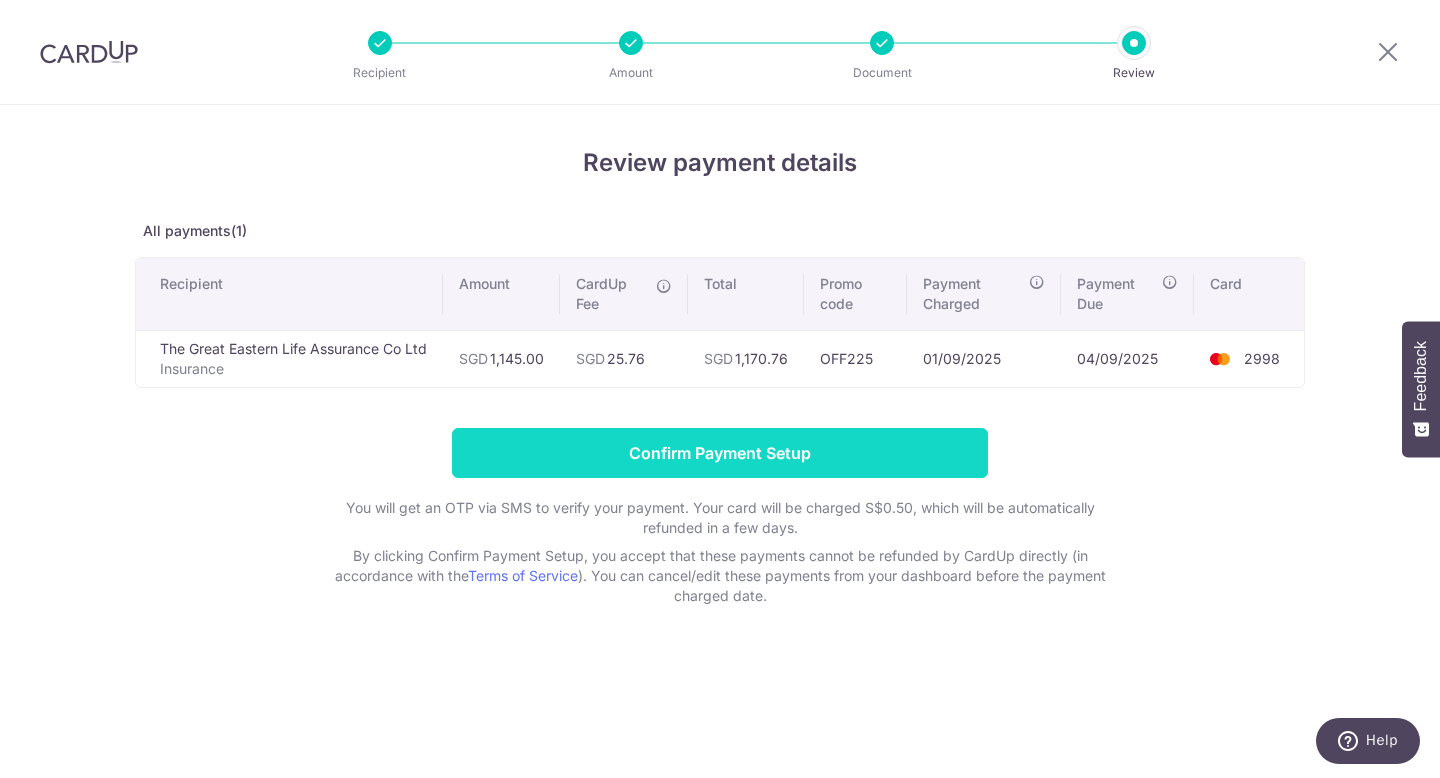 click on "Confirm Payment Setup" at bounding box center [720, 453] 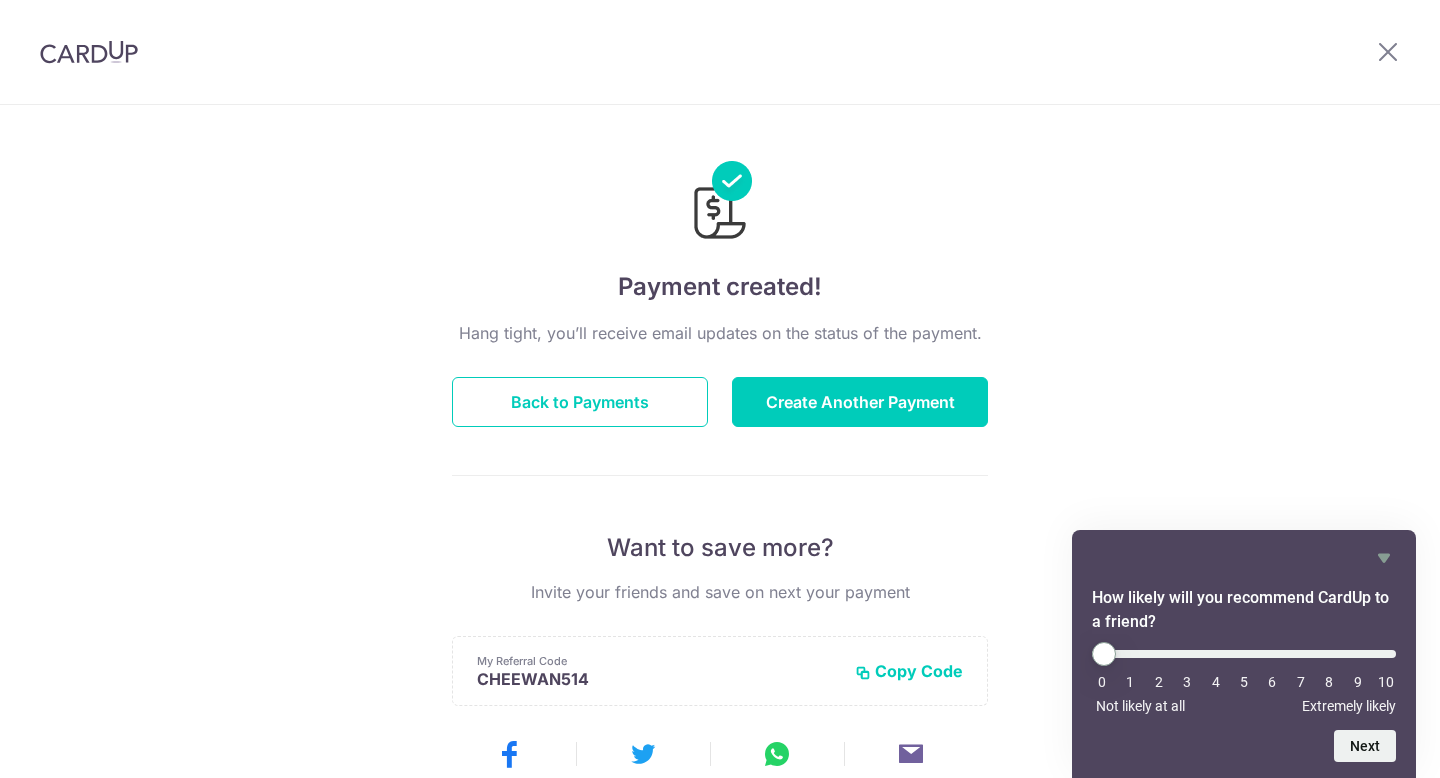 scroll, scrollTop: 0, scrollLeft: 0, axis: both 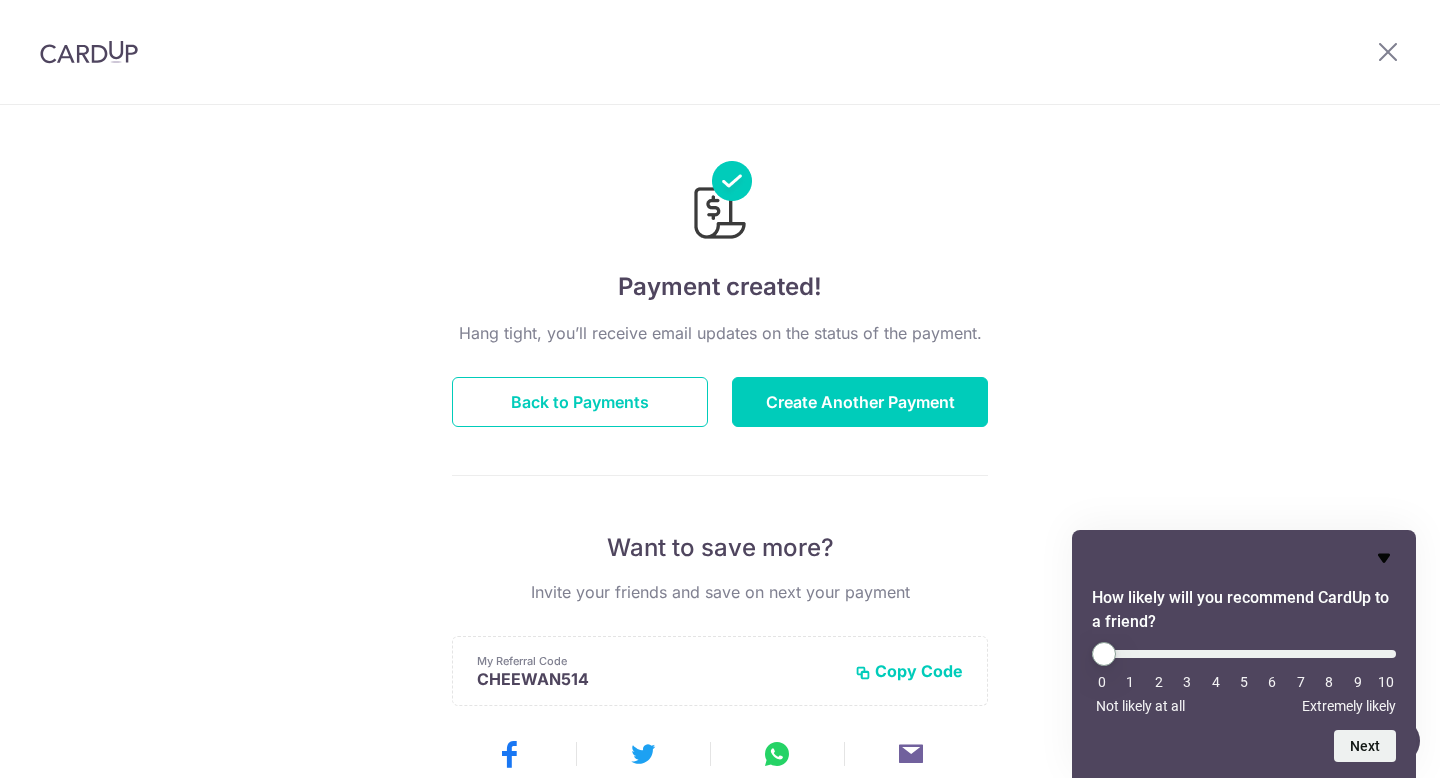 click 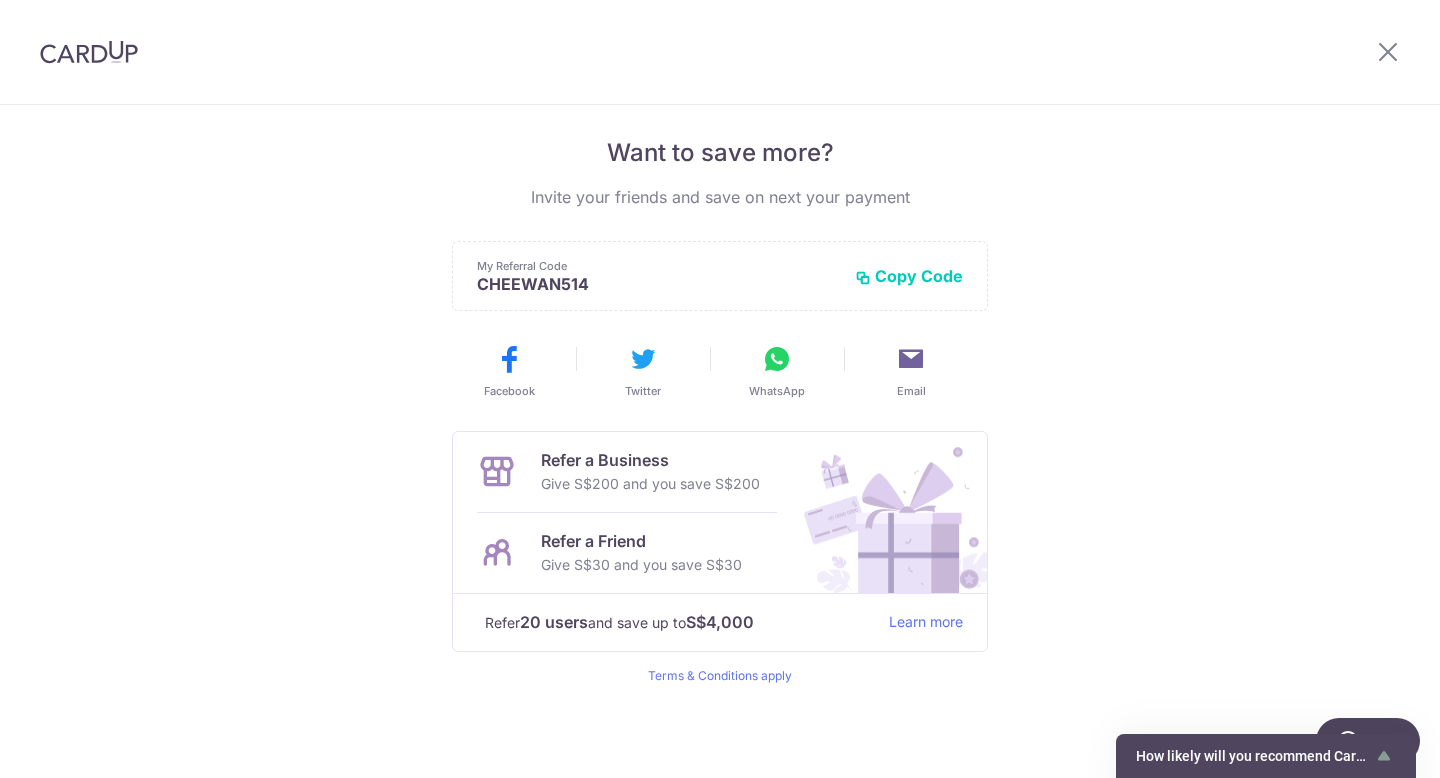 scroll, scrollTop: 0, scrollLeft: 0, axis: both 